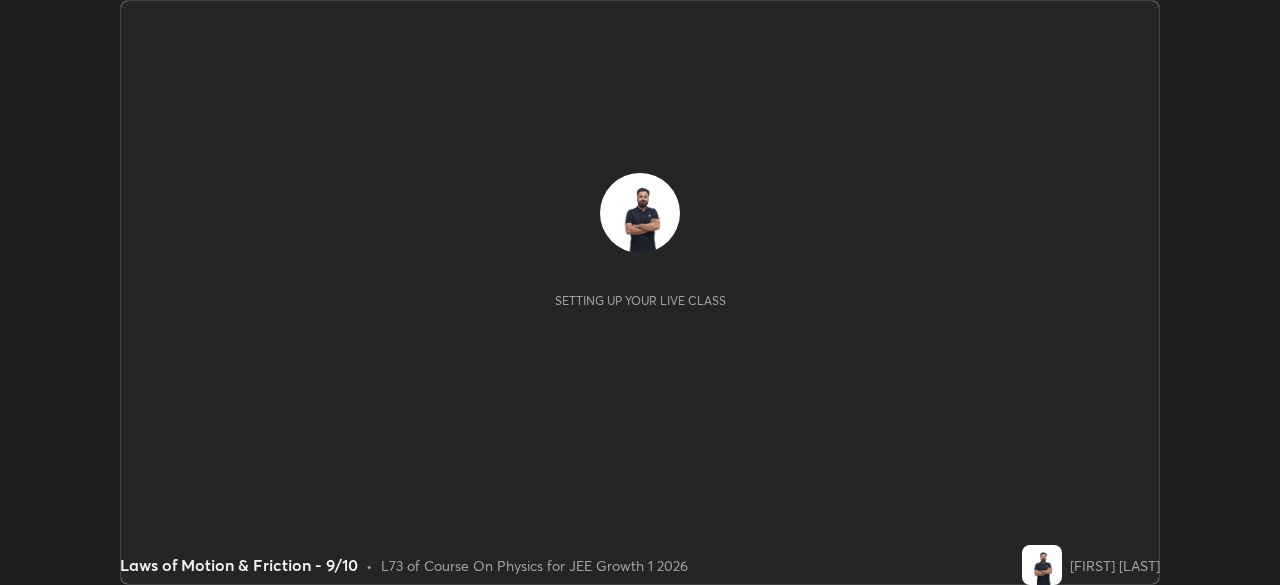 scroll, scrollTop: 0, scrollLeft: 0, axis: both 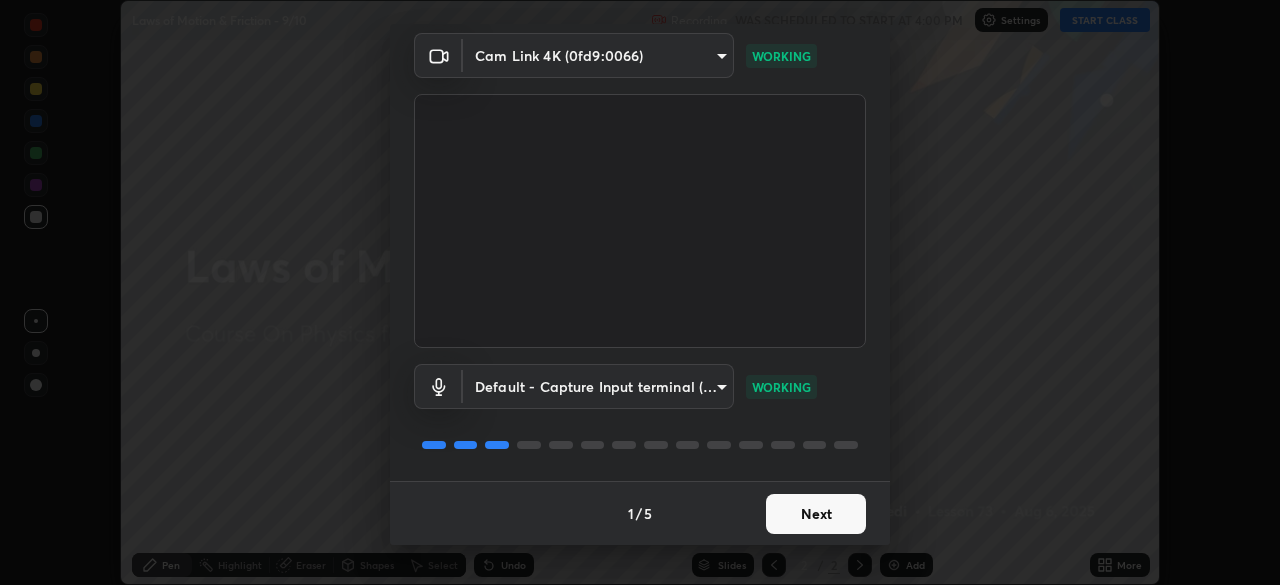 click on "Next" at bounding box center [816, 514] 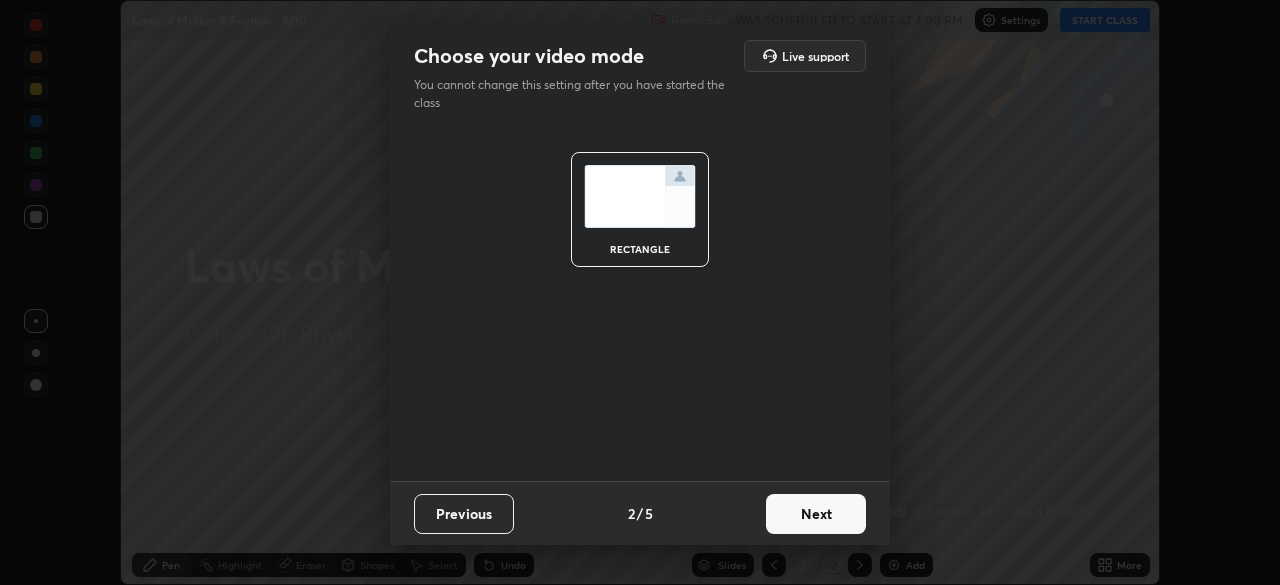 scroll, scrollTop: 0, scrollLeft: 0, axis: both 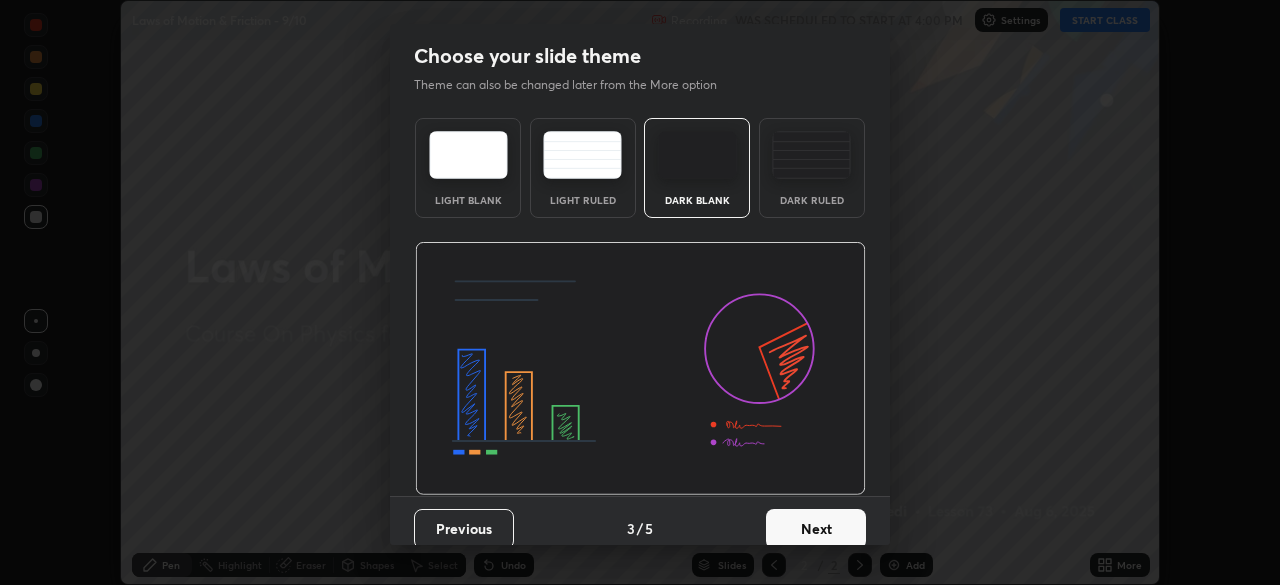 click on "Next" at bounding box center [816, 529] 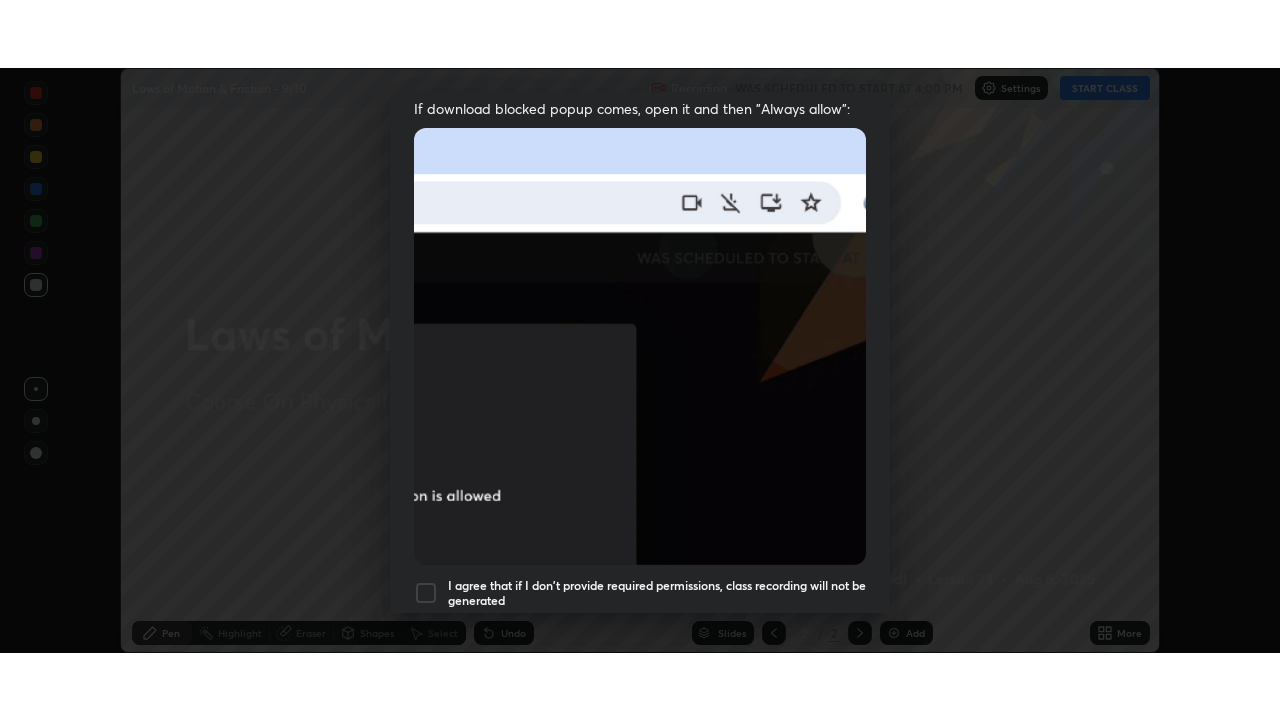 scroll, scrollTop: 479, scrollLeft: 0, axis: vertical 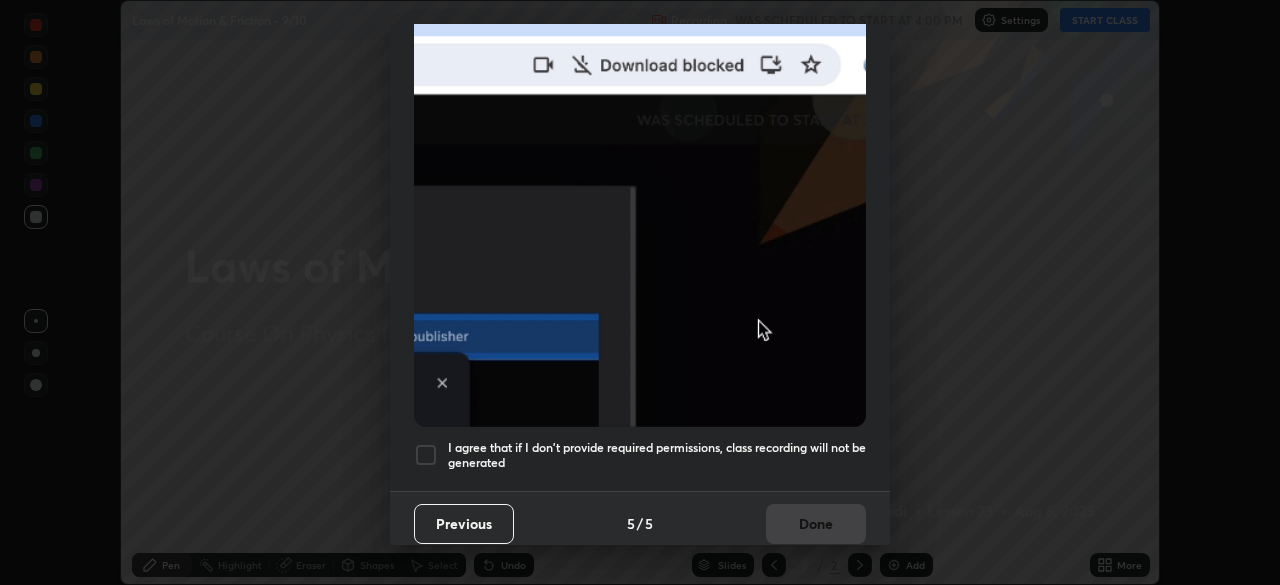 click on "I agree that if I don't provide required permissions, class recording will not be generated" at bounding box center [657, 455] 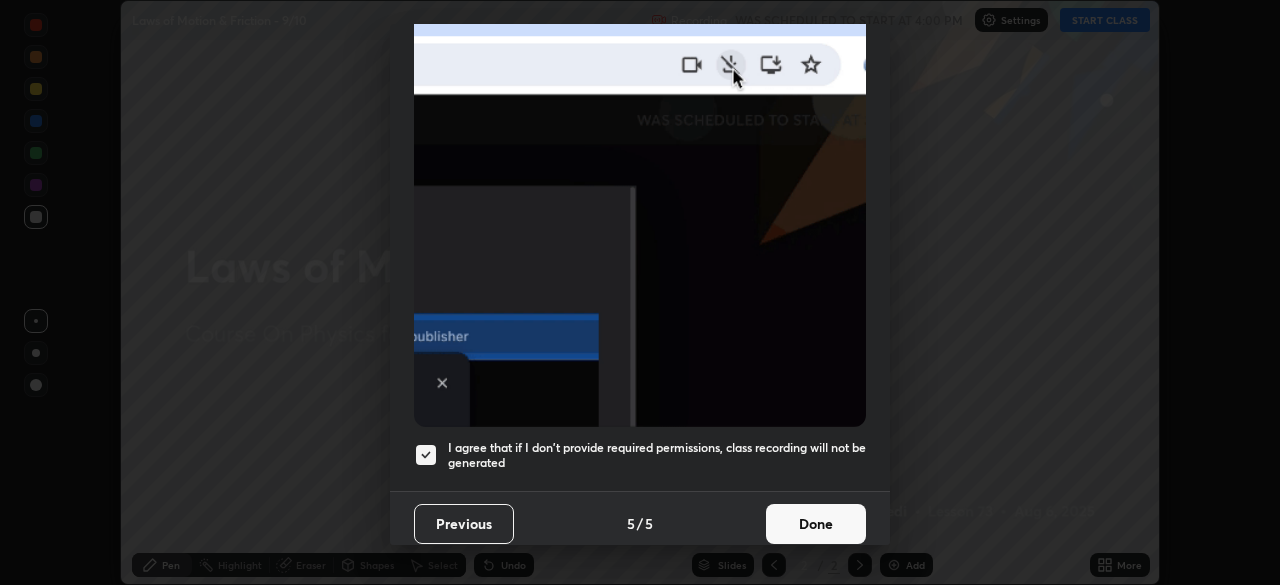 click on "Done" at bounding box center (816, 524) 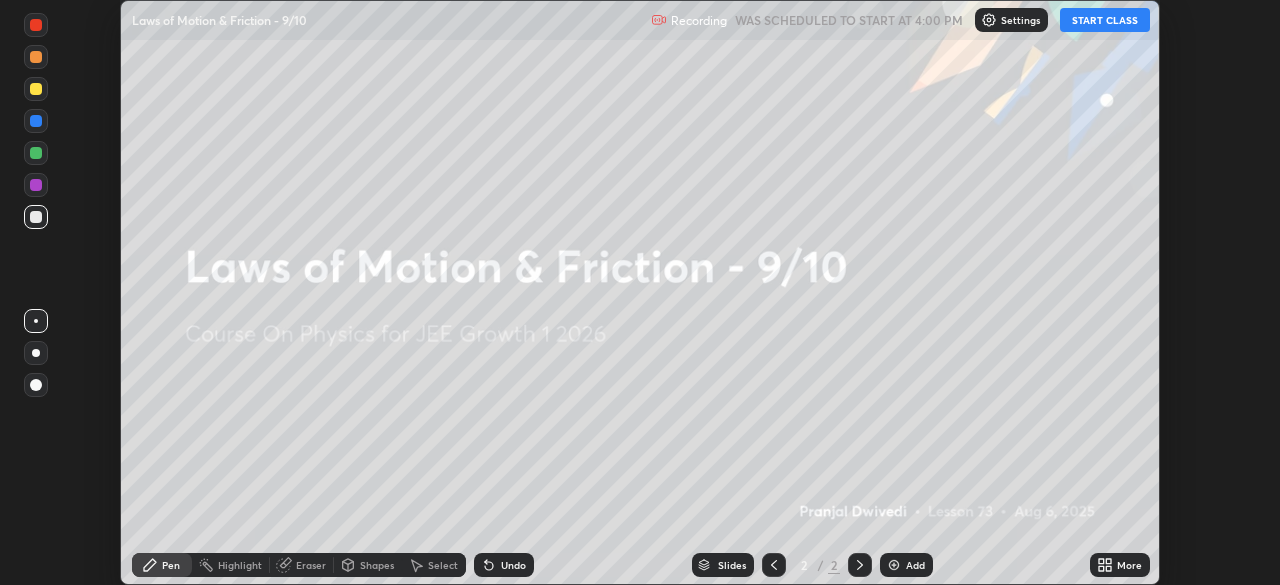 click on "More" at bounding box center (1129, 565) 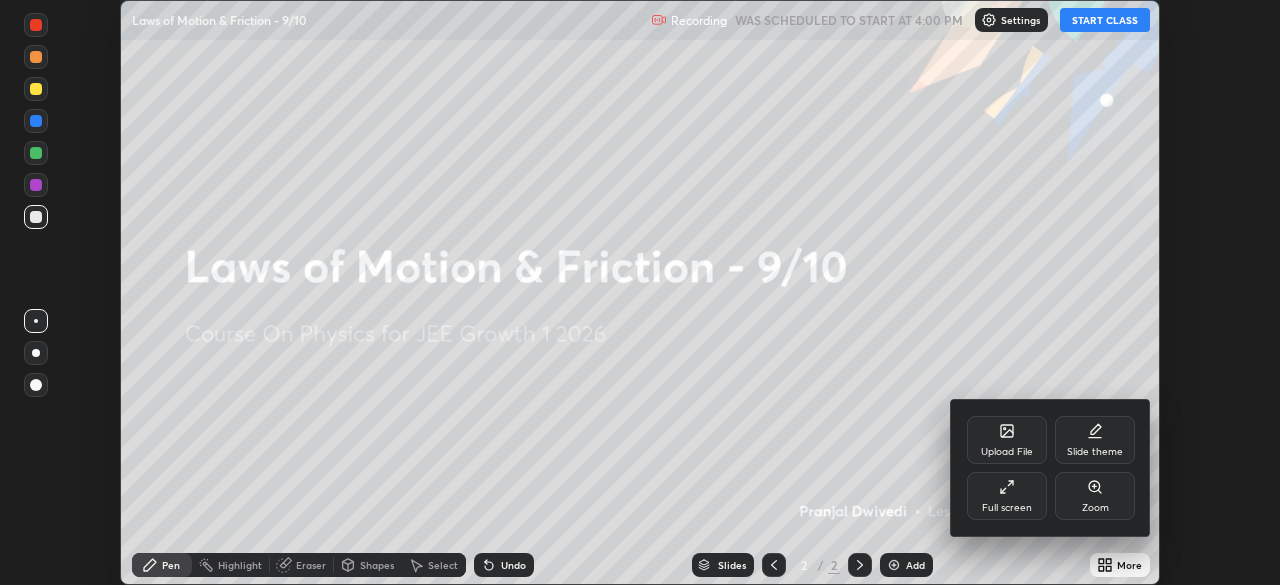 click on "Full screen" at bounding box center (1007, 508) 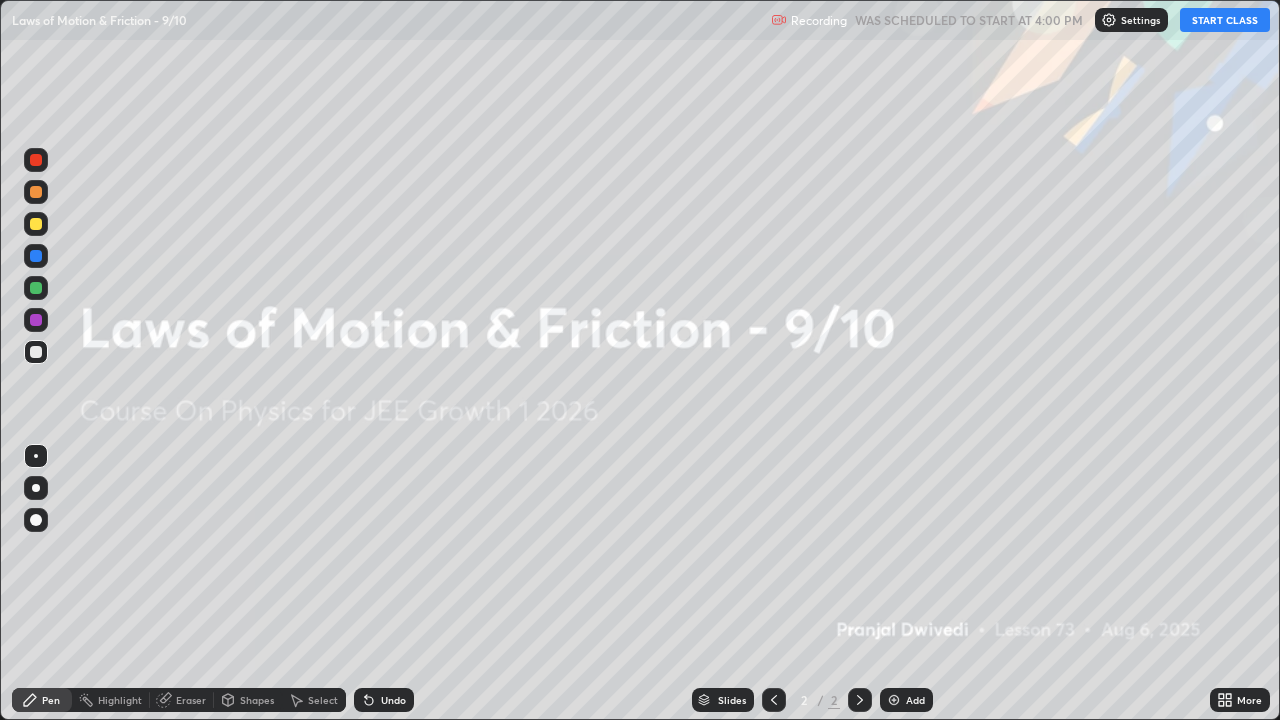 scroll, scrollTop: 99280, scrollLeft: 98720, axis: both 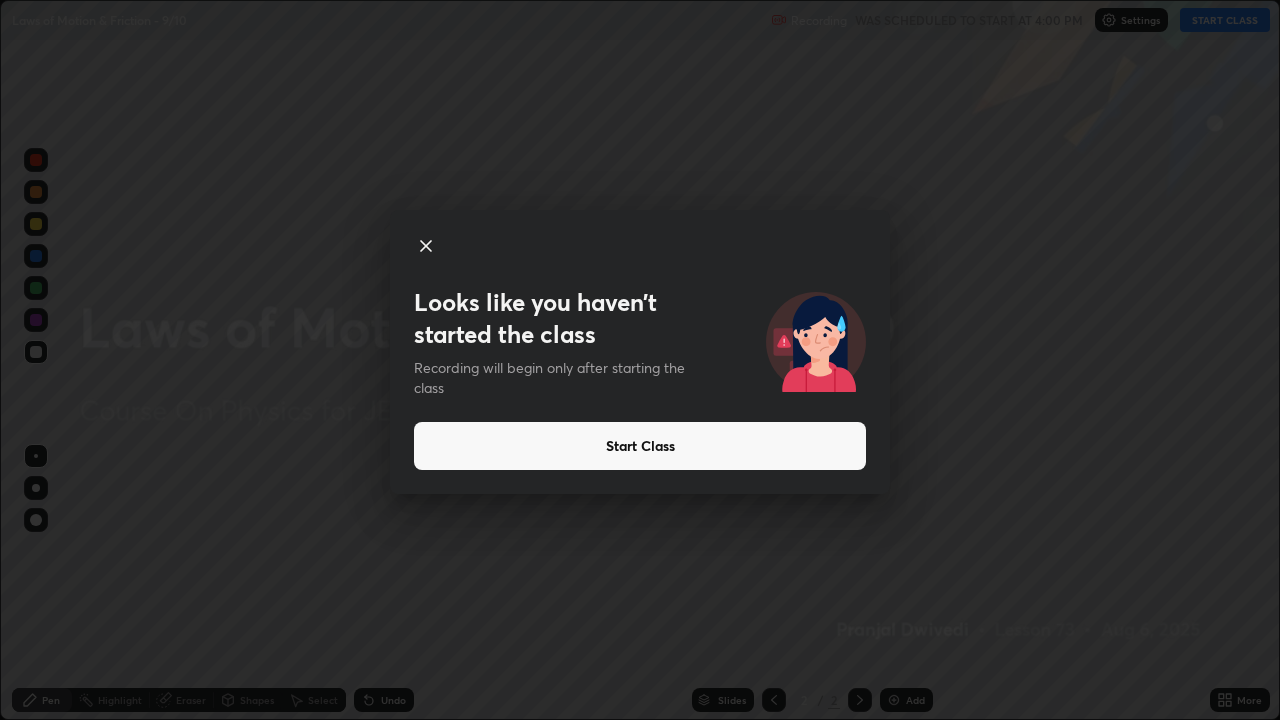 click on "Start Class" at bounding box center (640, 446) 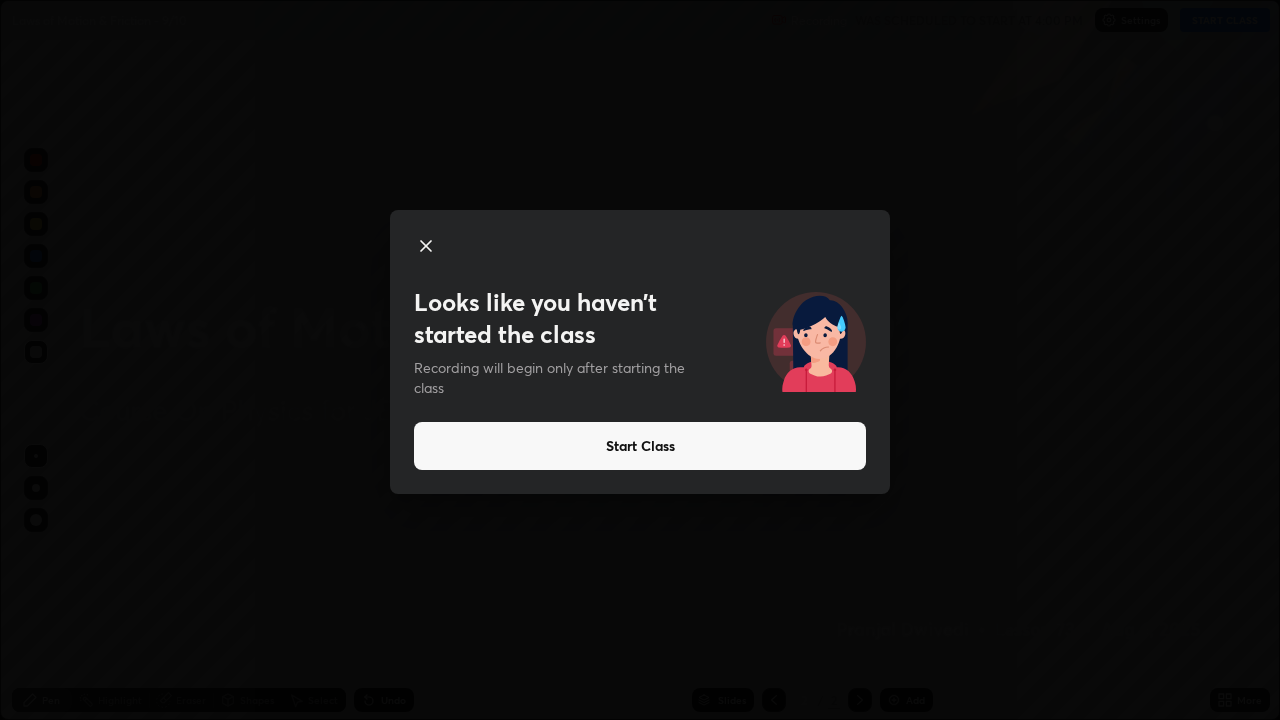 click on "Start Class" at bounding box center (640, 446) 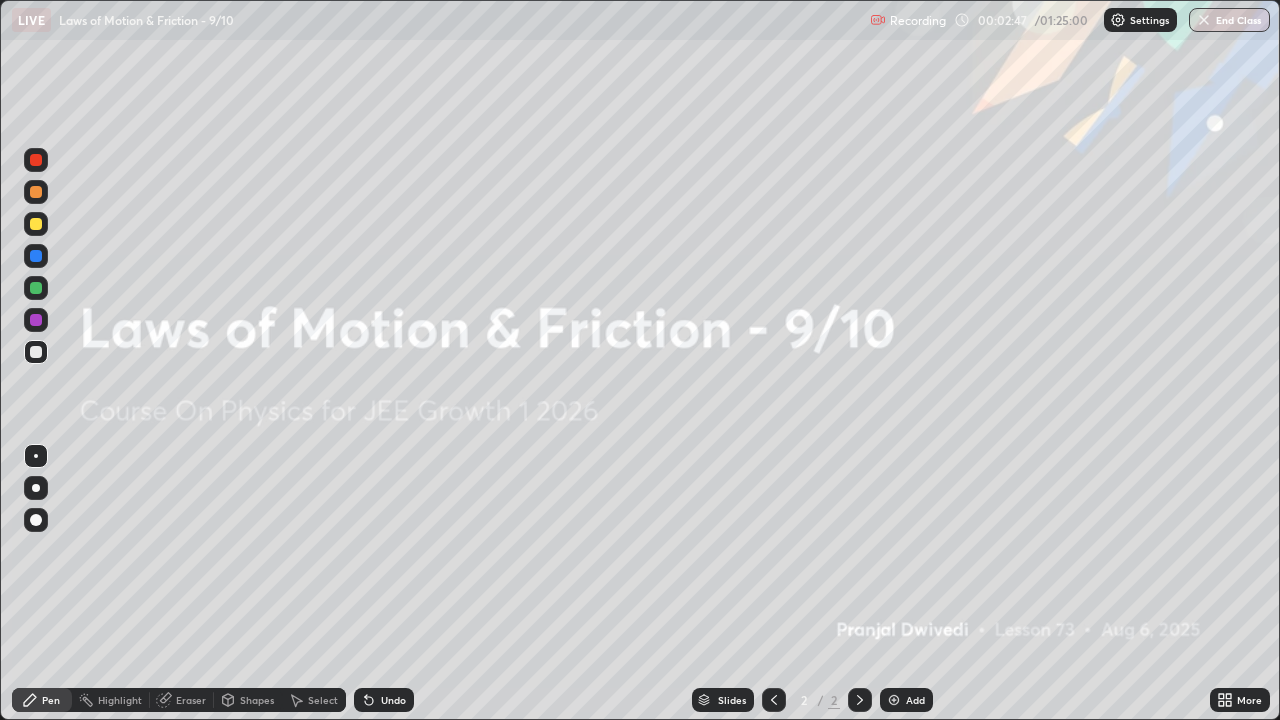 click on "Add" at bounding box center (906, 700) 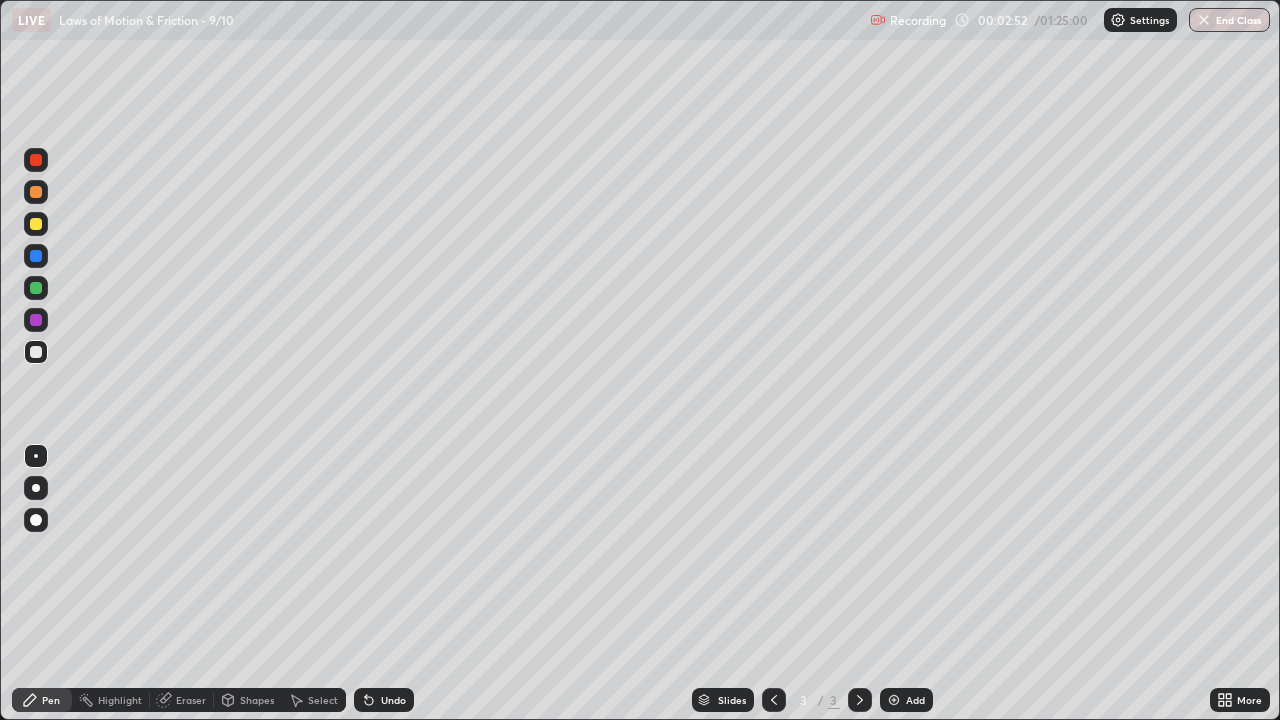 click on "Shapes" at bounding box center (257, 700) 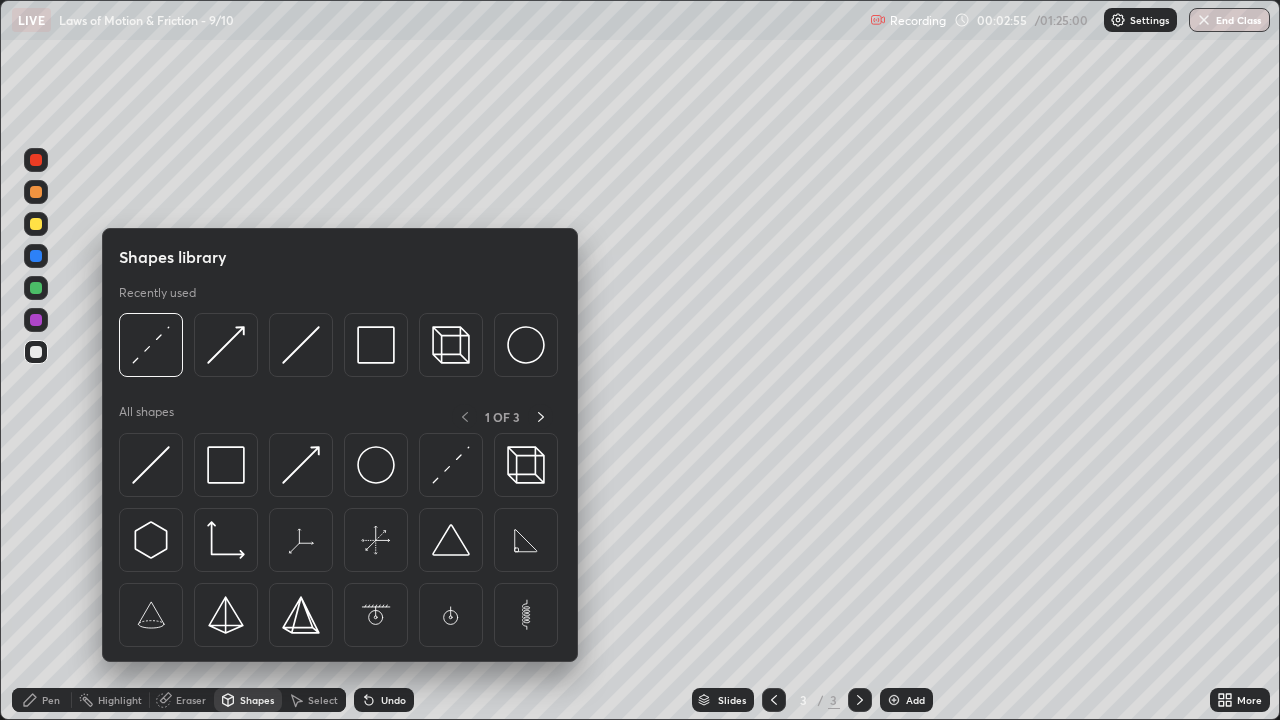 click on "Pen" at bounding box center [42, 700] 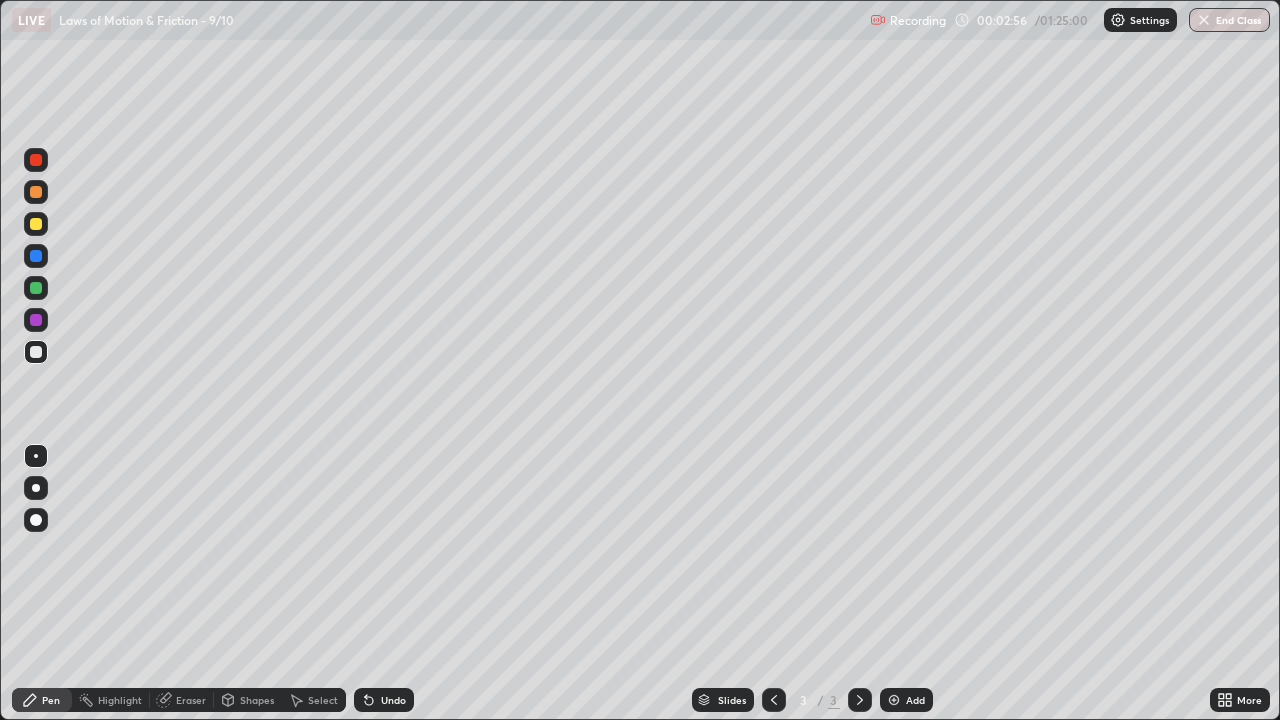 click at bounding box center [36, 224] 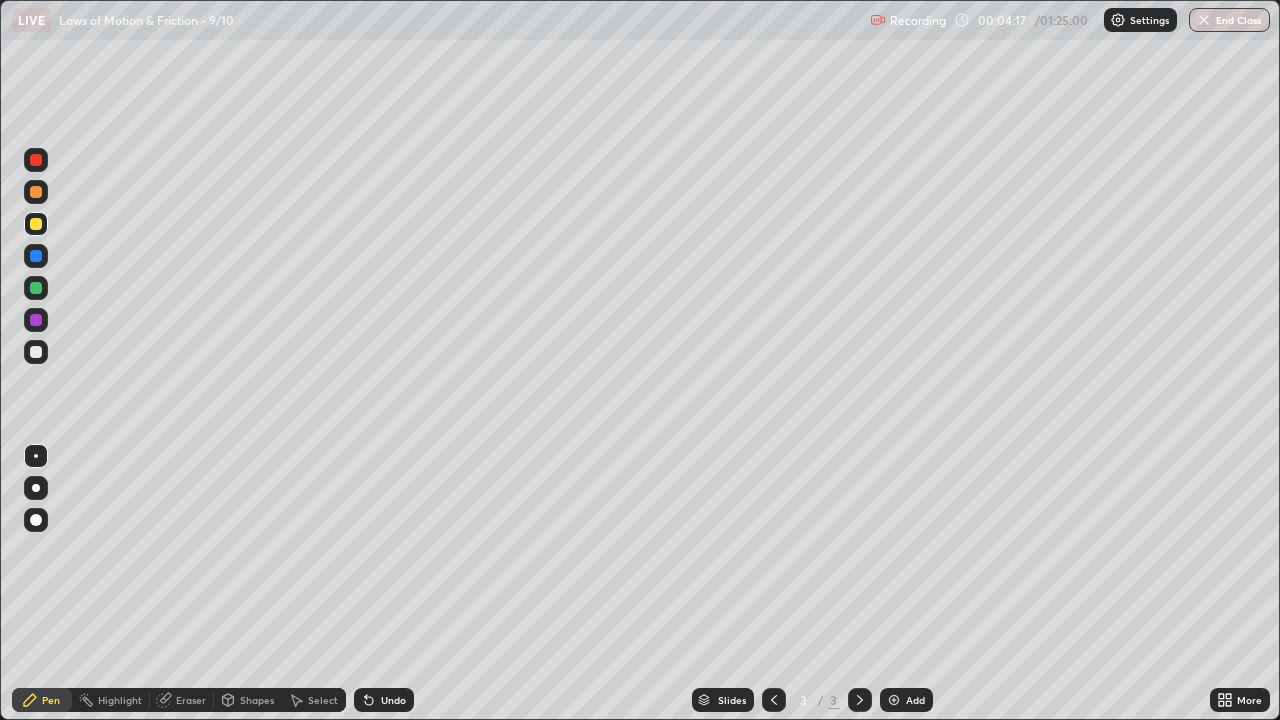 click at bounding box center (36, 192) 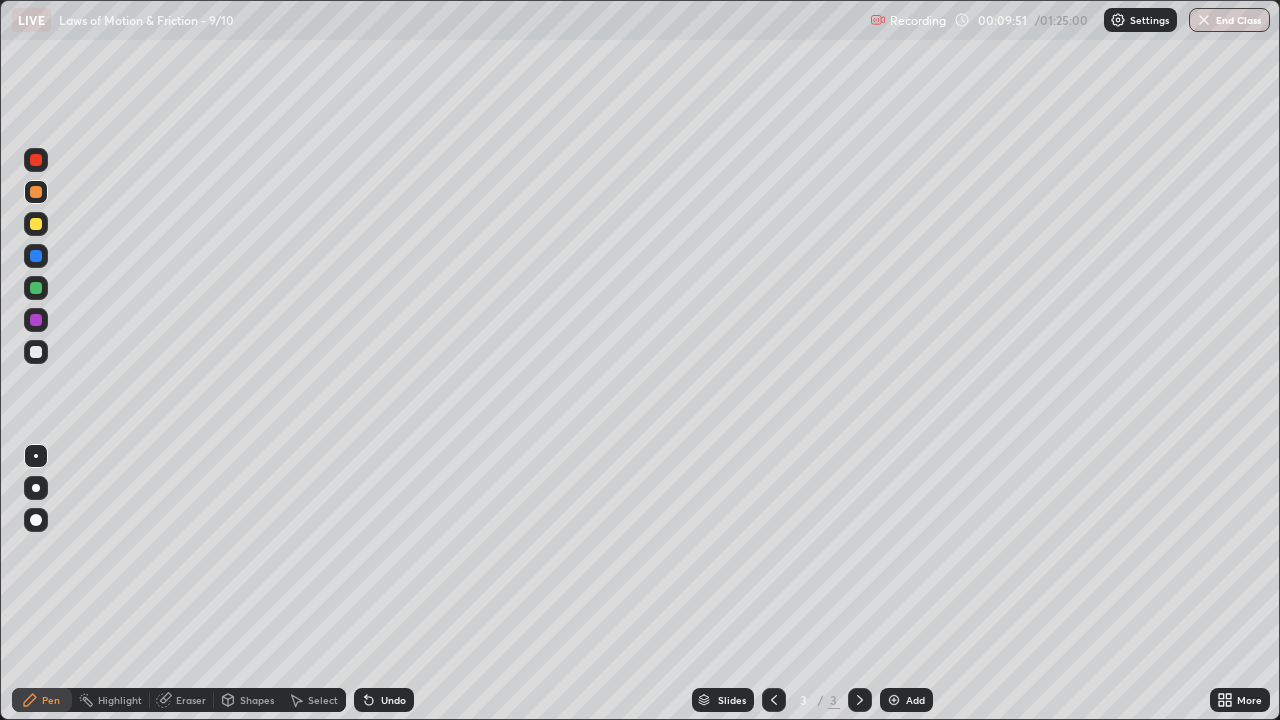 click on "Add" at bounding box center [906, 700] 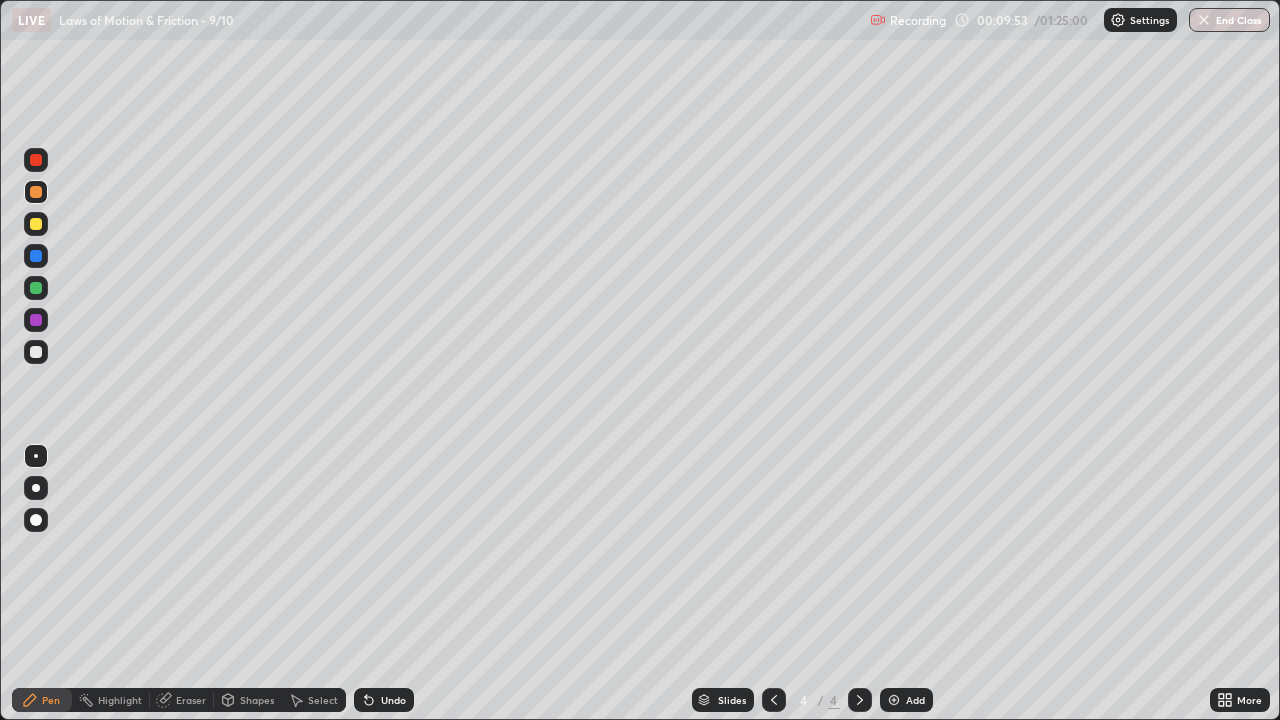 click at bounding box center [36, 224] 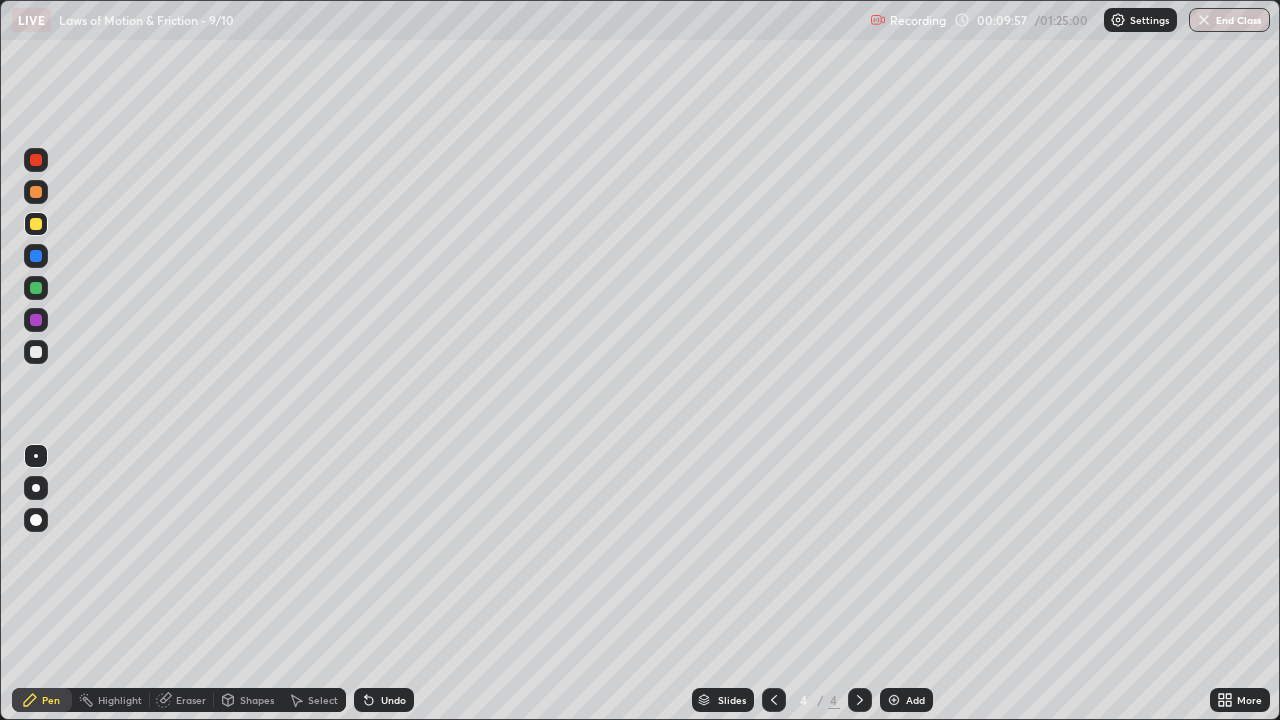 click on "Pen" at bounding box center [51, 700] 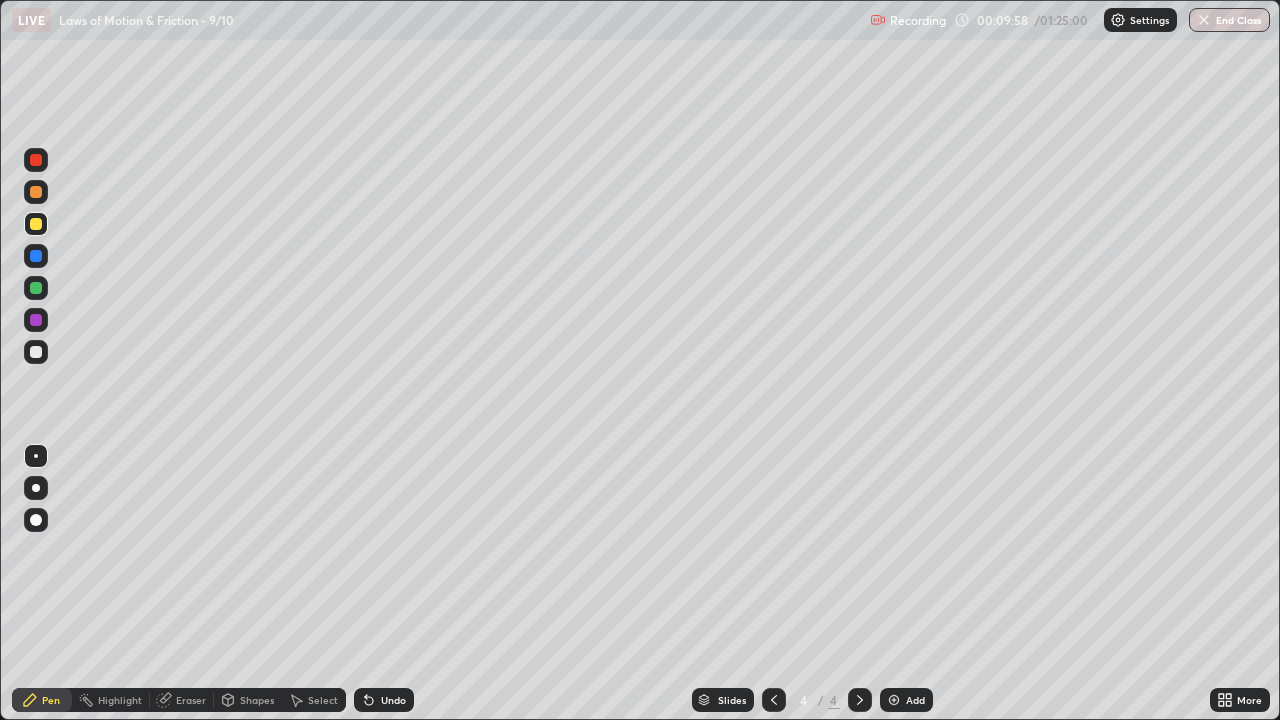 click at bounding box center [36, 488] 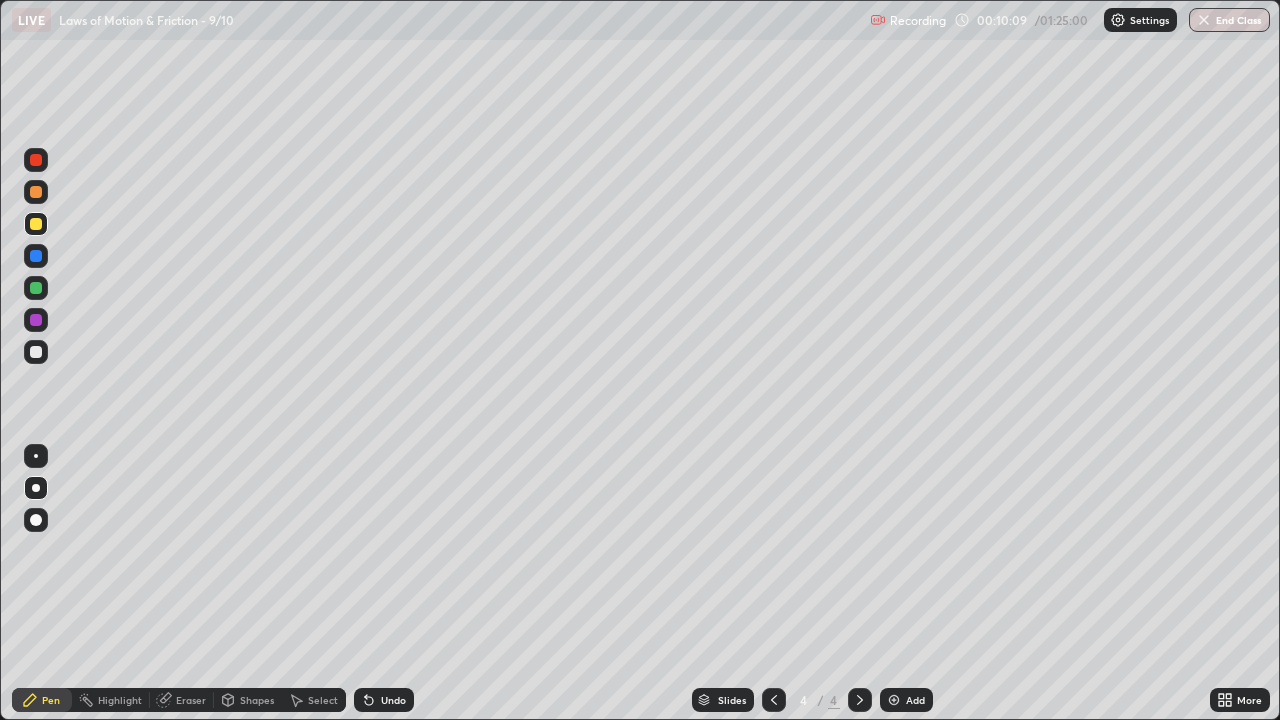 click at bounding box center [36, 320] 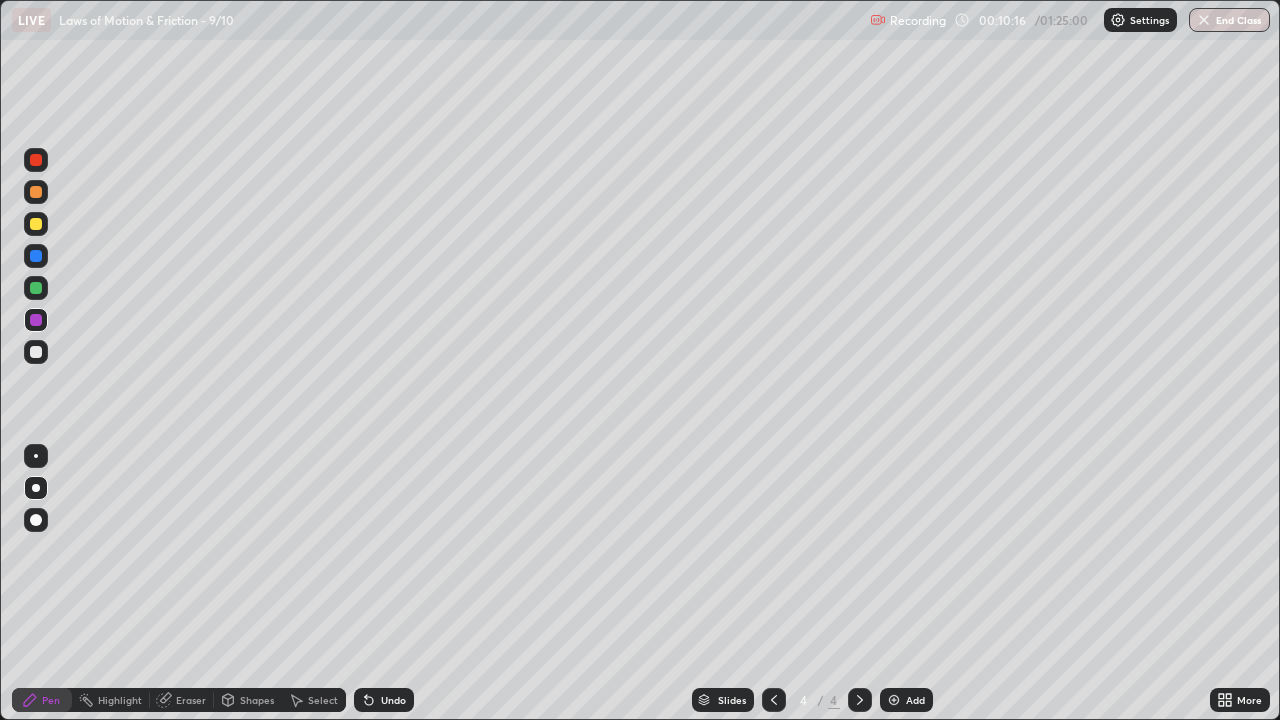 click at bounding box center [36, 192] 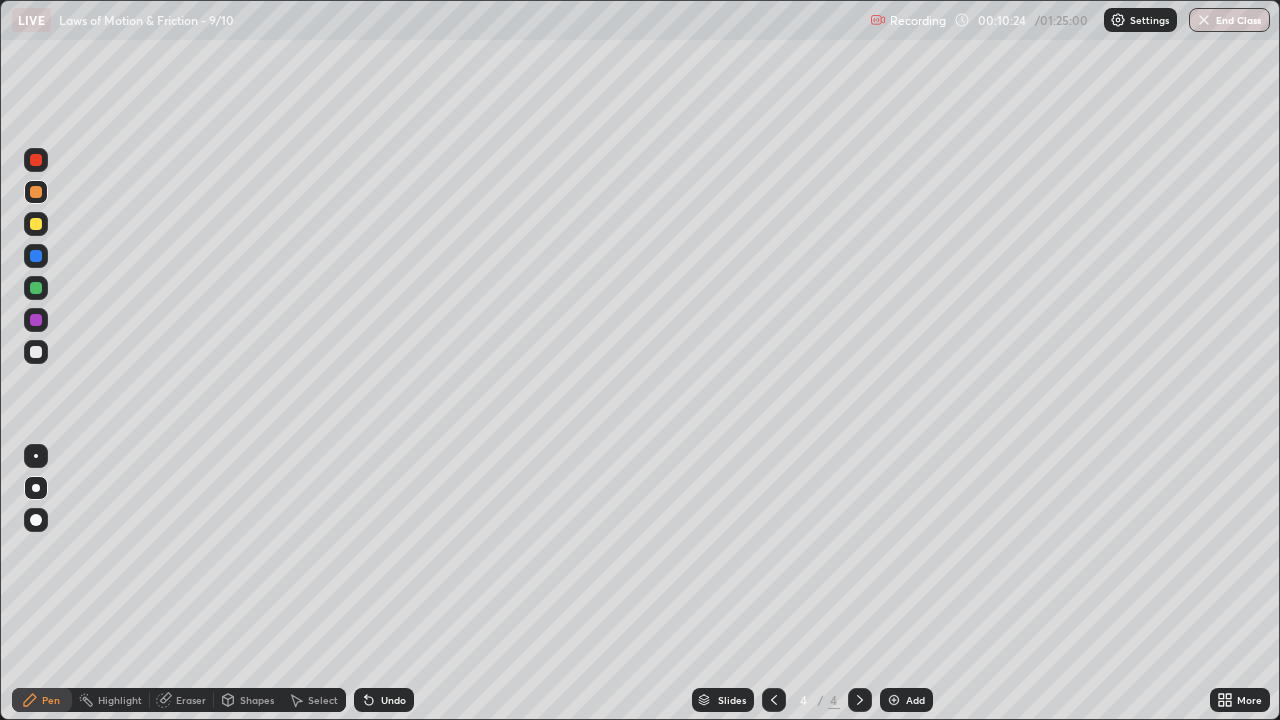 click on "Undo" at bounding box center (384, 700) 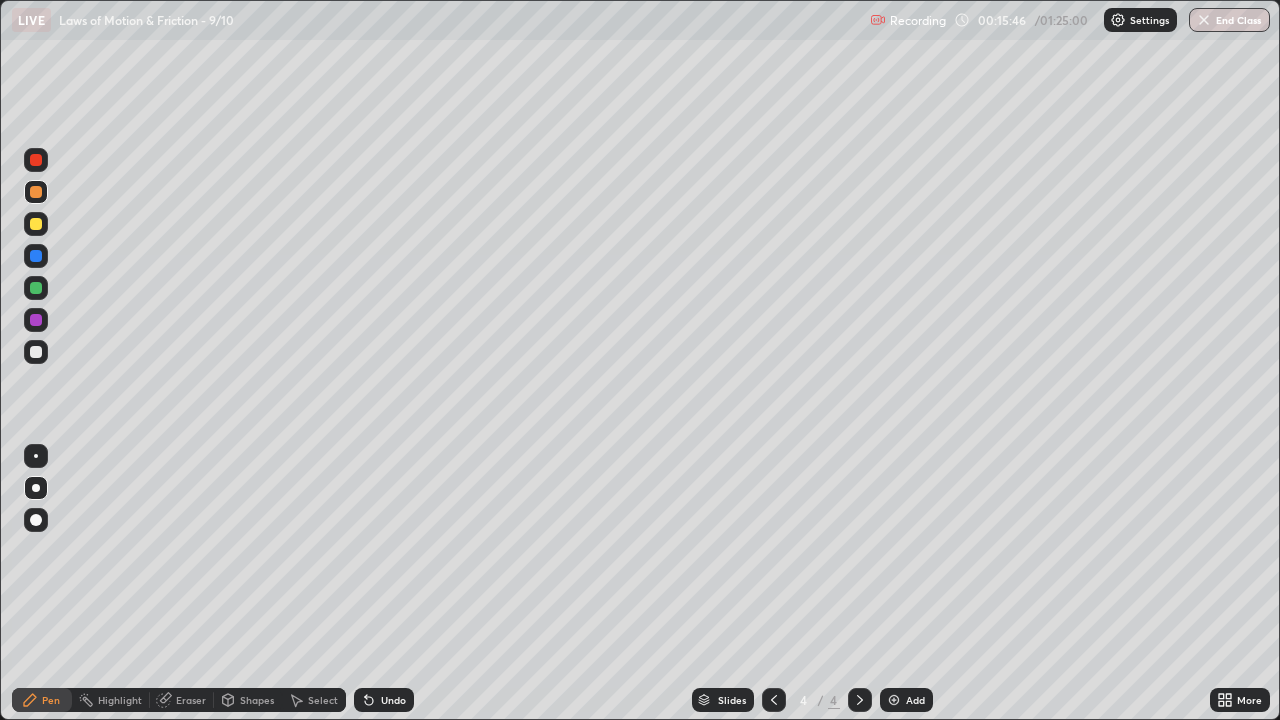 click on "Add" at bounding box center (915, 700) 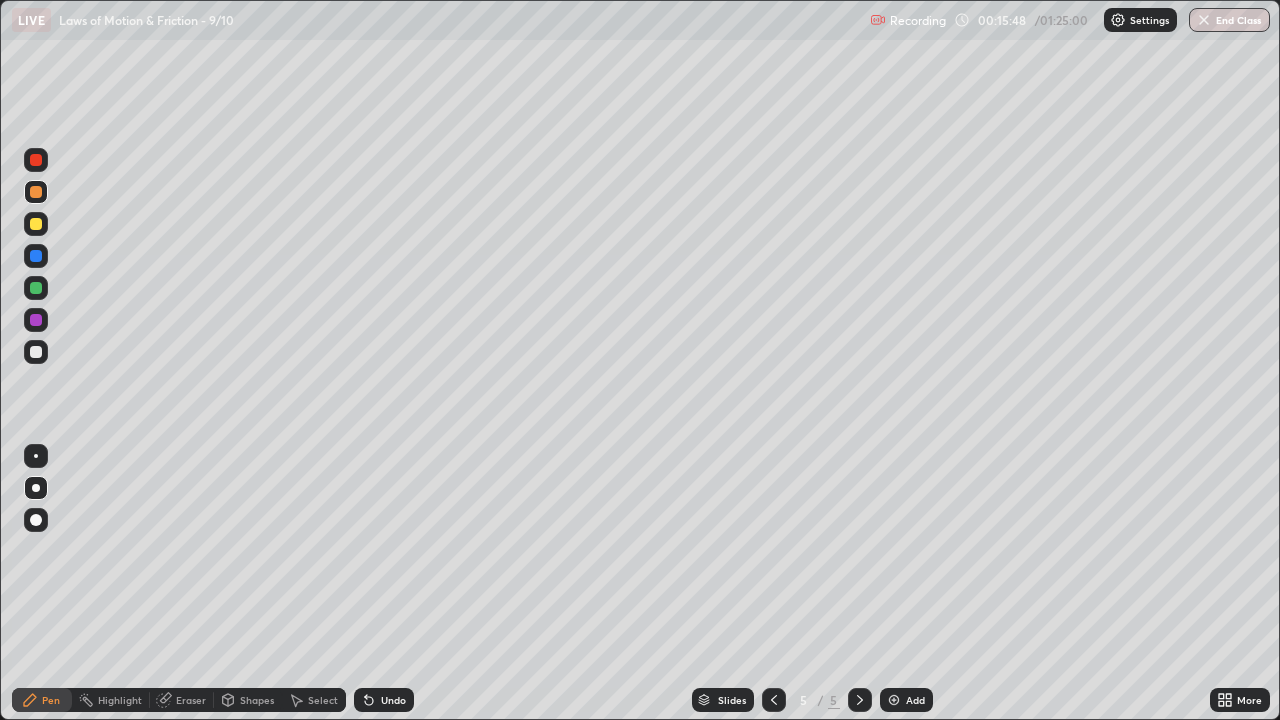 click on "Shapes" at bounding box center [257, 700] 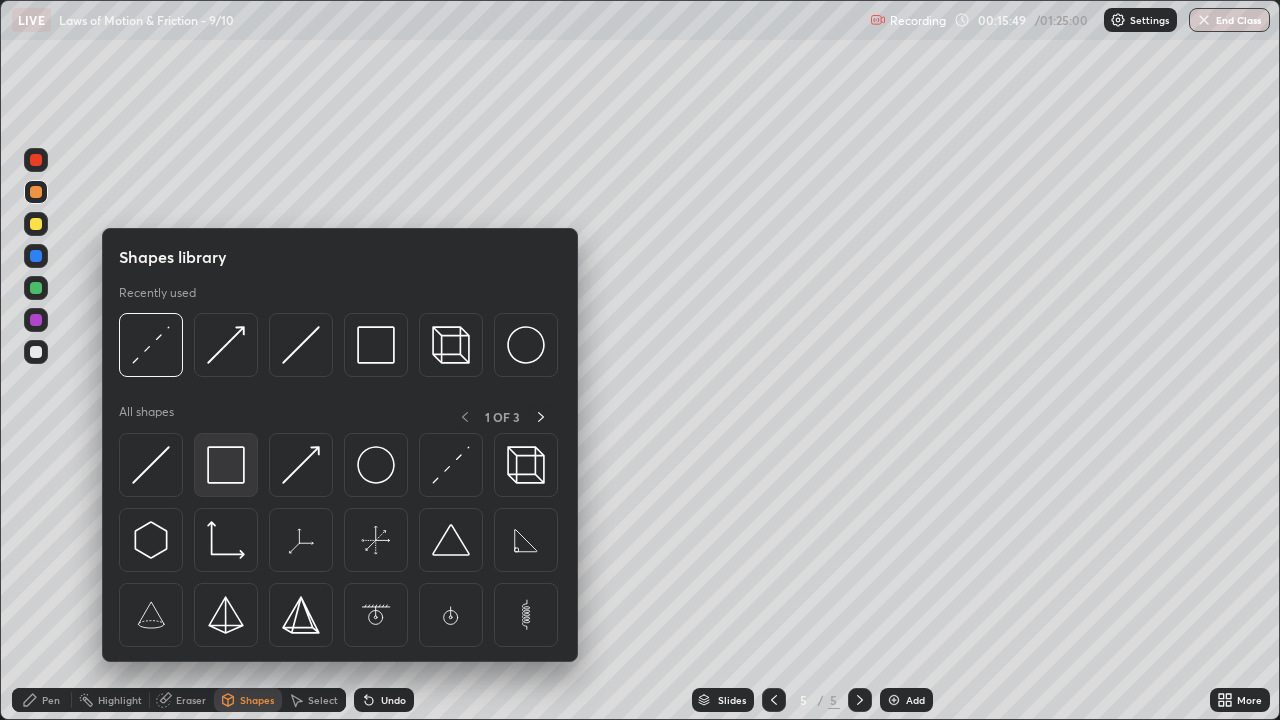 click at bounding box center [226, 465] 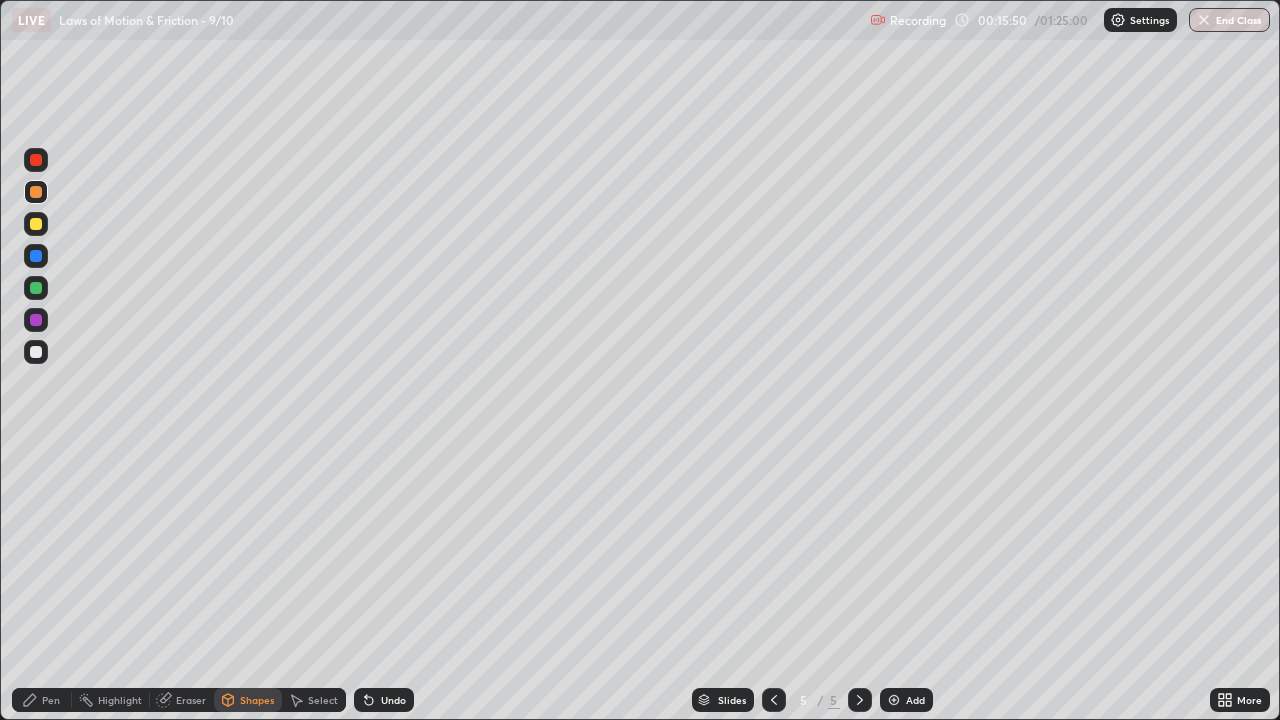 click on "Shapes" at bounding box center (257, 700) 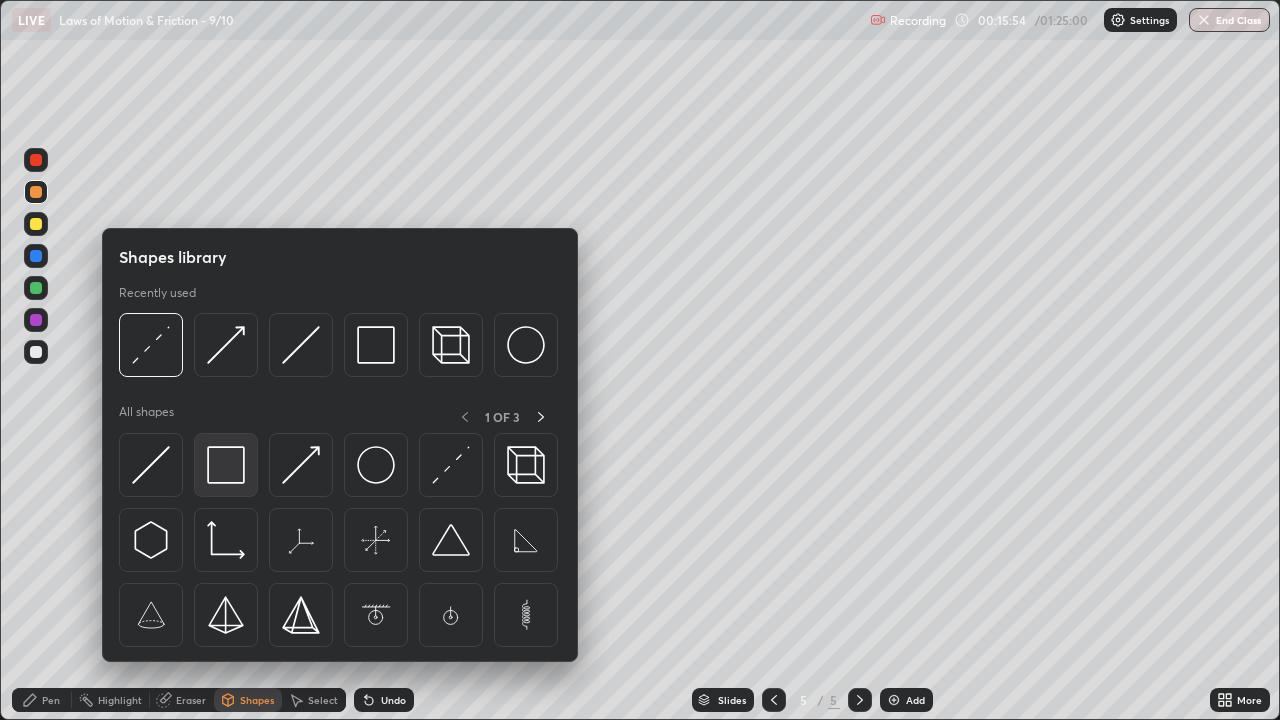 click at bounding box center (226, 465) 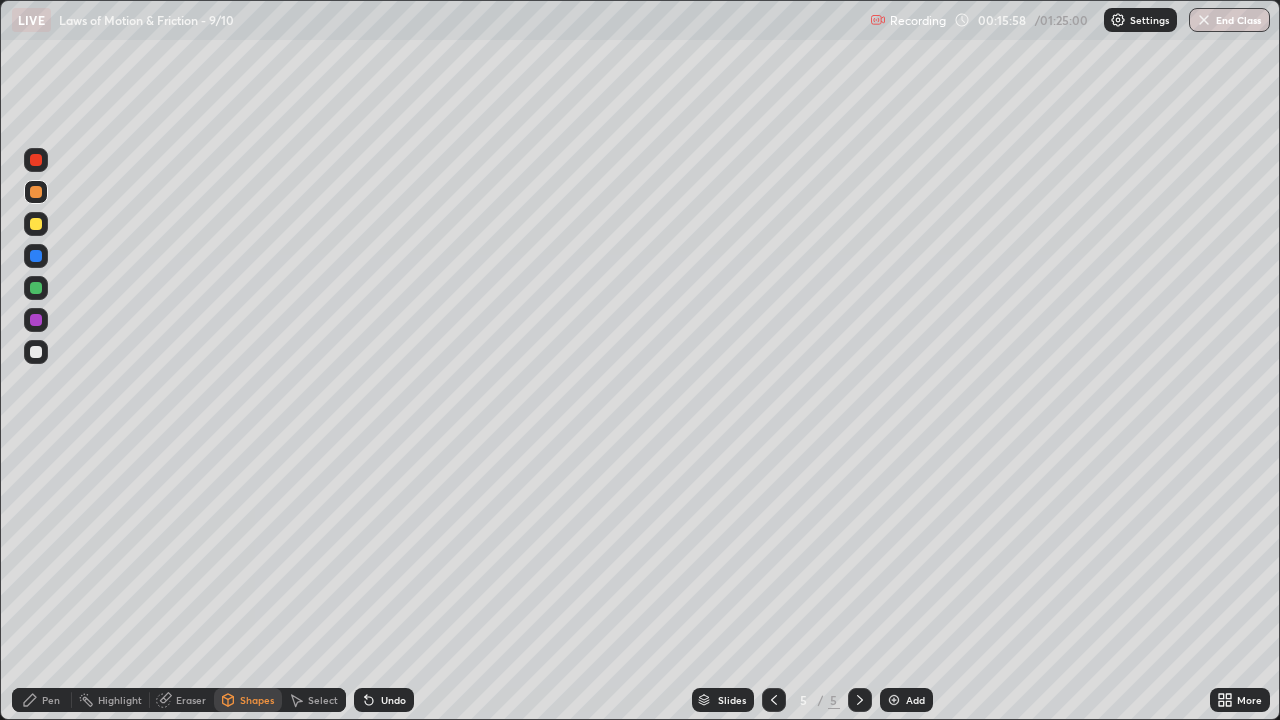 click on "Shapes" at bounding box center (257, 700) 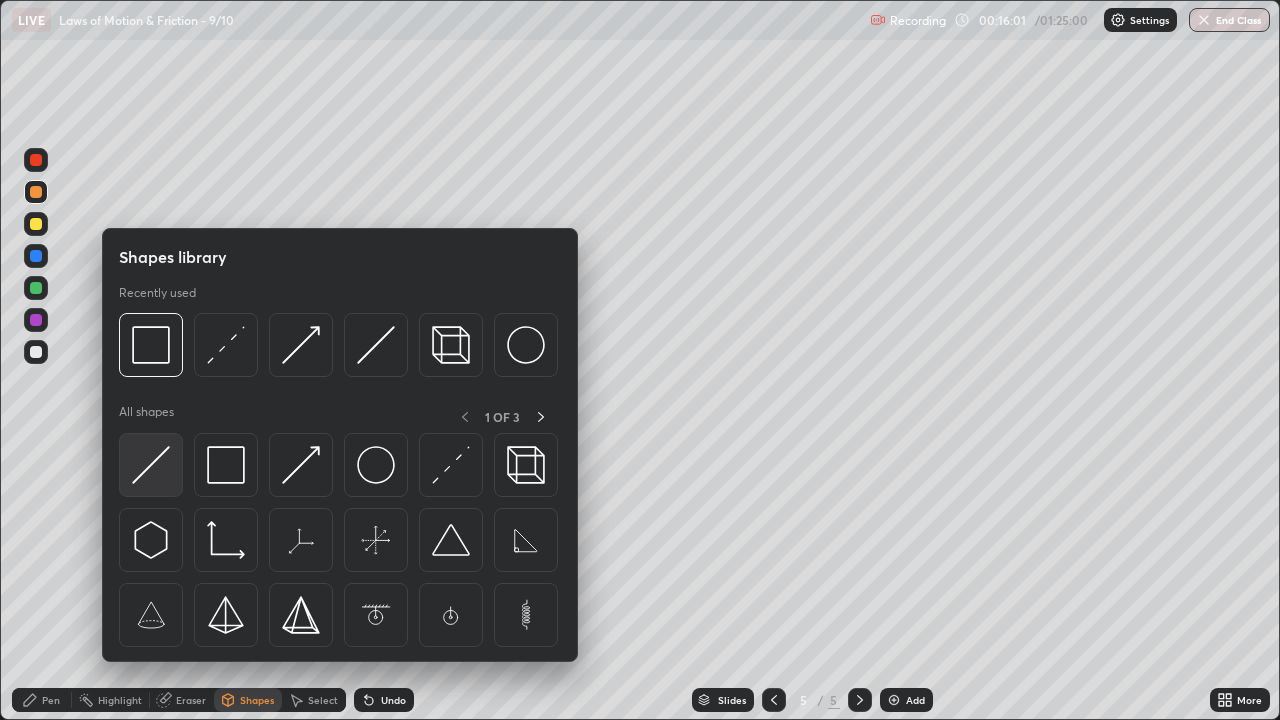 click at bounding box center (151, 465) 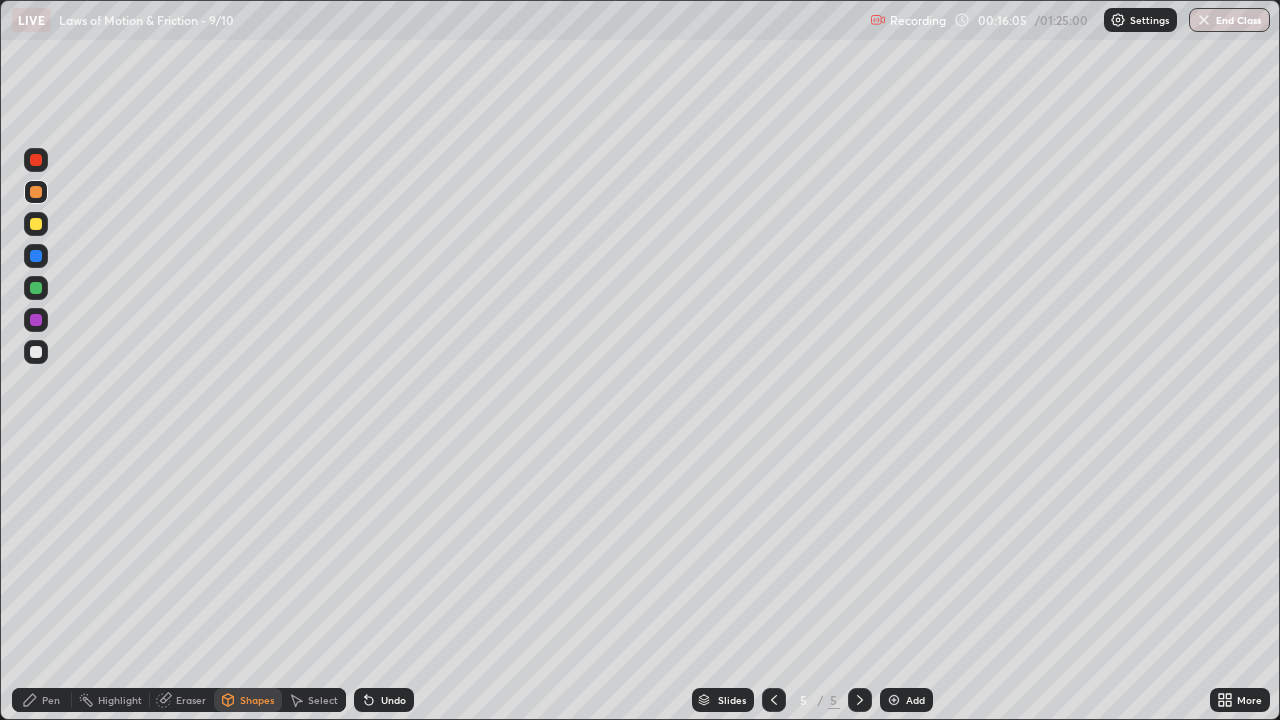 click on "Undo" at bounding box center [384, 700] 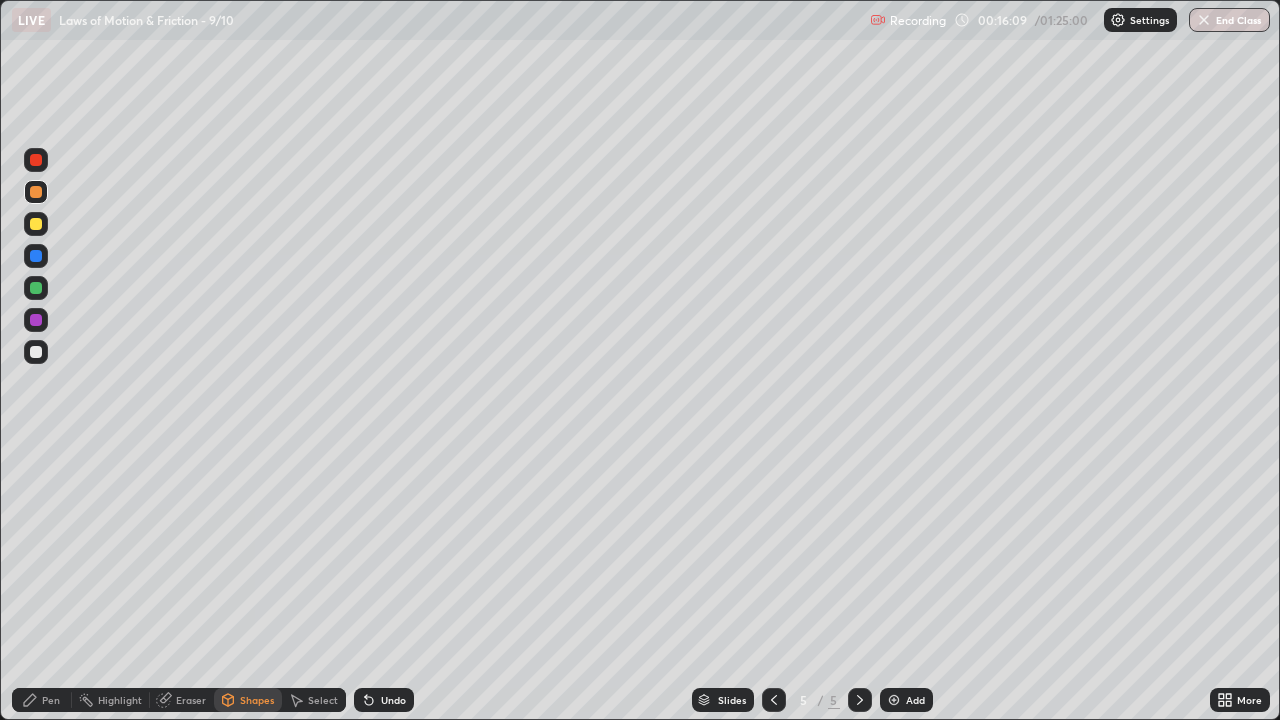 click on "Pen" at bounding box center [51, 700] 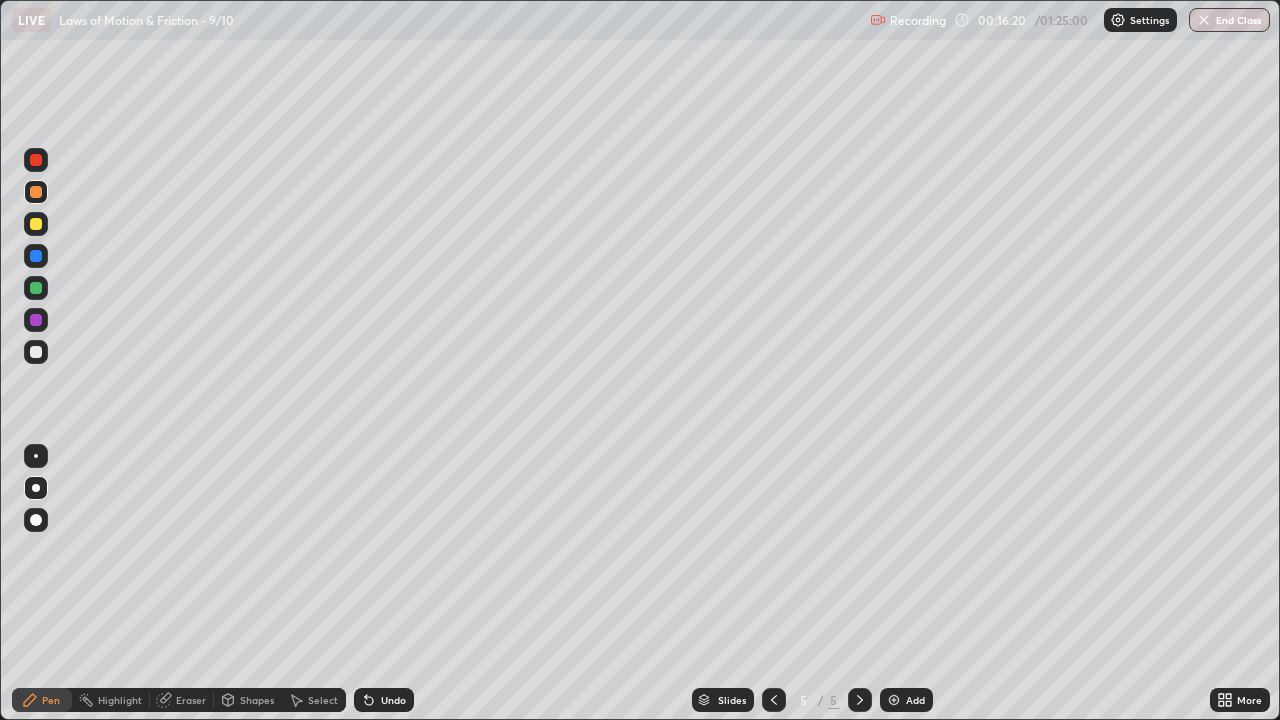 click at bounding box center [36, 224] 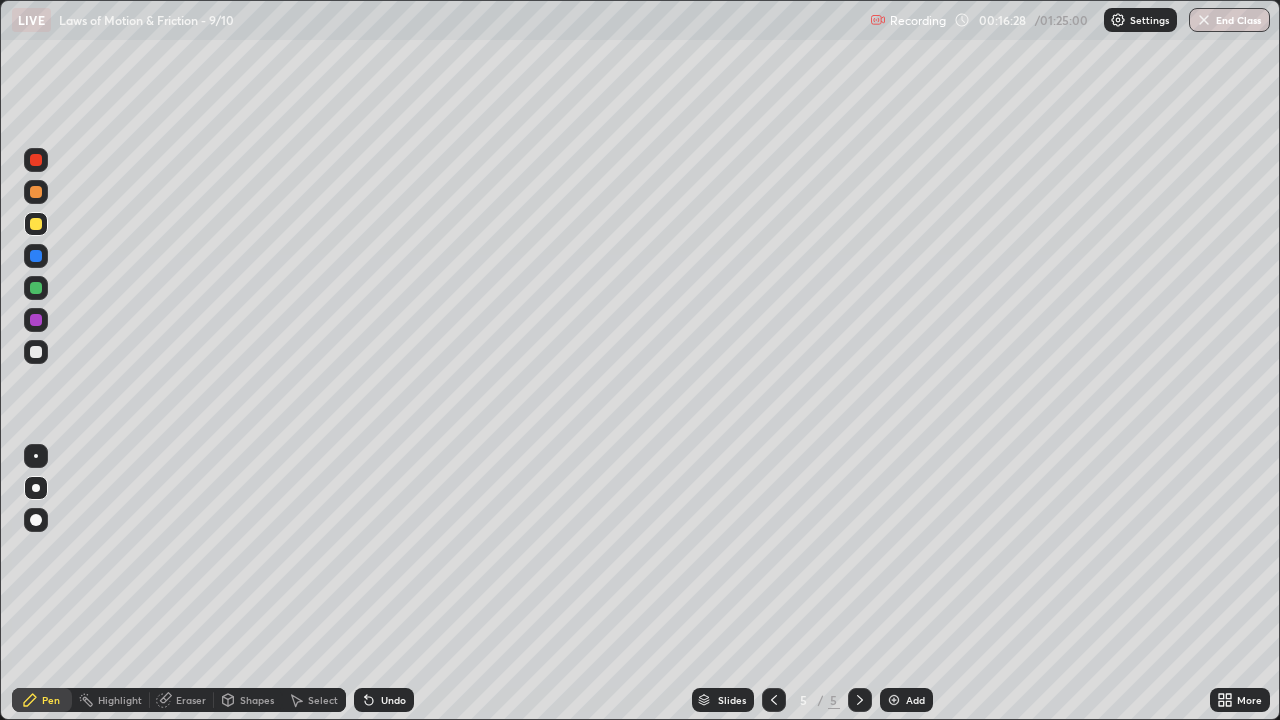 click on "Undo" at bounding box center (393, 700) 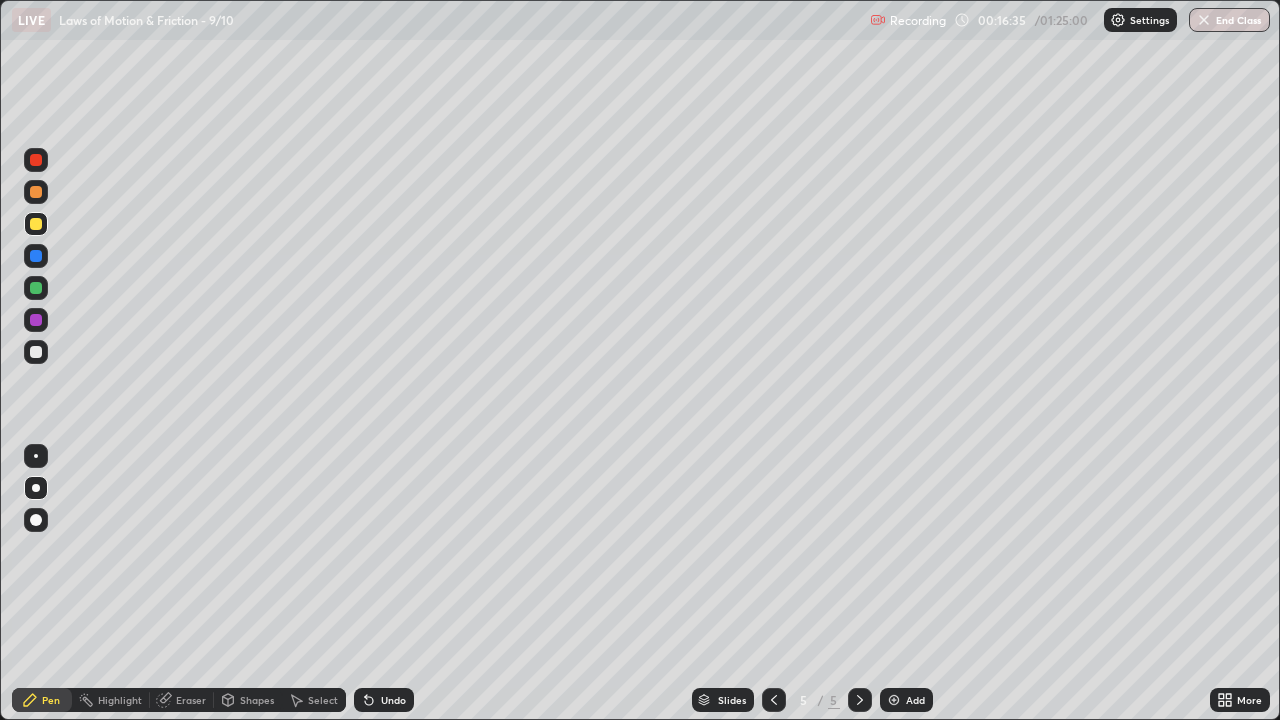 click at bounding box center [36, 288] 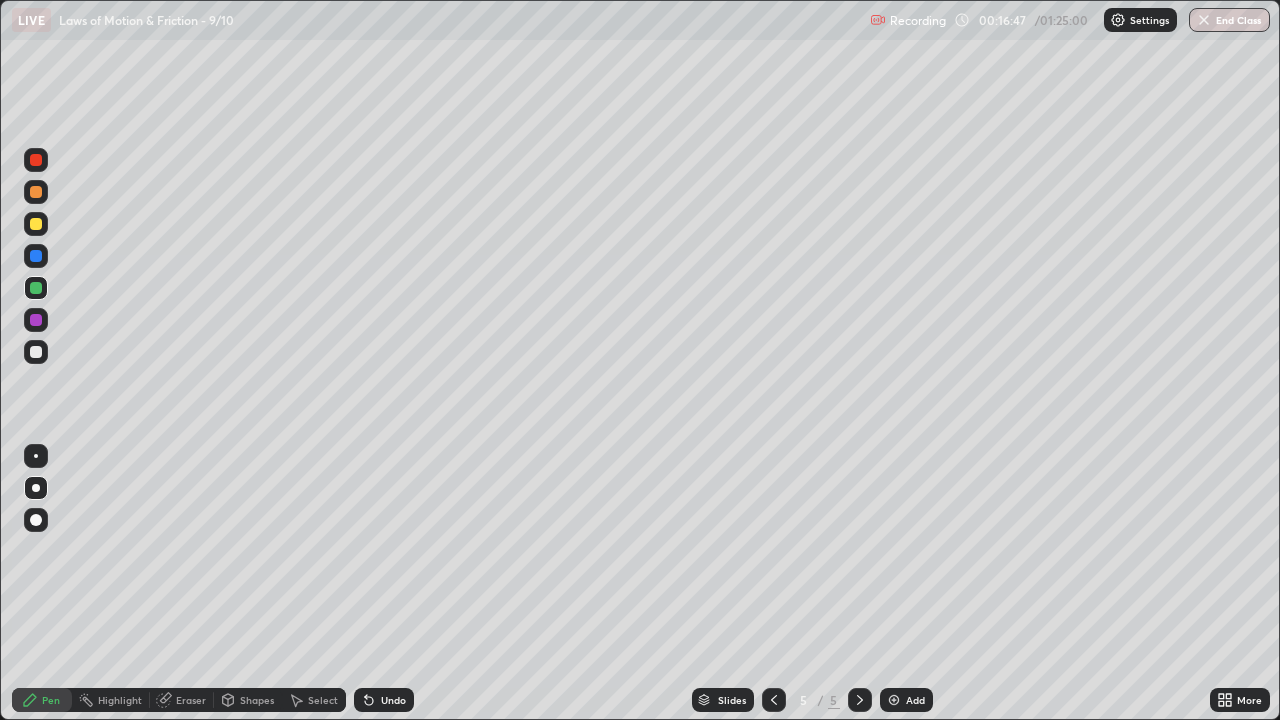 click on "Undo" at bounding box center (393, 700) 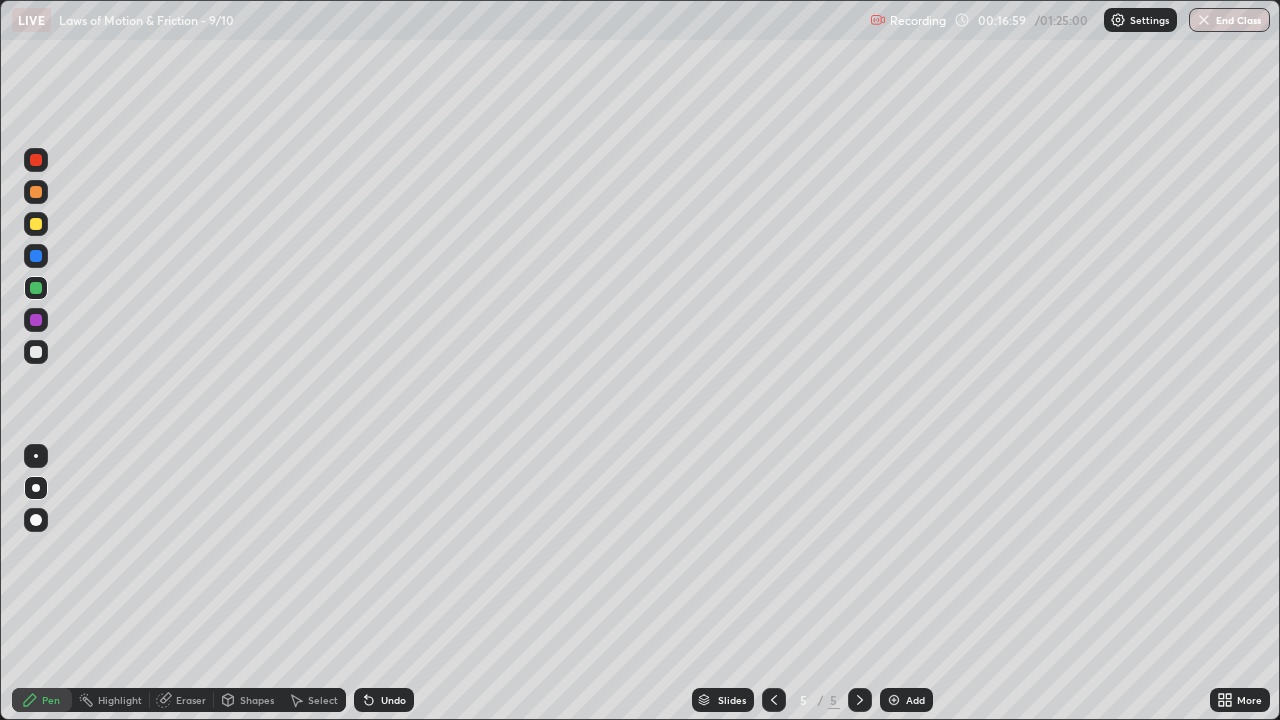 click at bounding box center (36, 192) 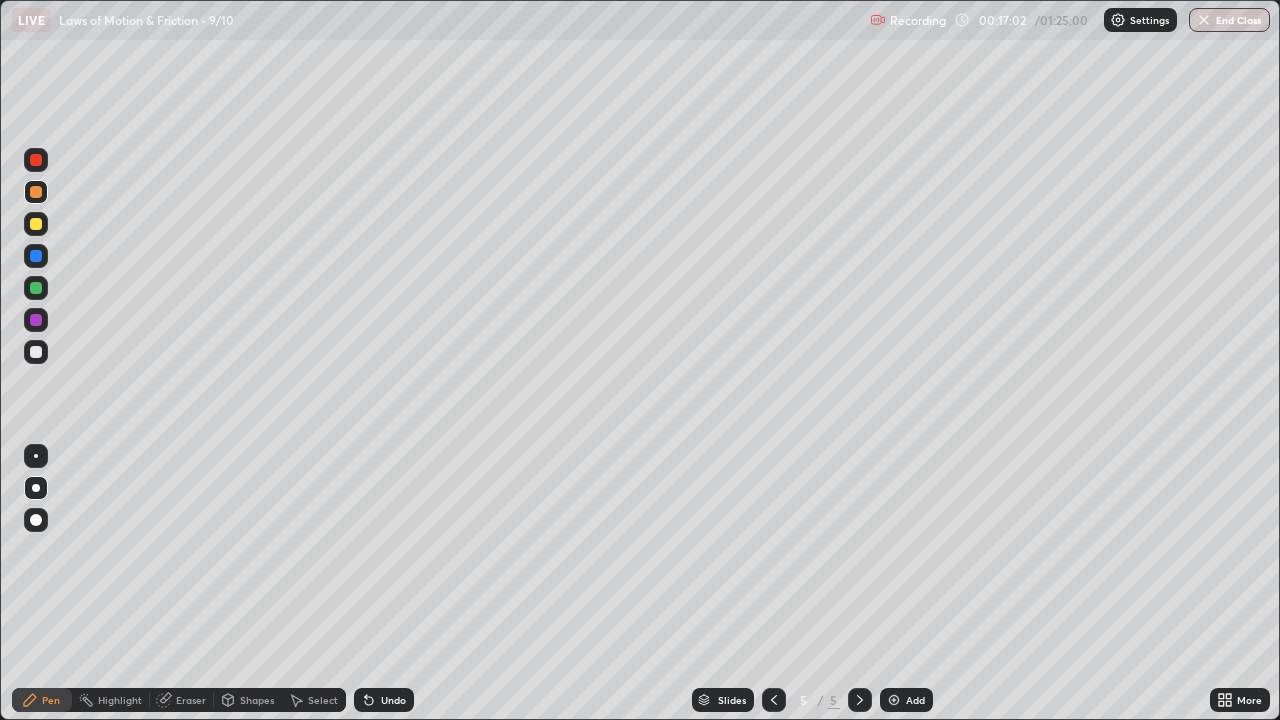 click at bounding box center (36, 352) 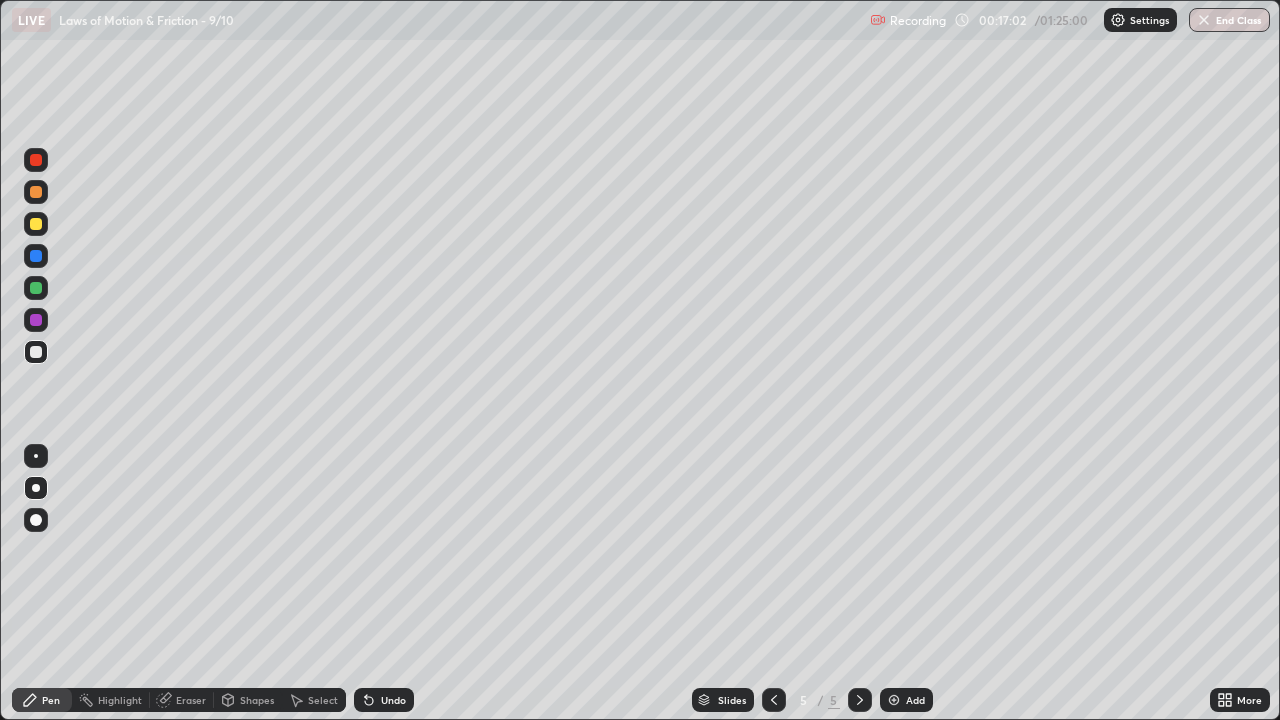 click at bounding box center [36, 456] 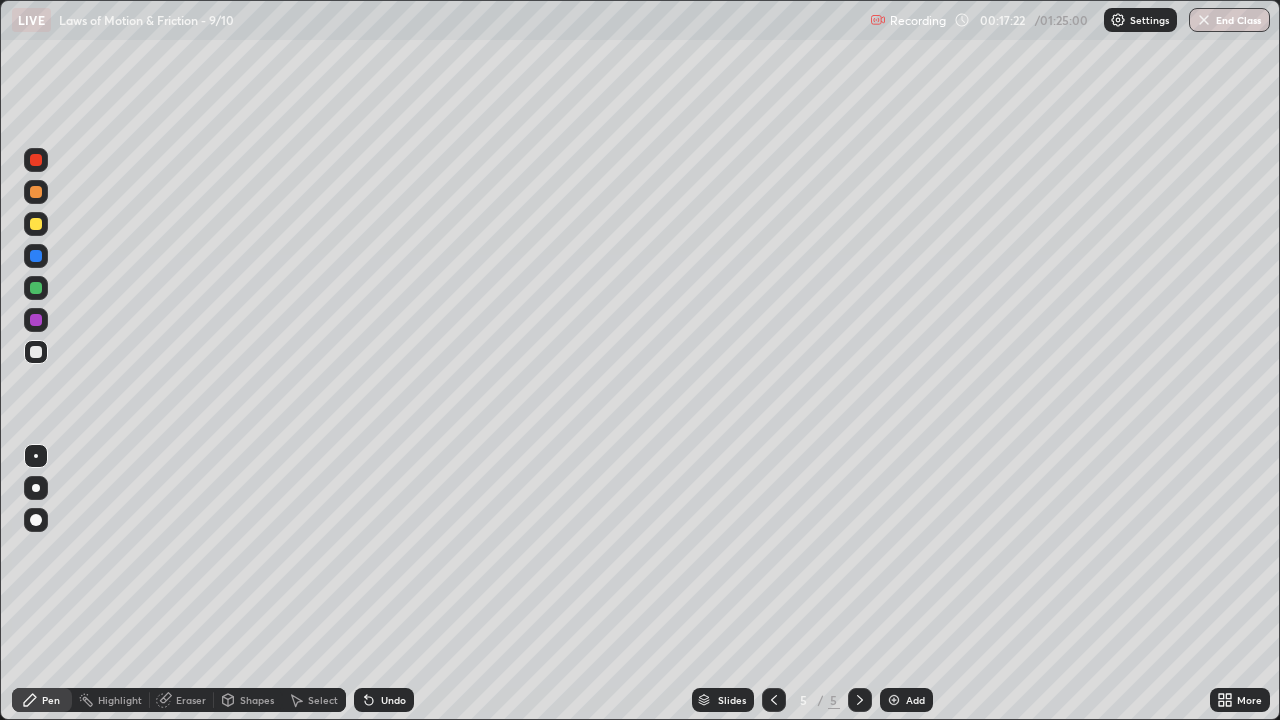 click on "Undo" at bounding box center (393, 700) 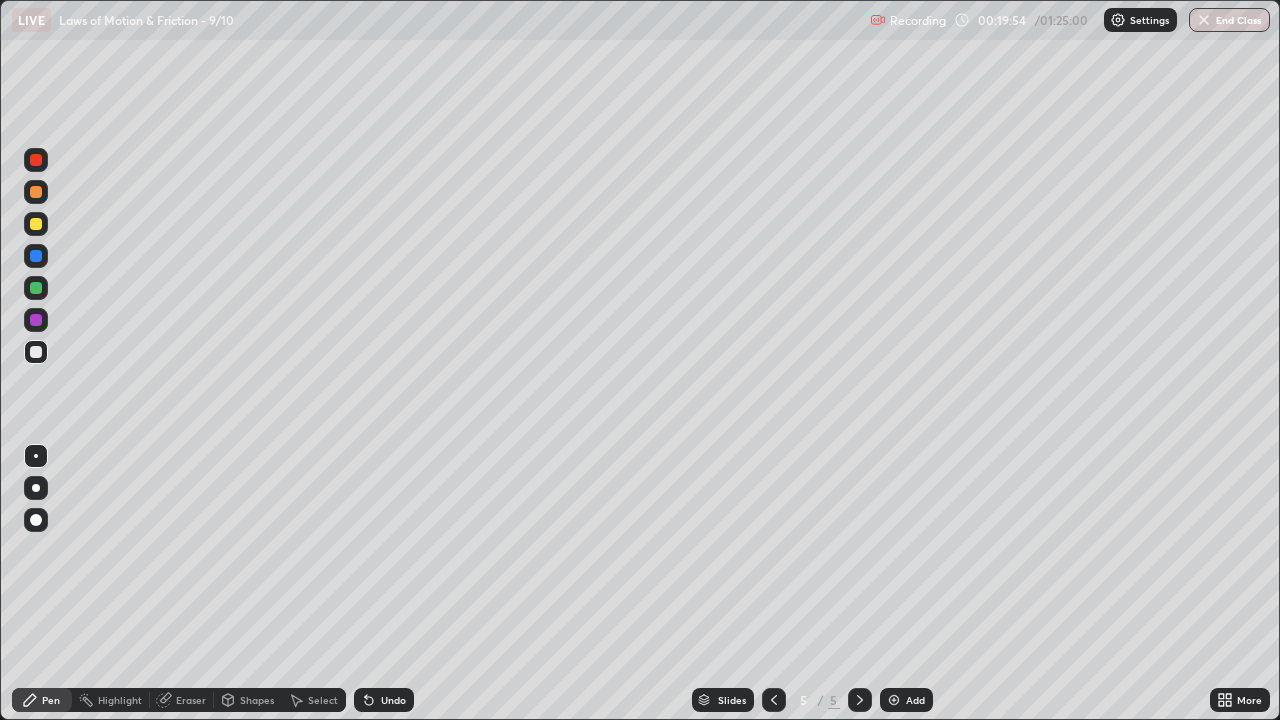 click on "Select" at bounding box center [314, 700] 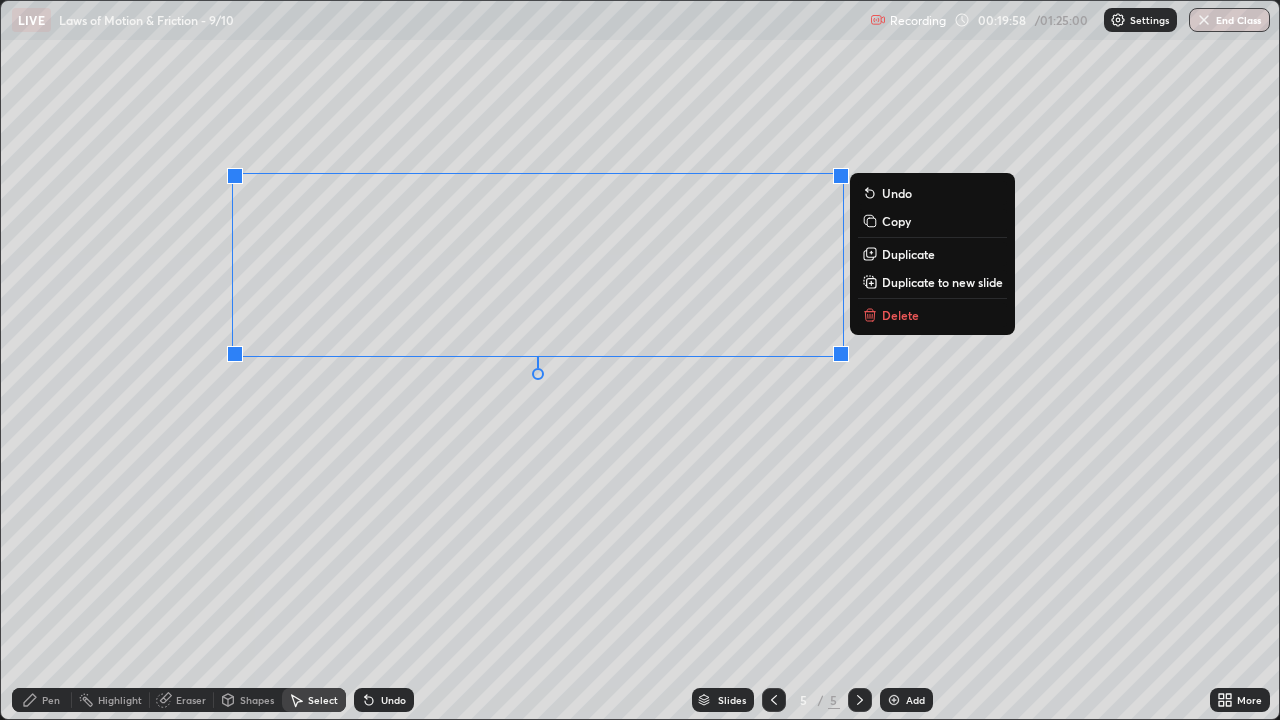 click on "Duplicate to new slide" at bounding box center (942, 282) 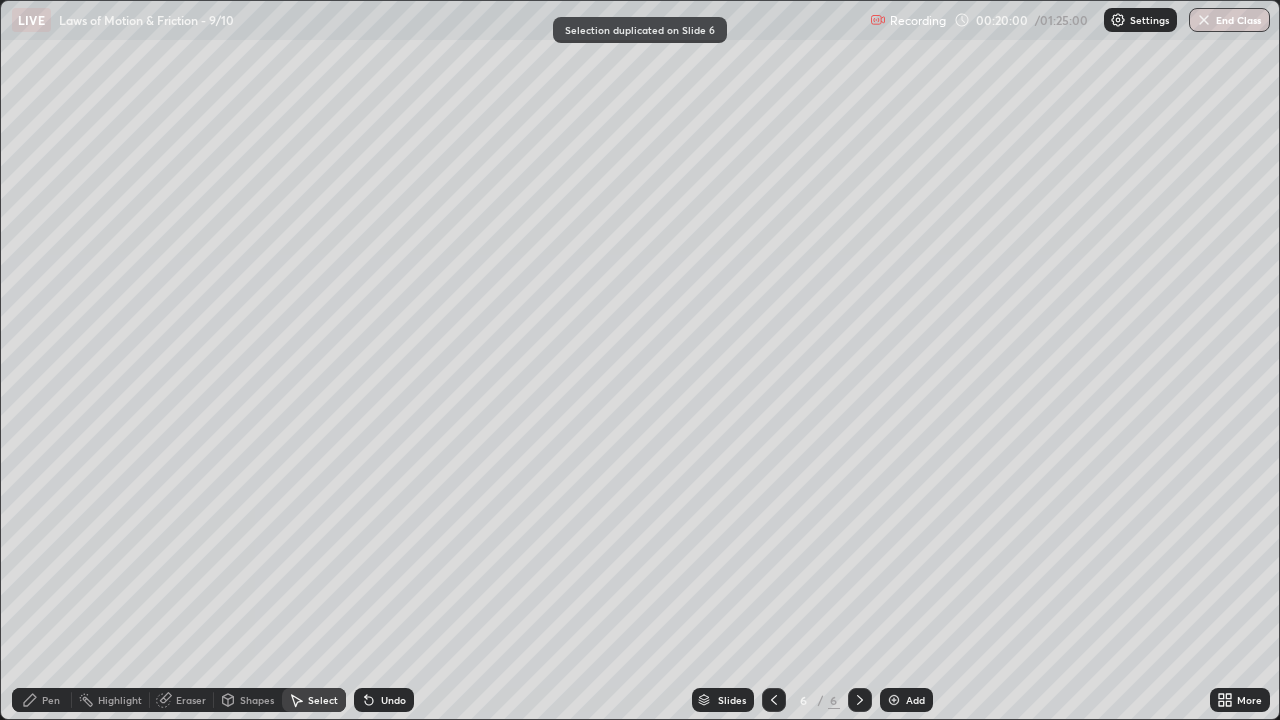 click on "Shapes" at bounding box center [257, 700] 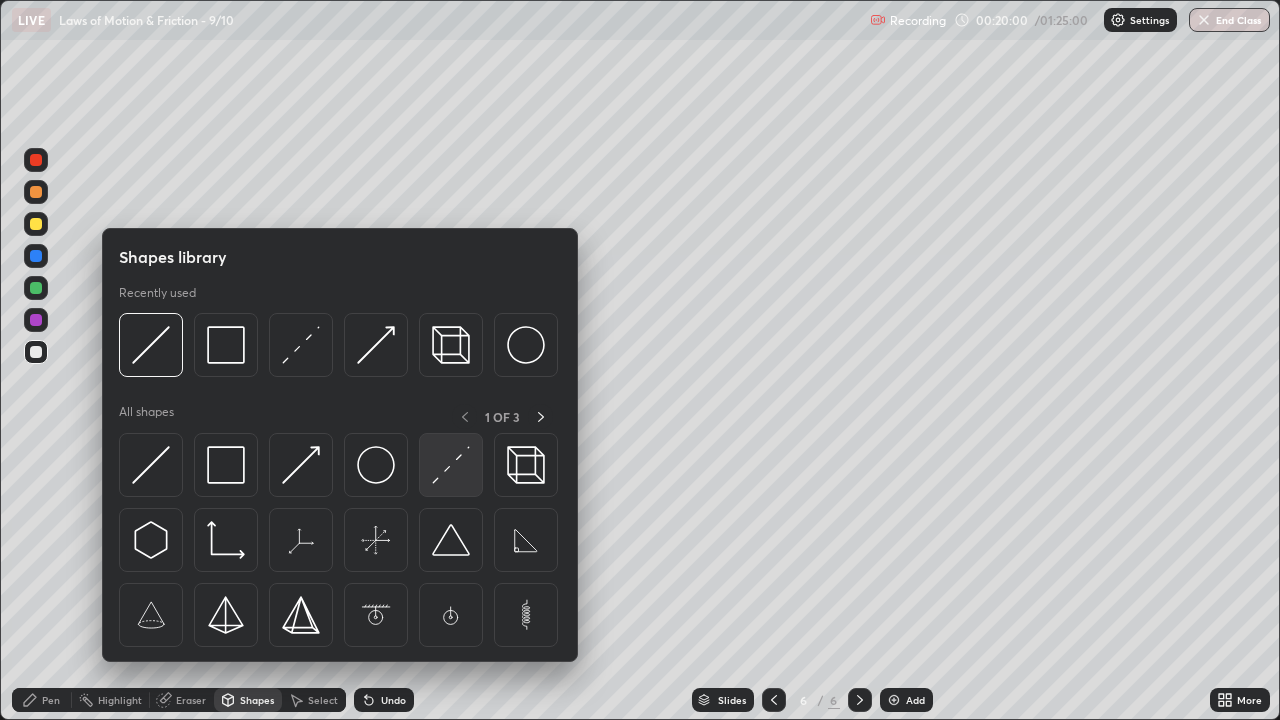 click at bounding box center (451, 465) 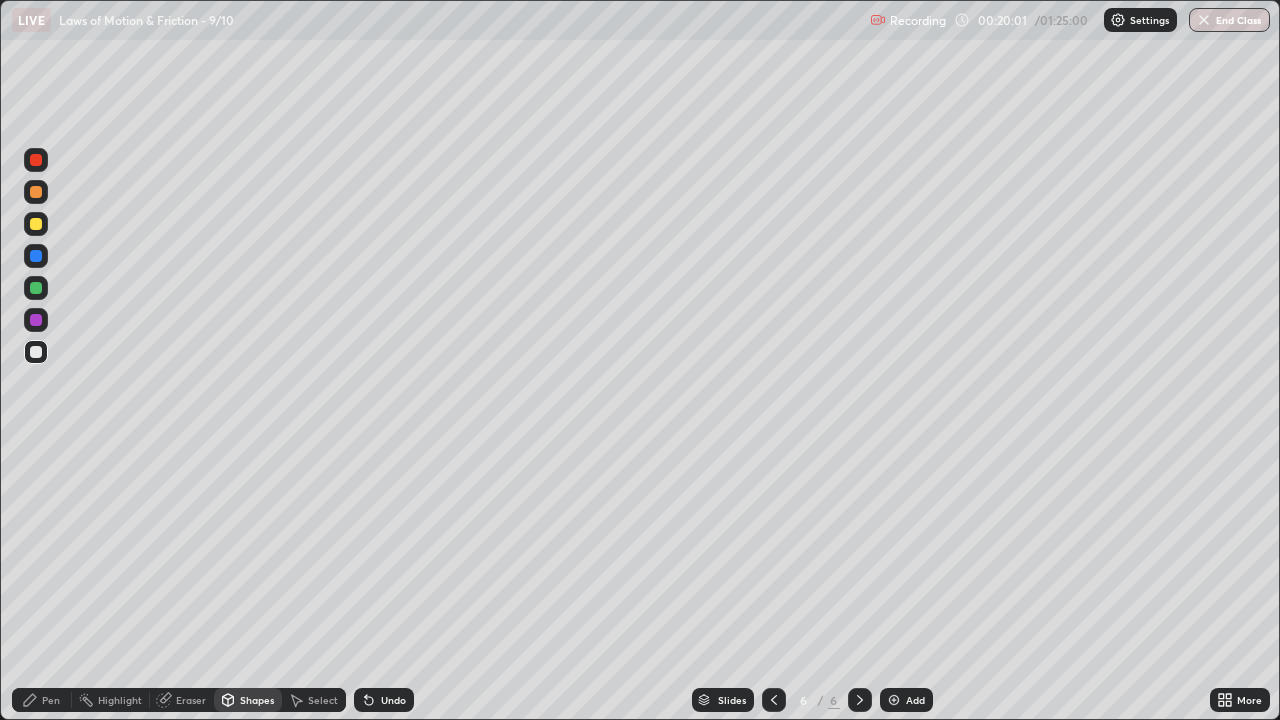 click at bounding box center (36, 320) 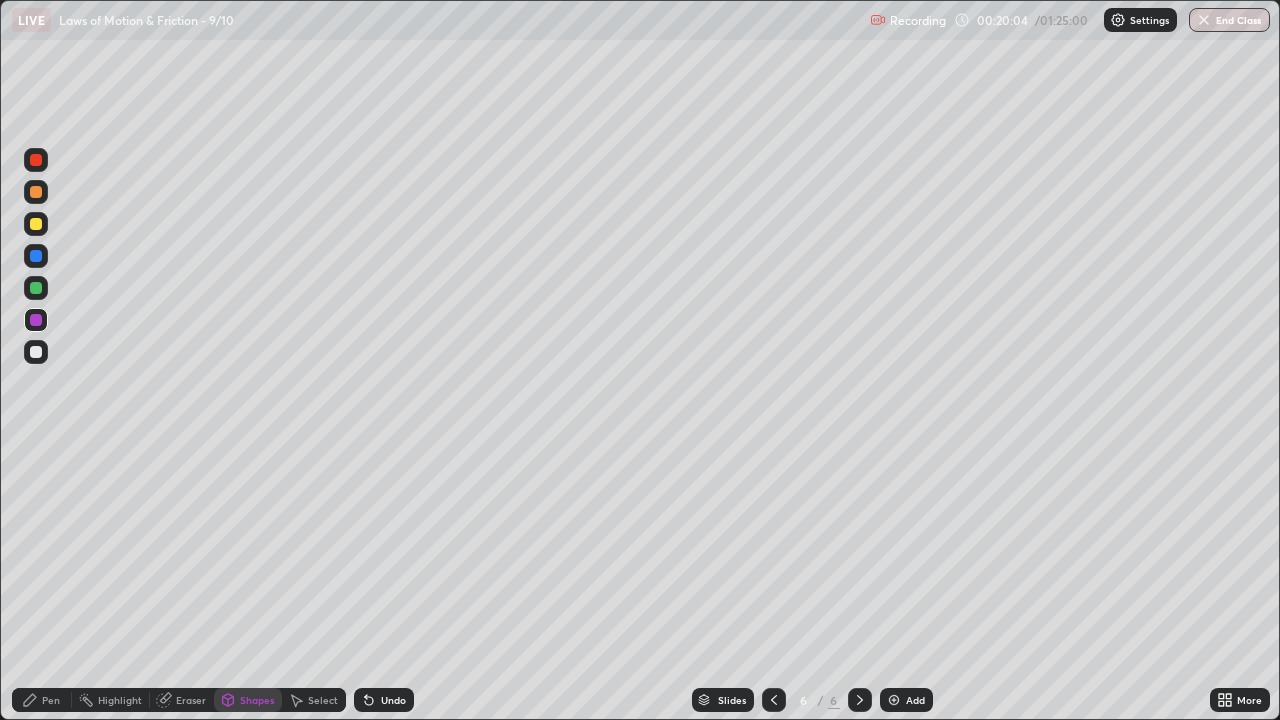 click on "Select" at bounding box center [323, 700] 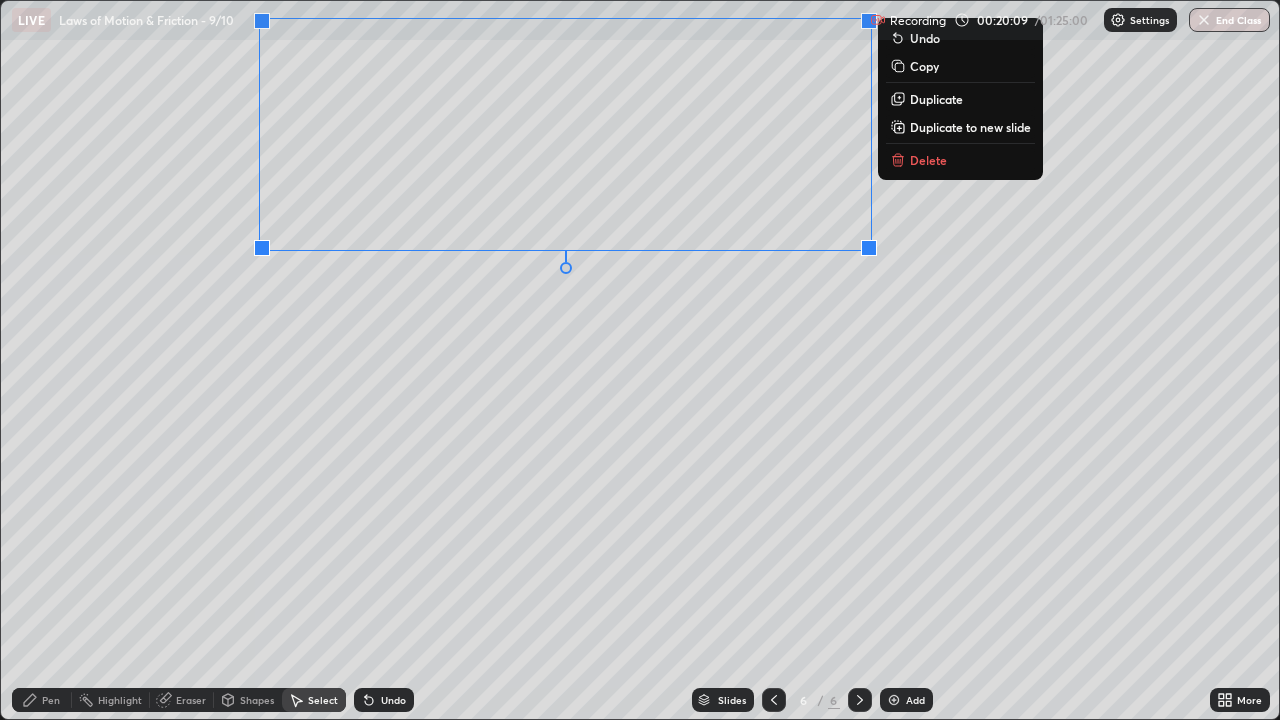 click on "Pen" at bounding box center [42, 700] 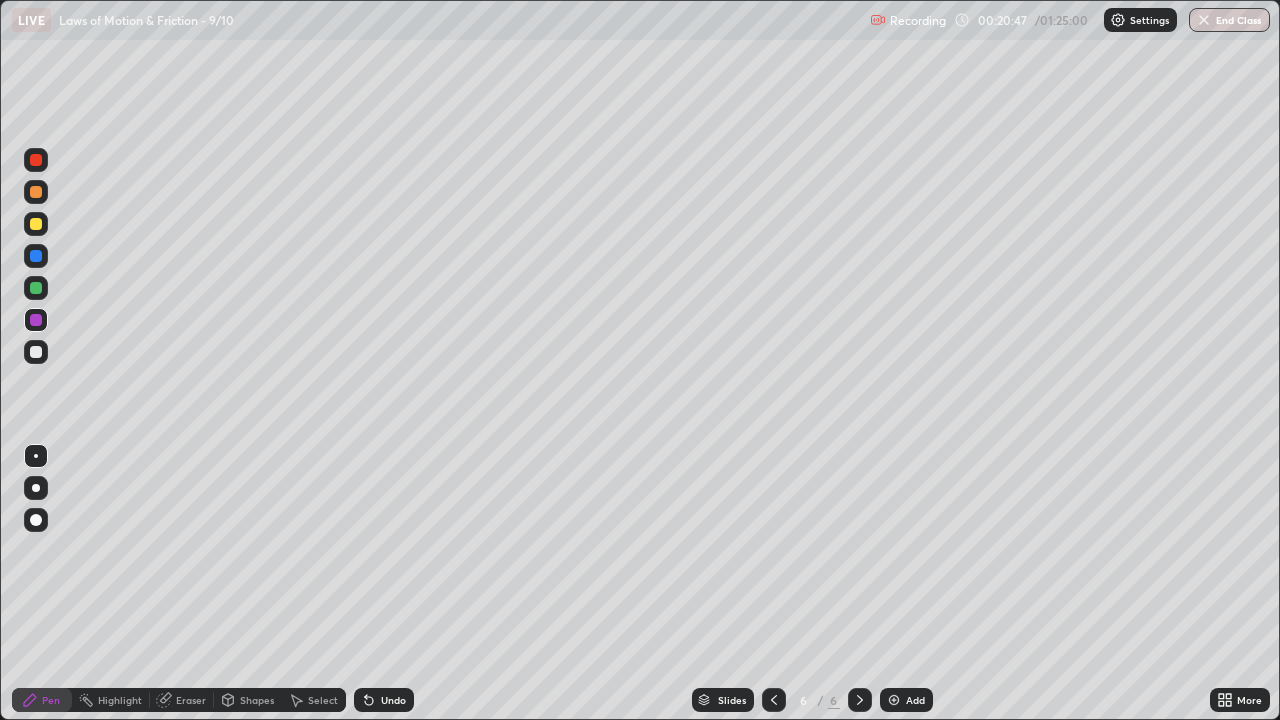 click at bounding box center (36, 192) 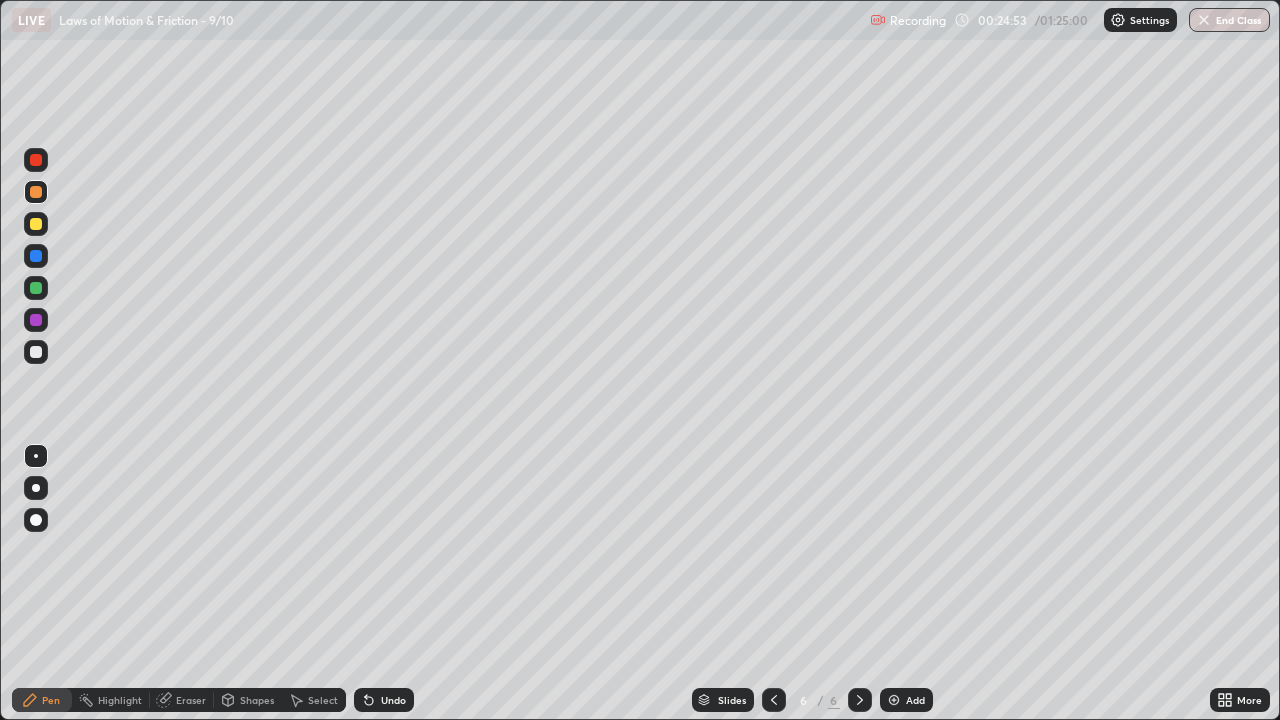 click on "Select" at bounding box center (323, 700) 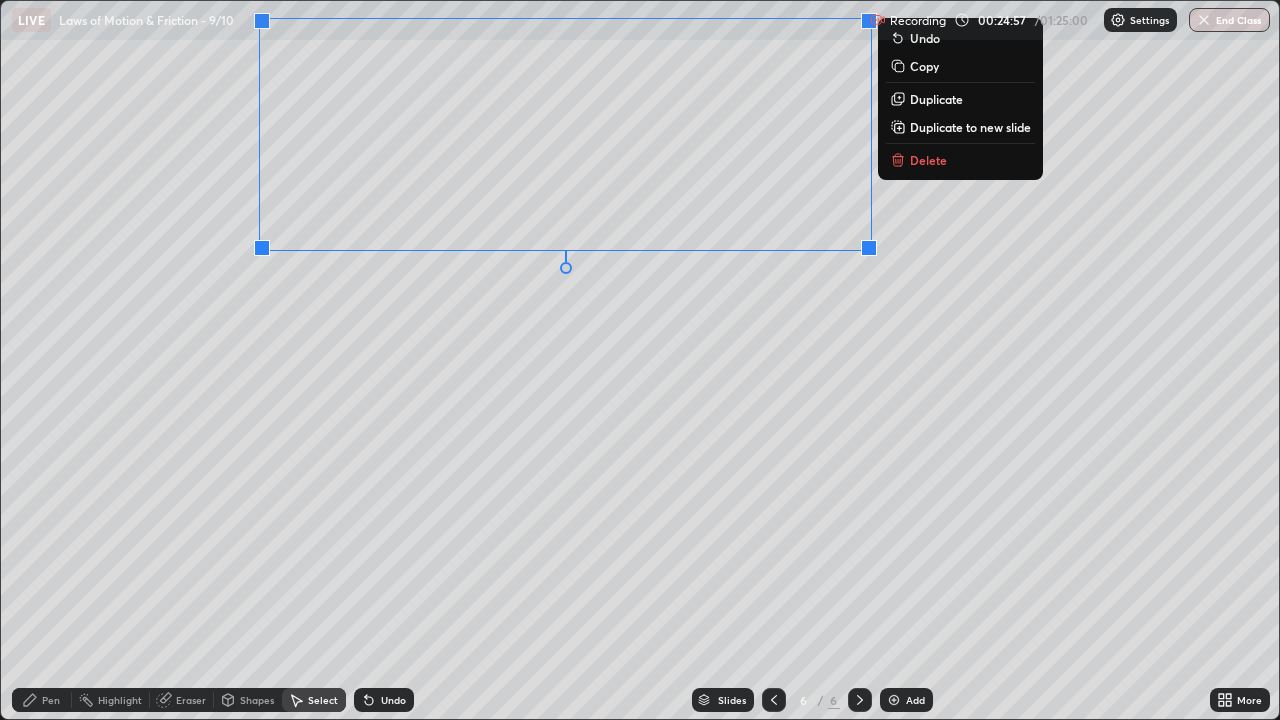 click on "Duplicate to new slide" at bounding box center (970, 127) 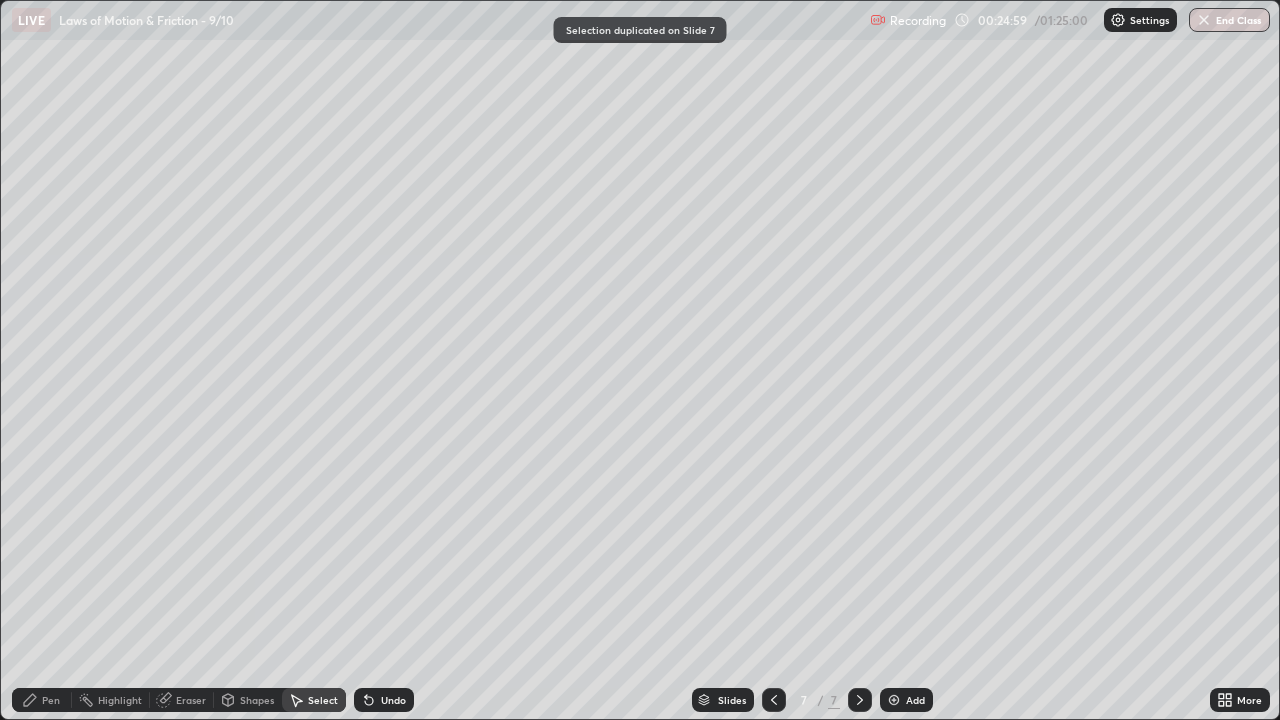 click on "Pen" at bounding box center [51, 700] 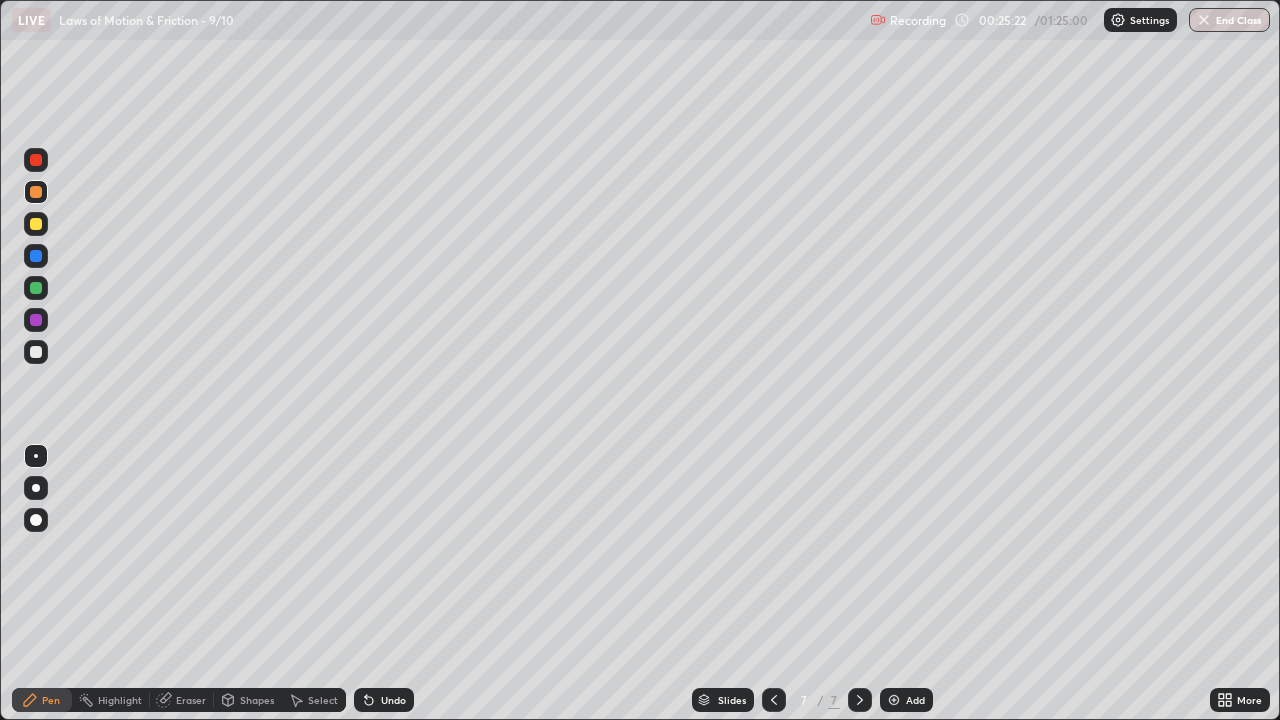 click on "Undo" at bounding box center (393, 700) 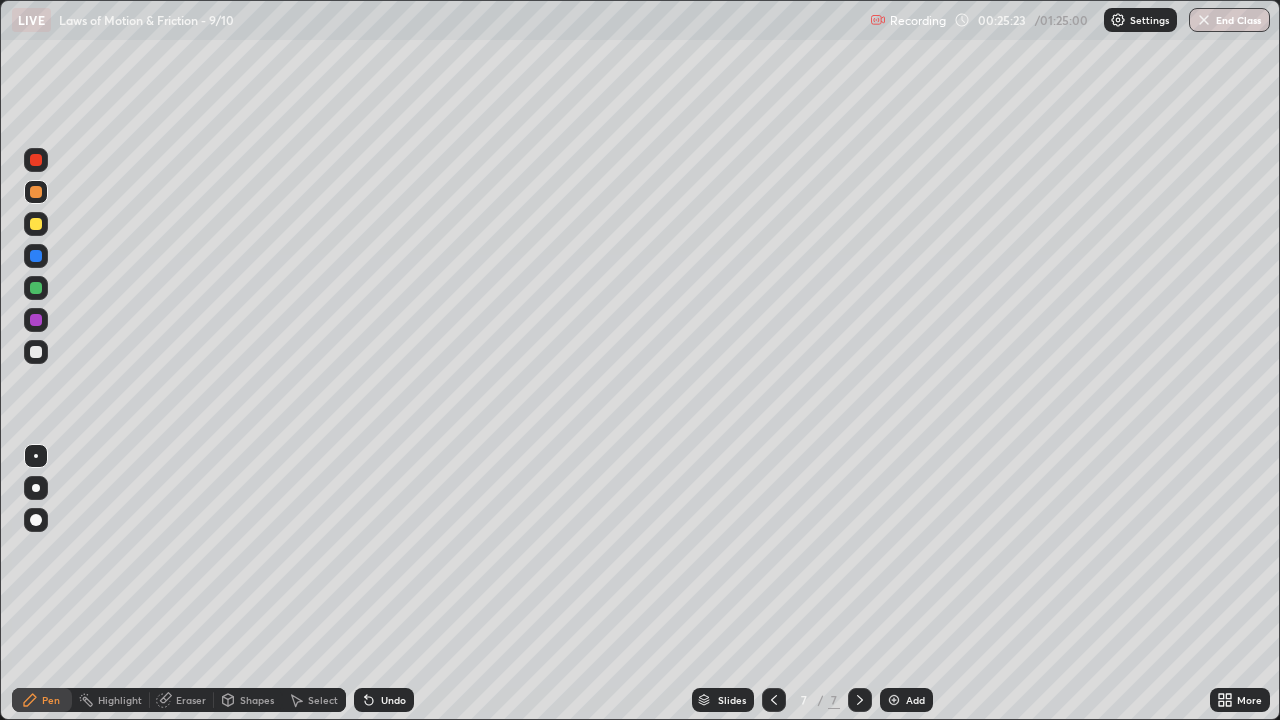 click on "Undo" at bounding box center [384, 700] 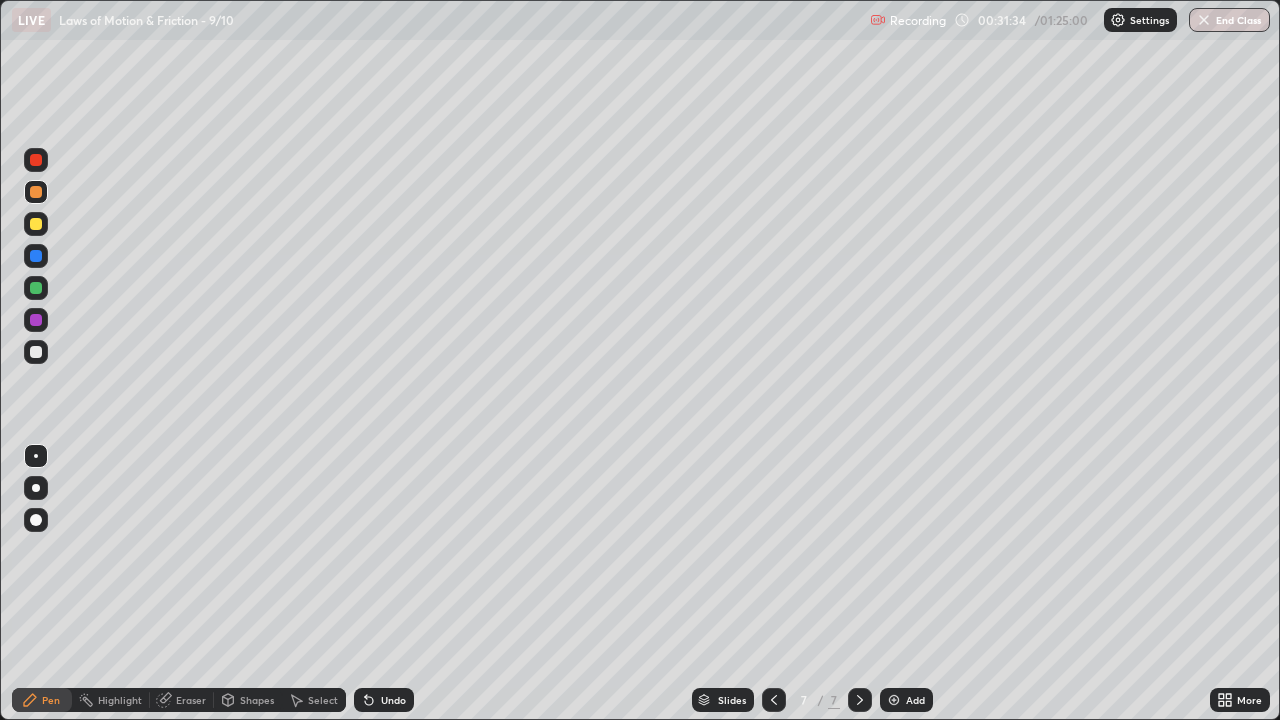 click at bounding box center [36, 256] 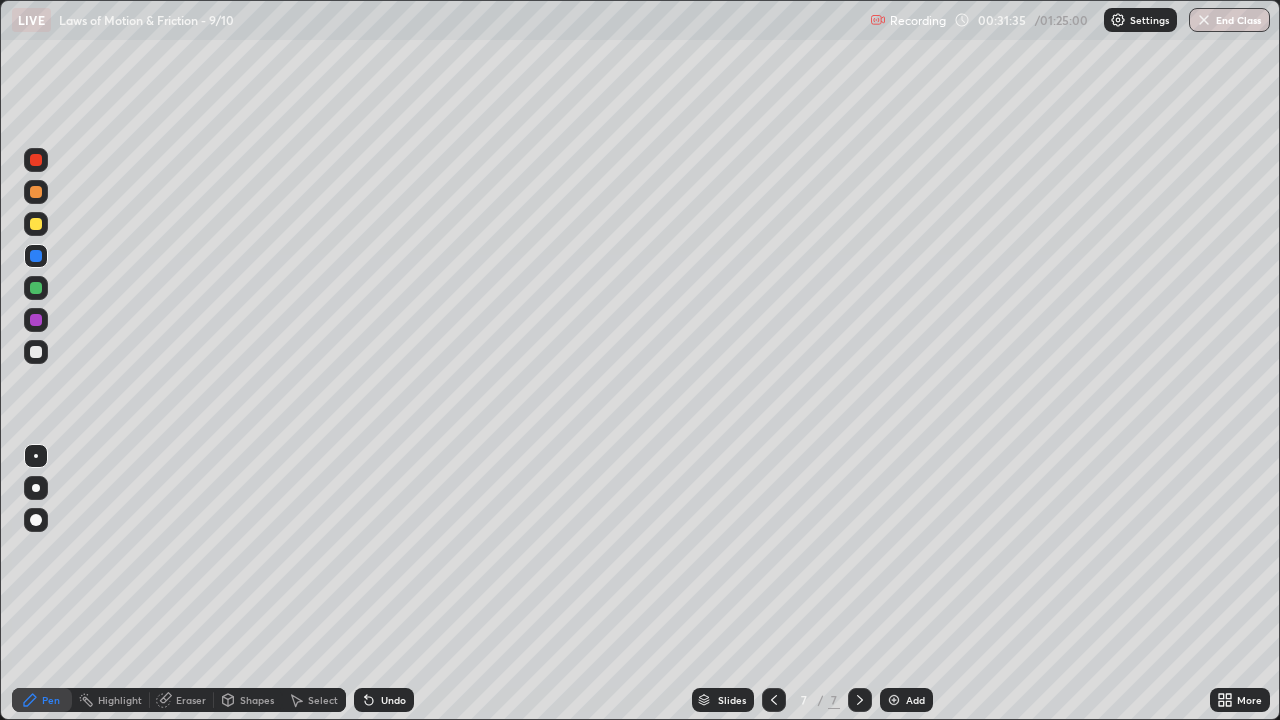 click at bounding box center [36, 288] 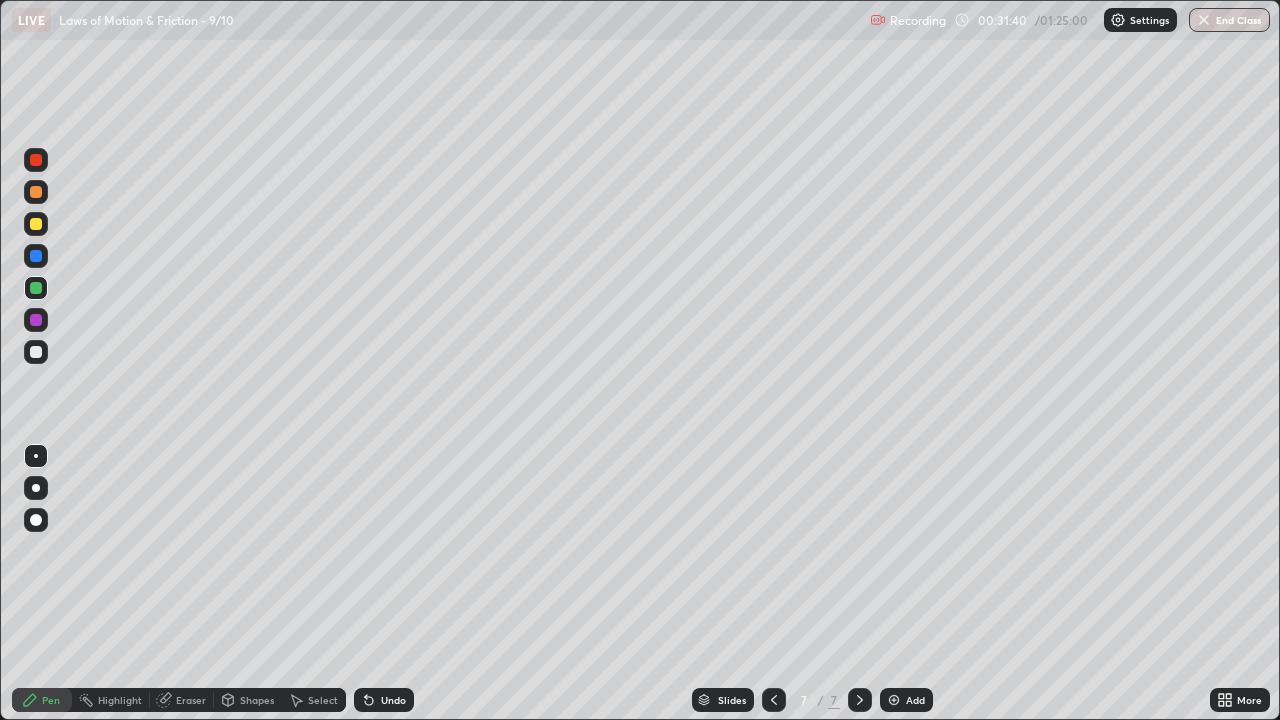 click on "Setting up your live class" at bounding box center [640, 360] 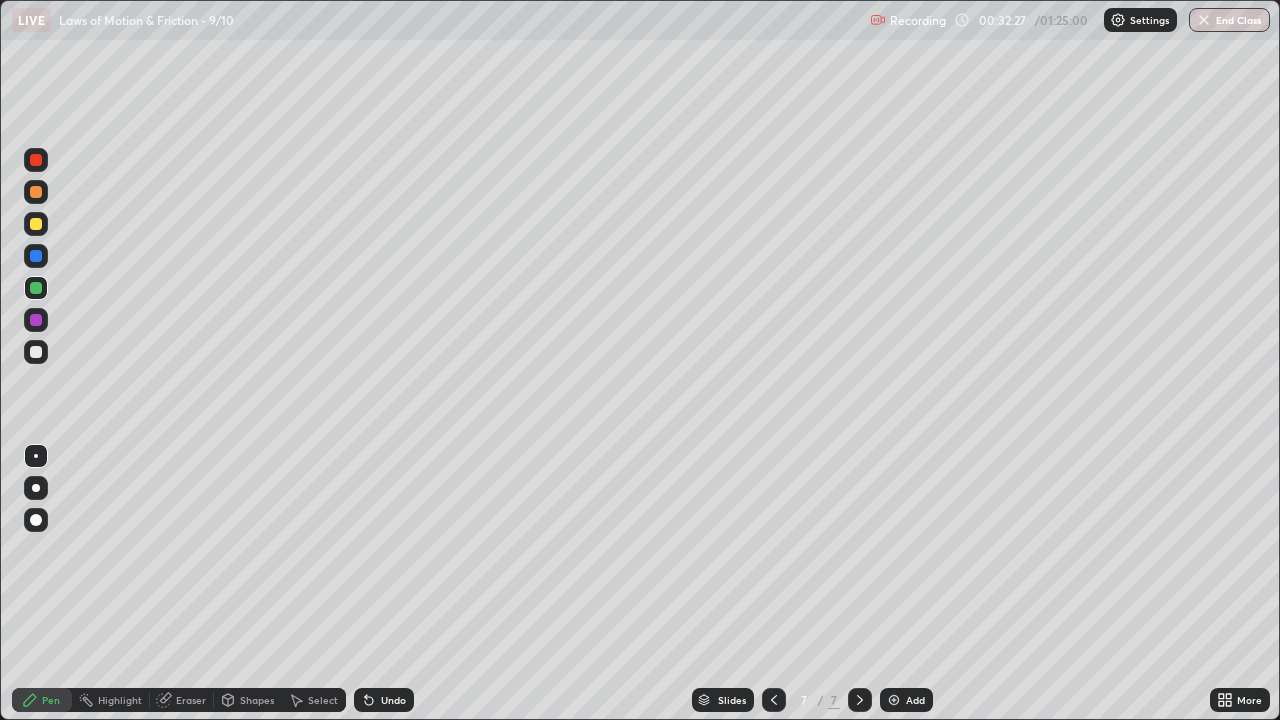 click on "Undo" at bounding box center (393, 700) 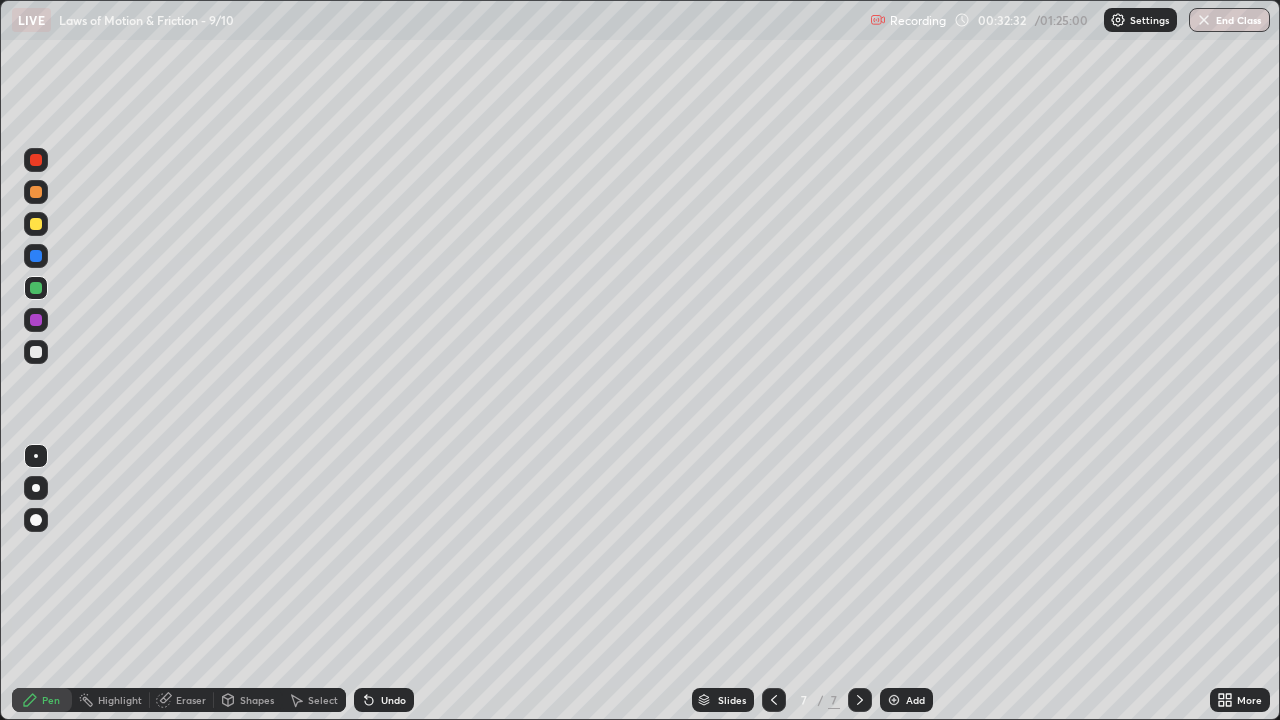 click at bounding box center [36, 352] 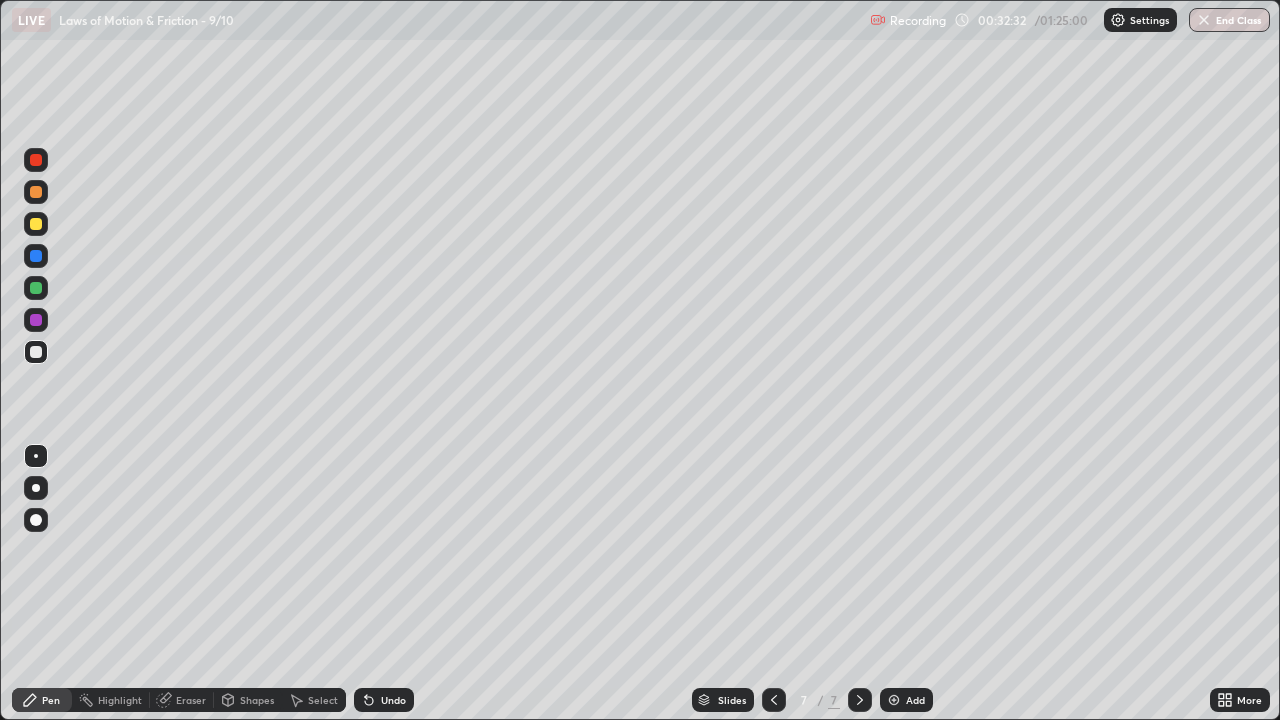 click at bounding box center (36, 352) 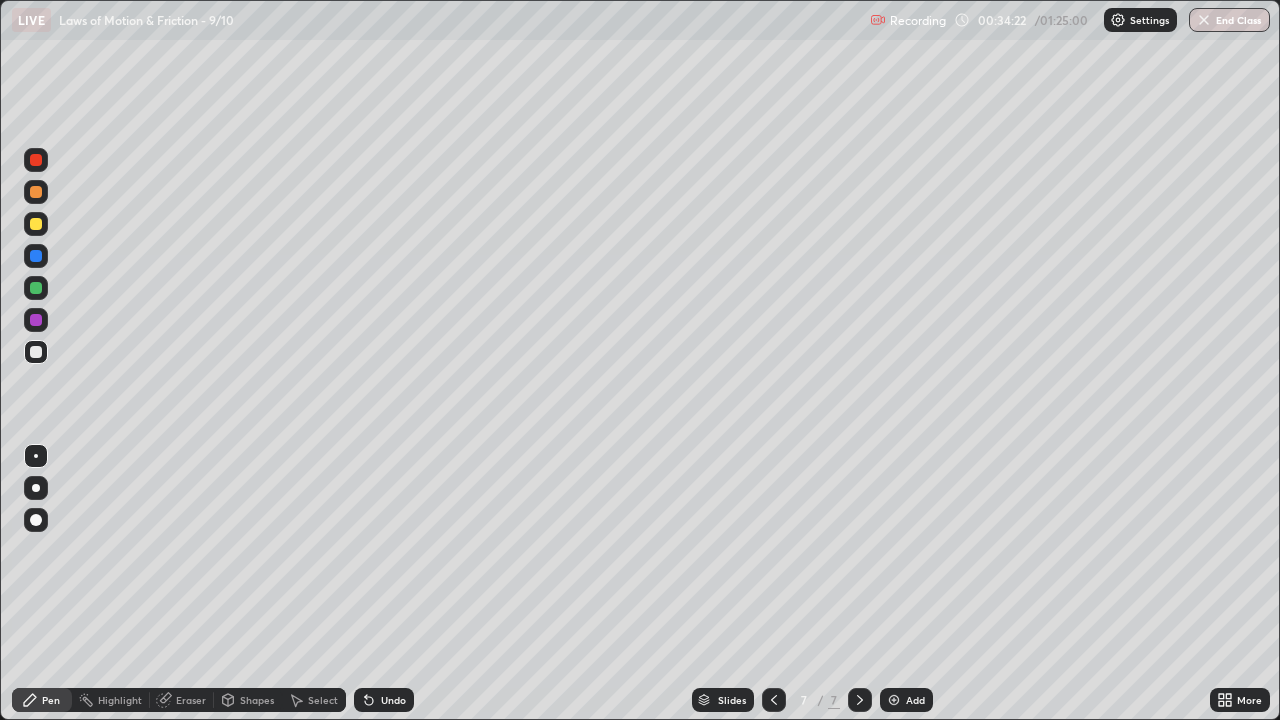 click on "Select" at bounding box center (323, 700) 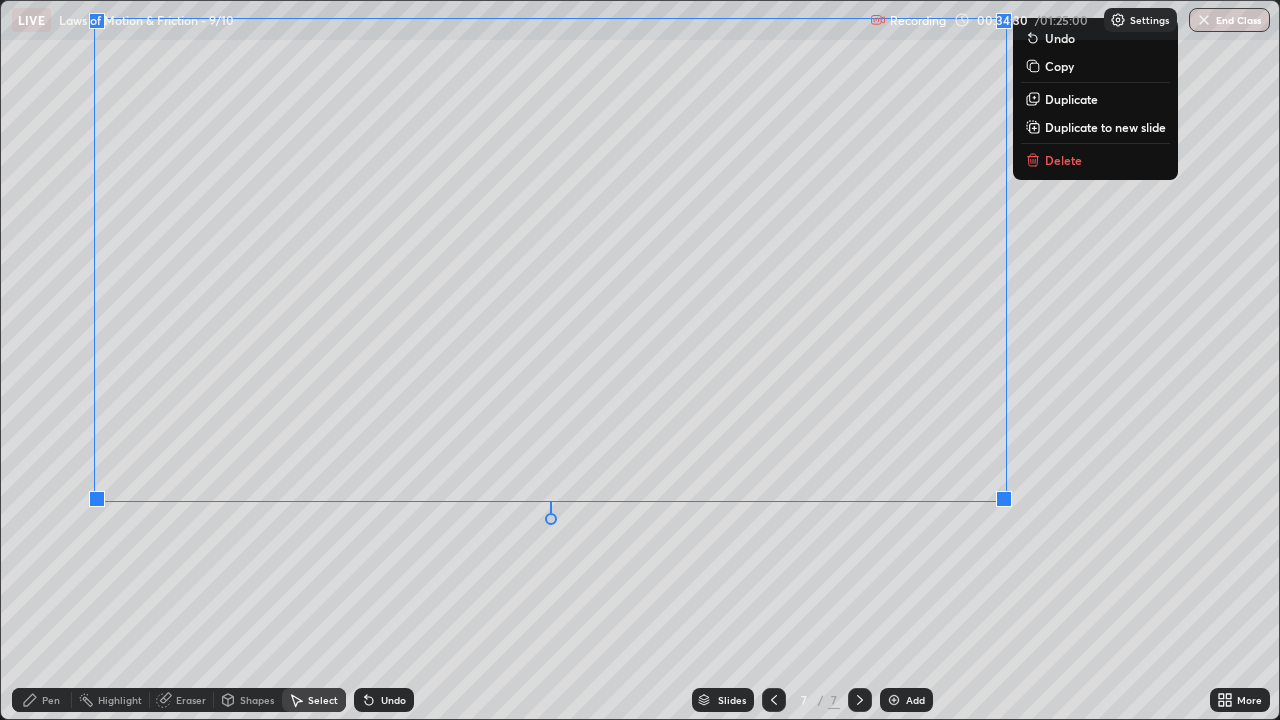 click on "Pen" at bounding box center [42, 700] 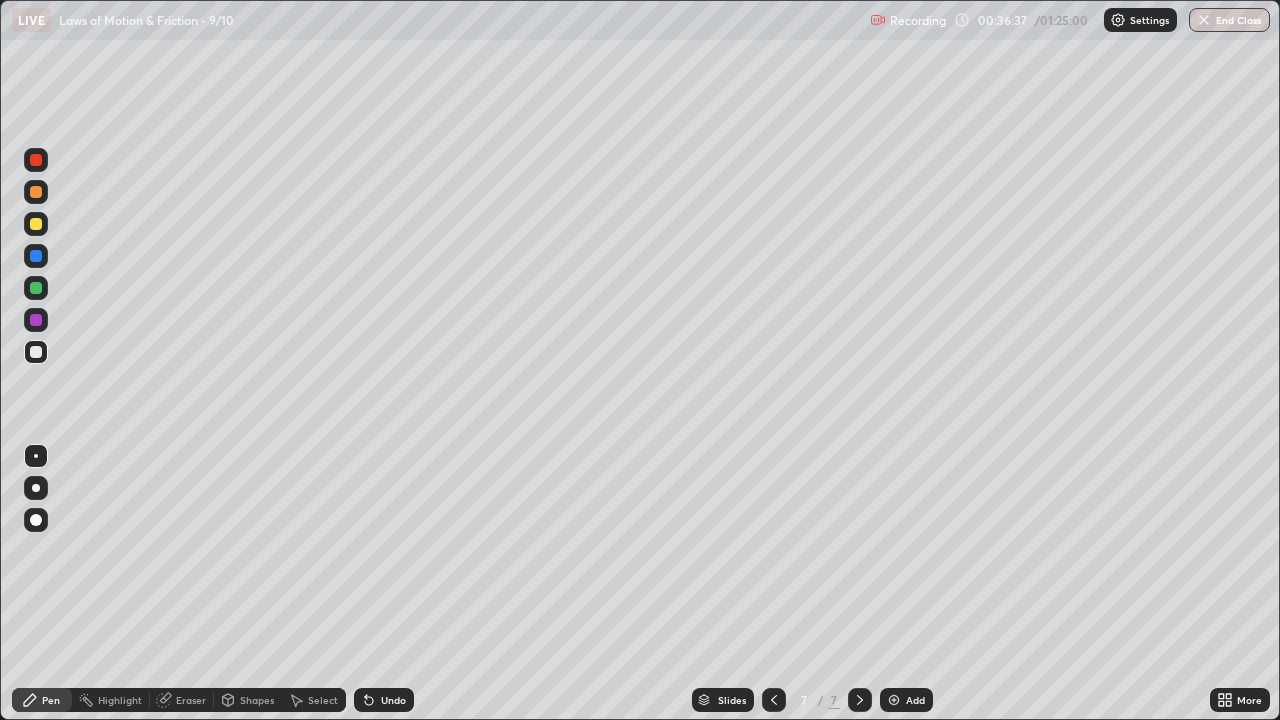 click on "Undo" at bounding box center (393, 700) 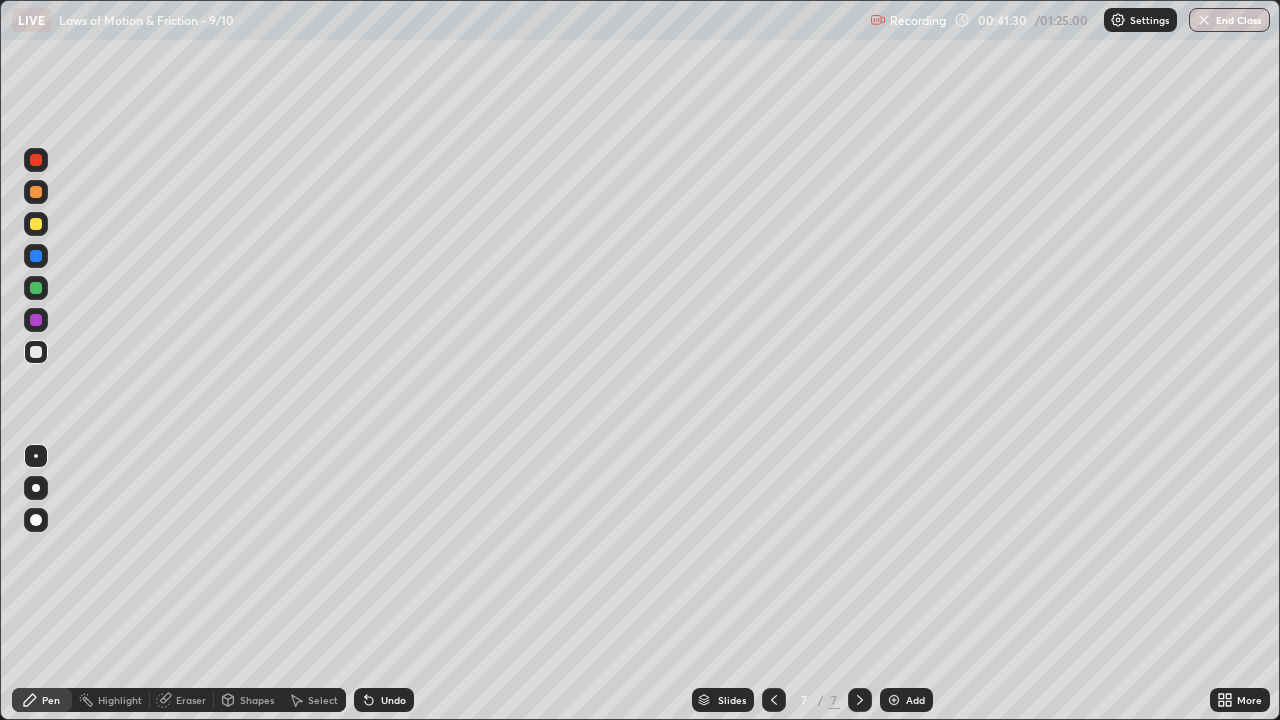 click on "Add" at bounding box center [906, 700] 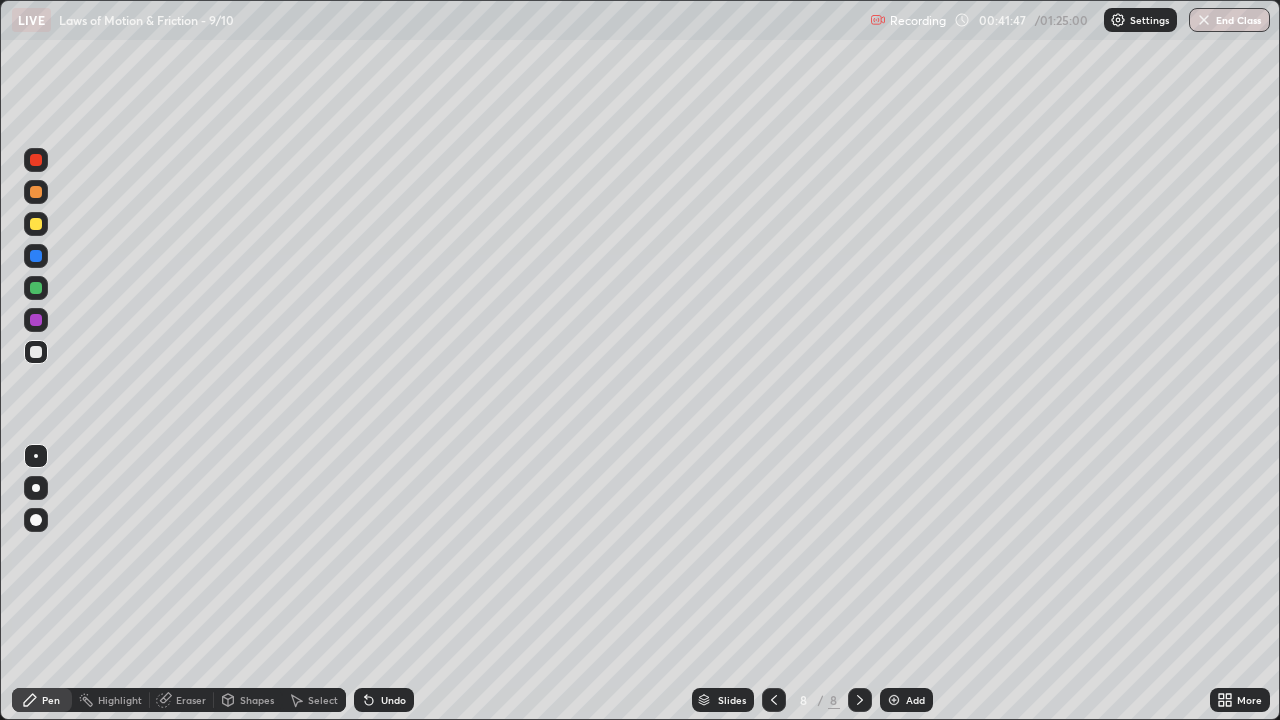 click at bounding box center [36, 288] 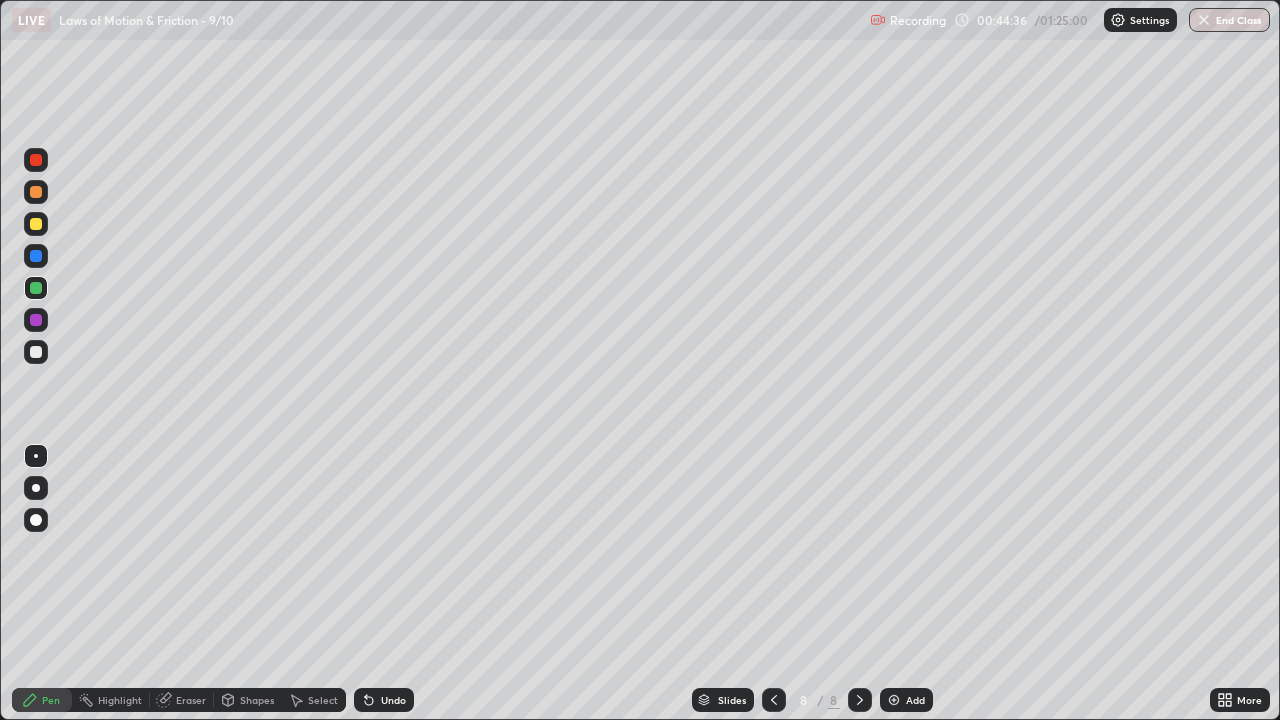 click on "Shapes" at bounding box center [257, 700] 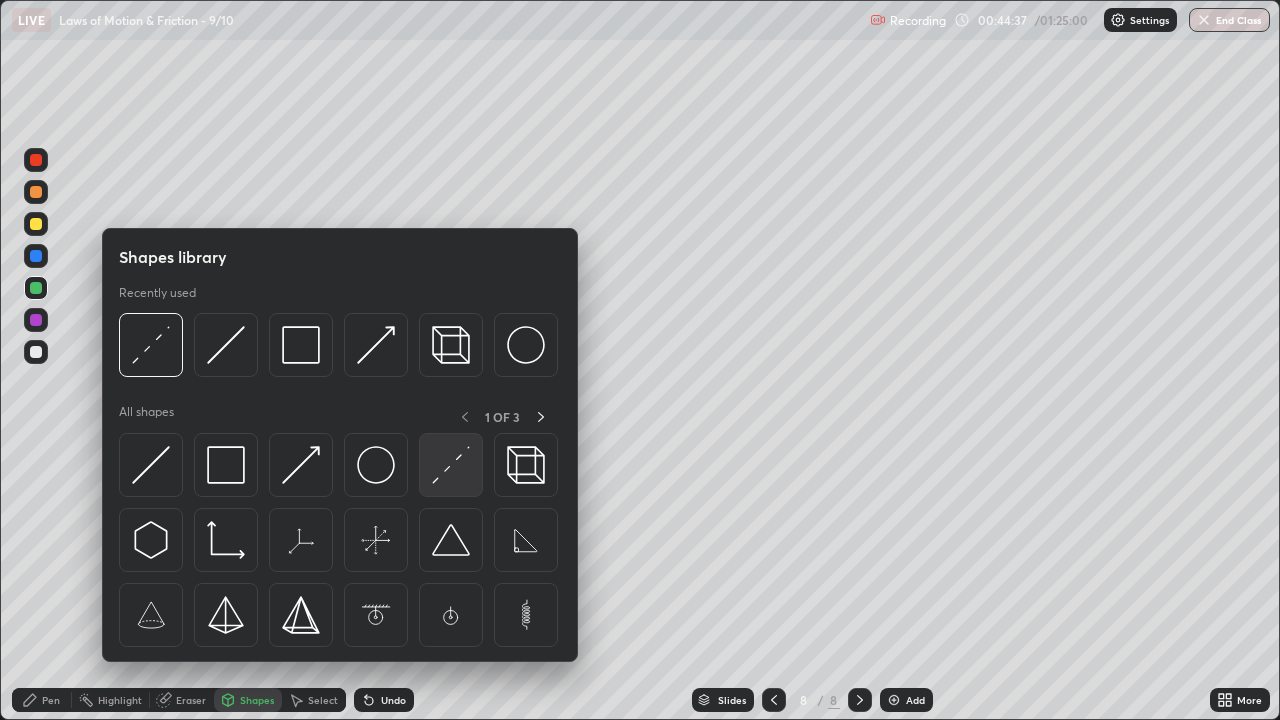 click at bounding box center (451, 465) 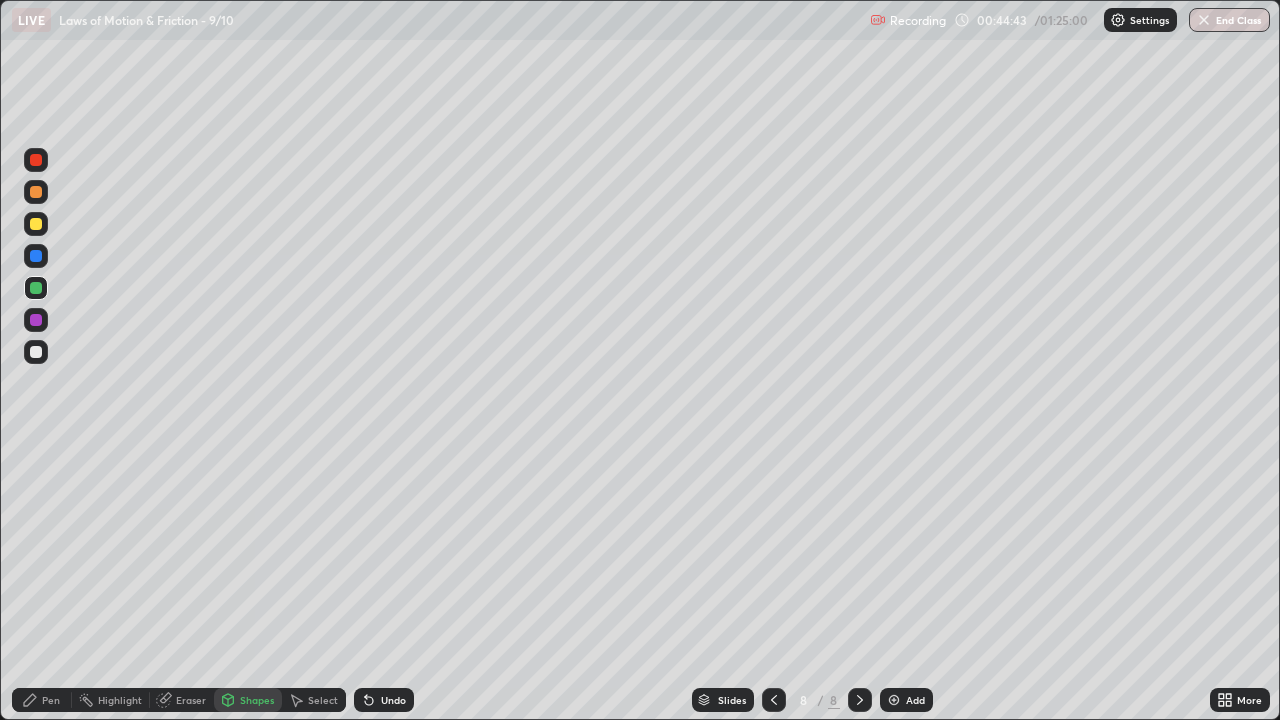 click on "Select" at bounding box center (323, 700) 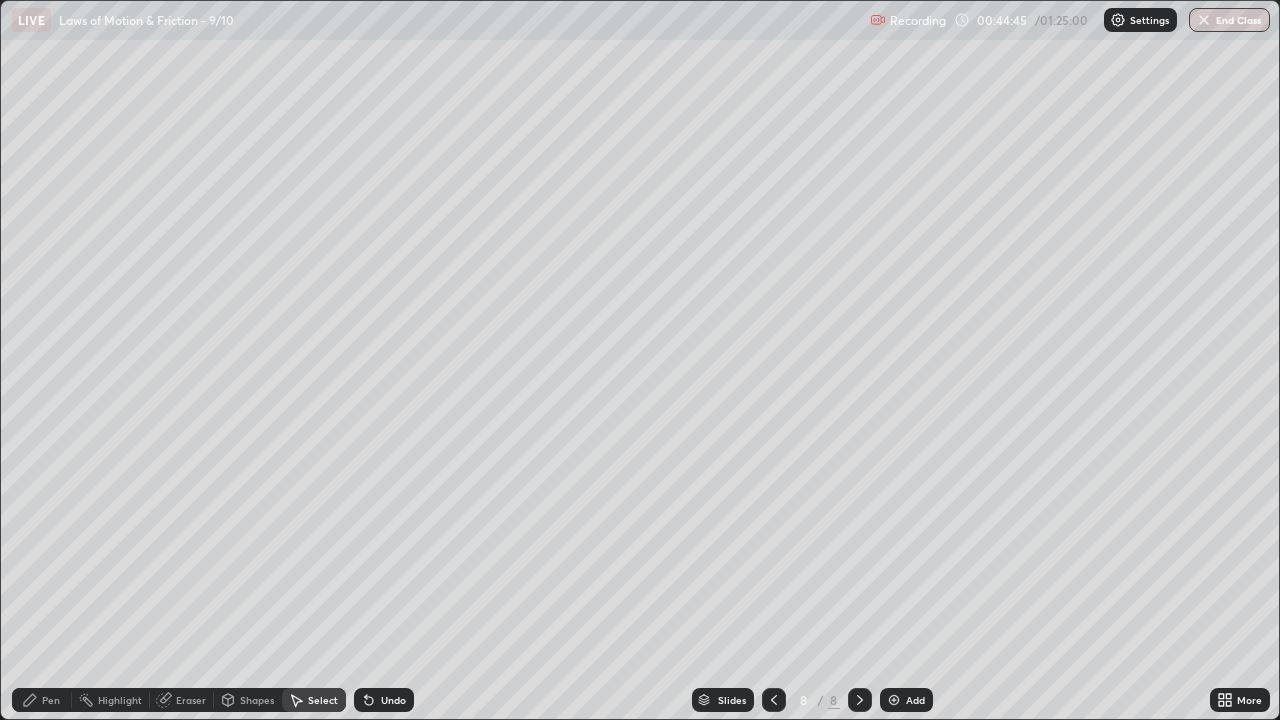 click on "Pen" at bounding box center [51, 700] 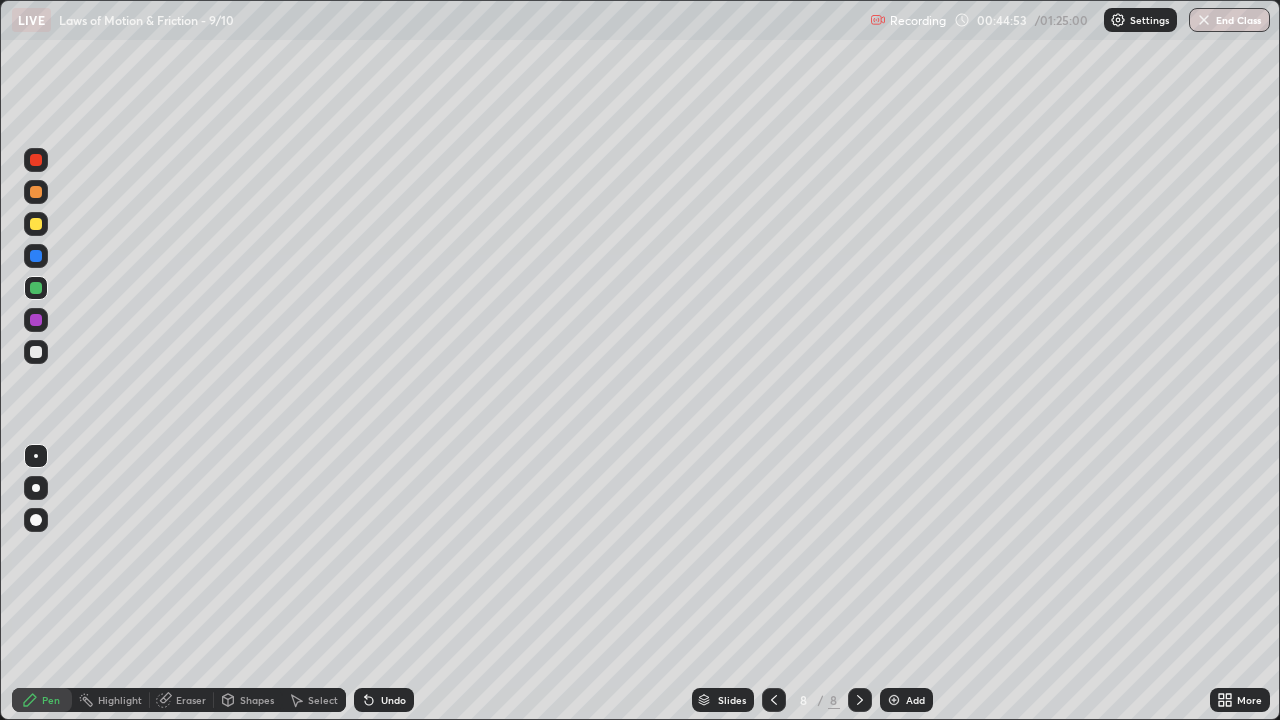 click at bounding box center (36, 192) 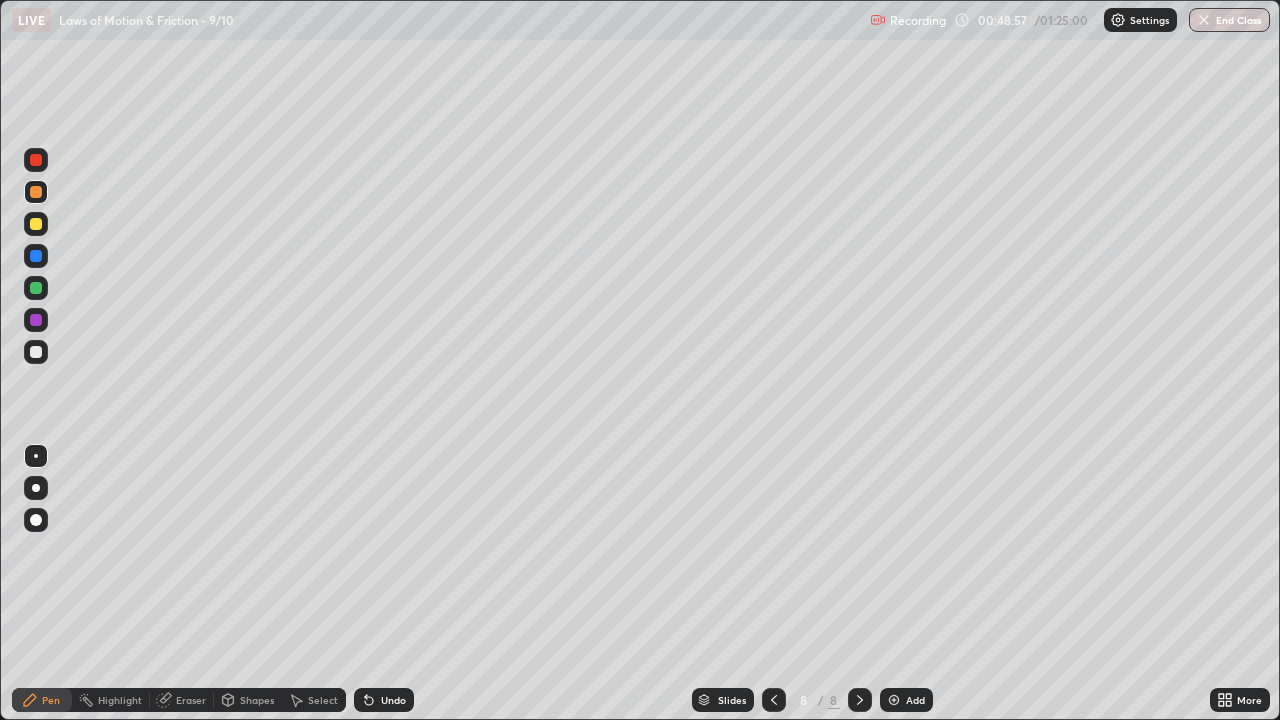 click at bounding box center (894, 700) 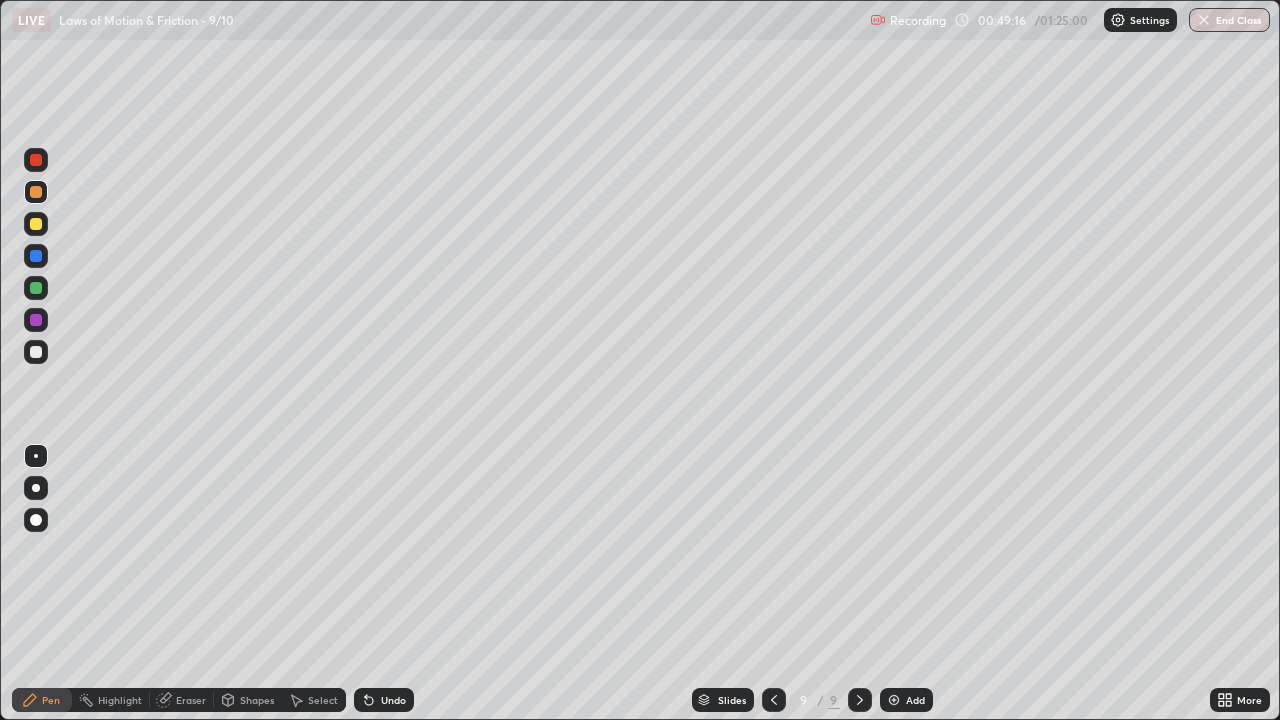 click at bounding box center (36, 352) 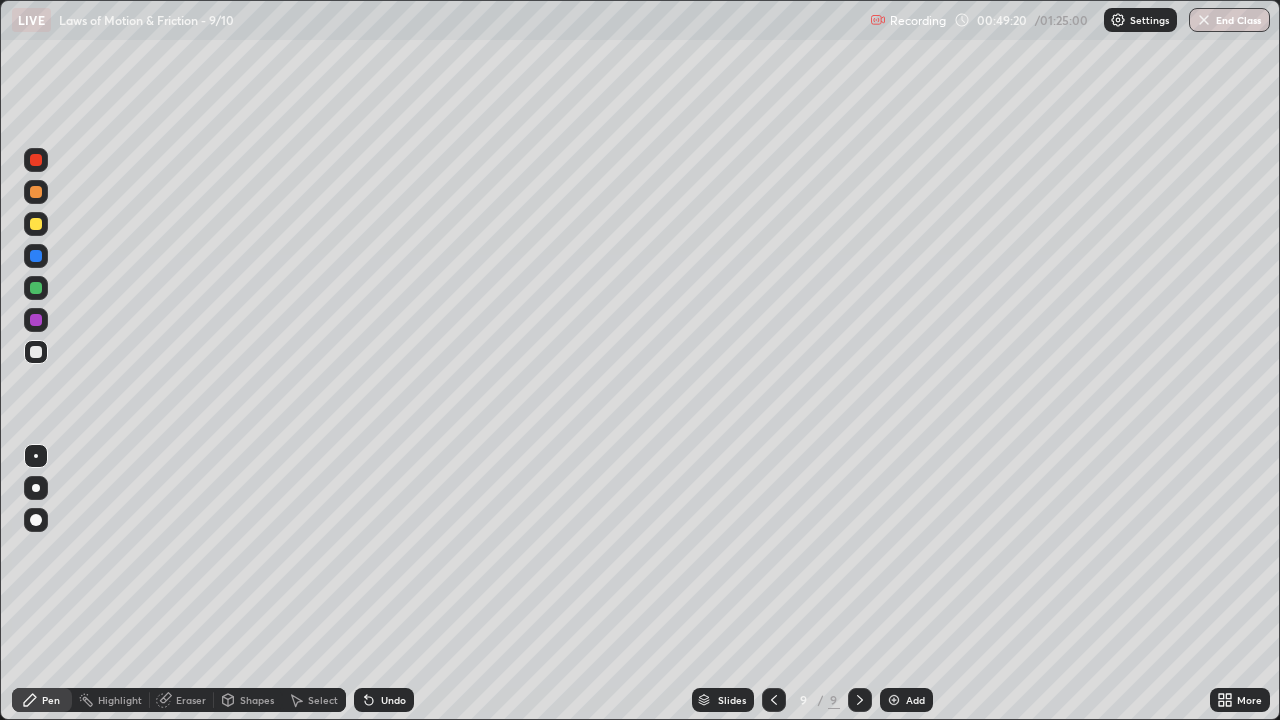 click on "Shapes" at bounding box center [248, 700] 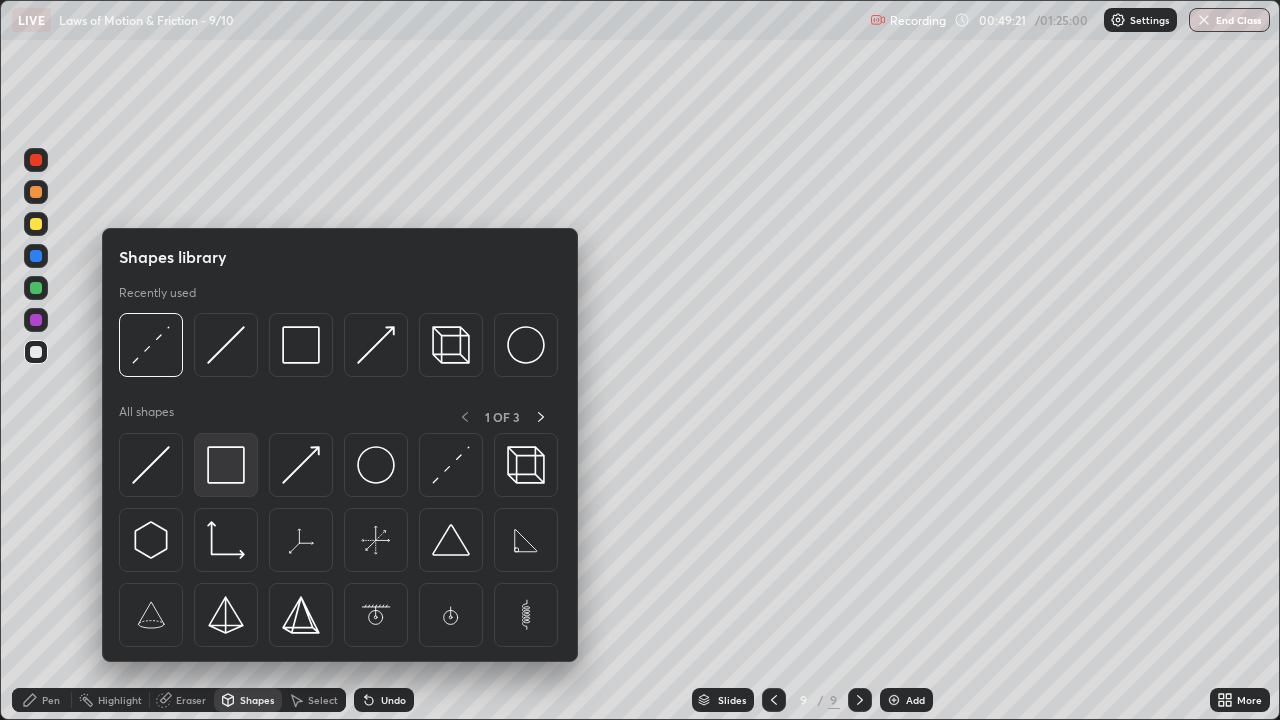 click at bounding box center (226, 465) 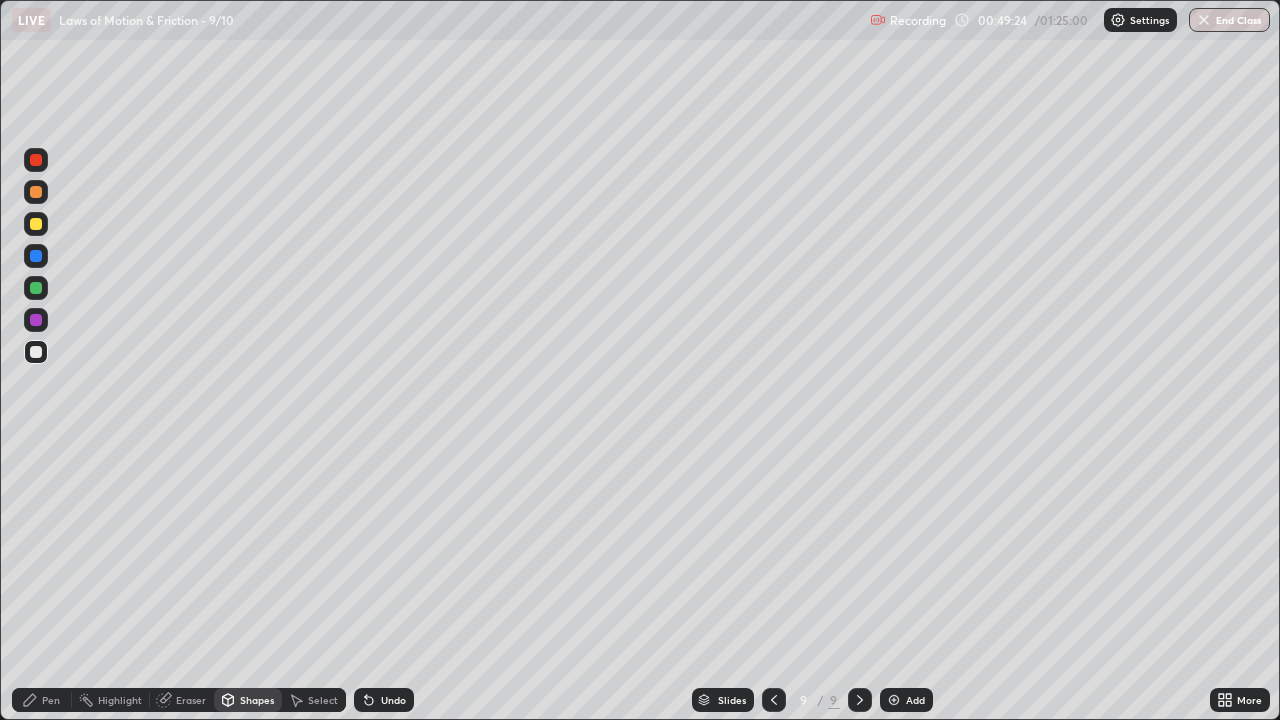 click on "Pen" at bounding box center (51, 700) 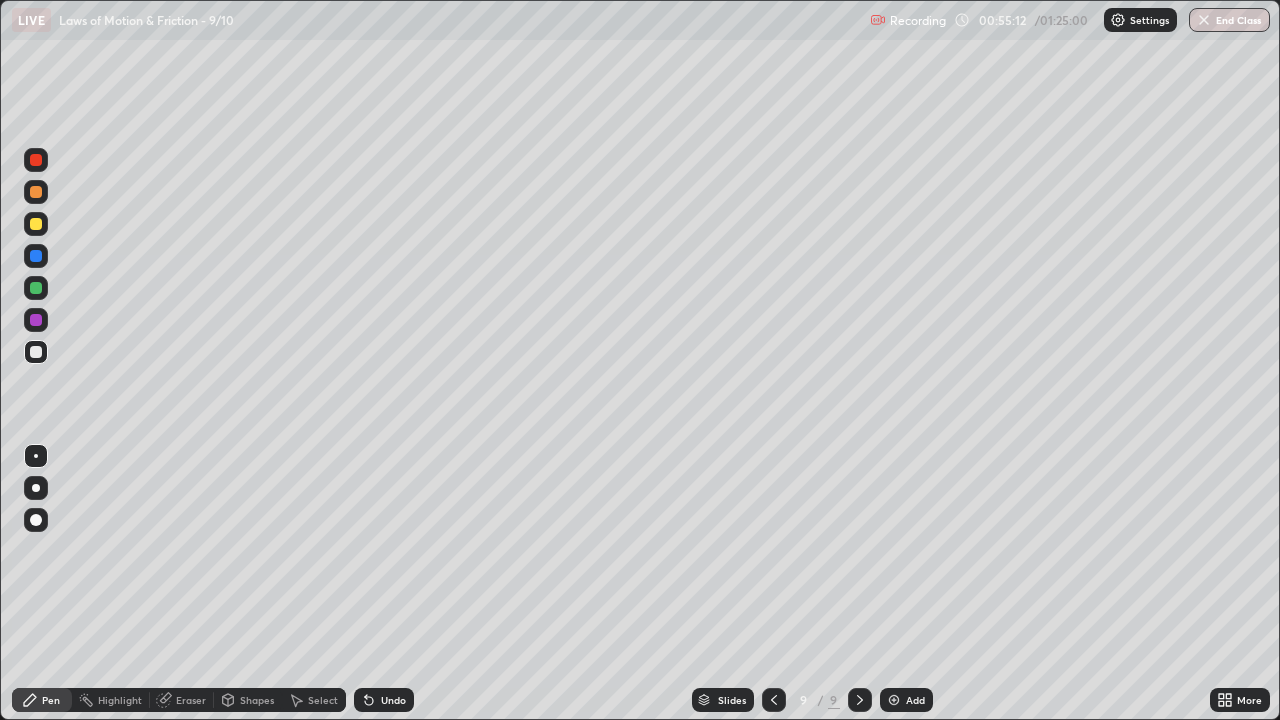 click on "Eraser" at bounding box center [191, 700] 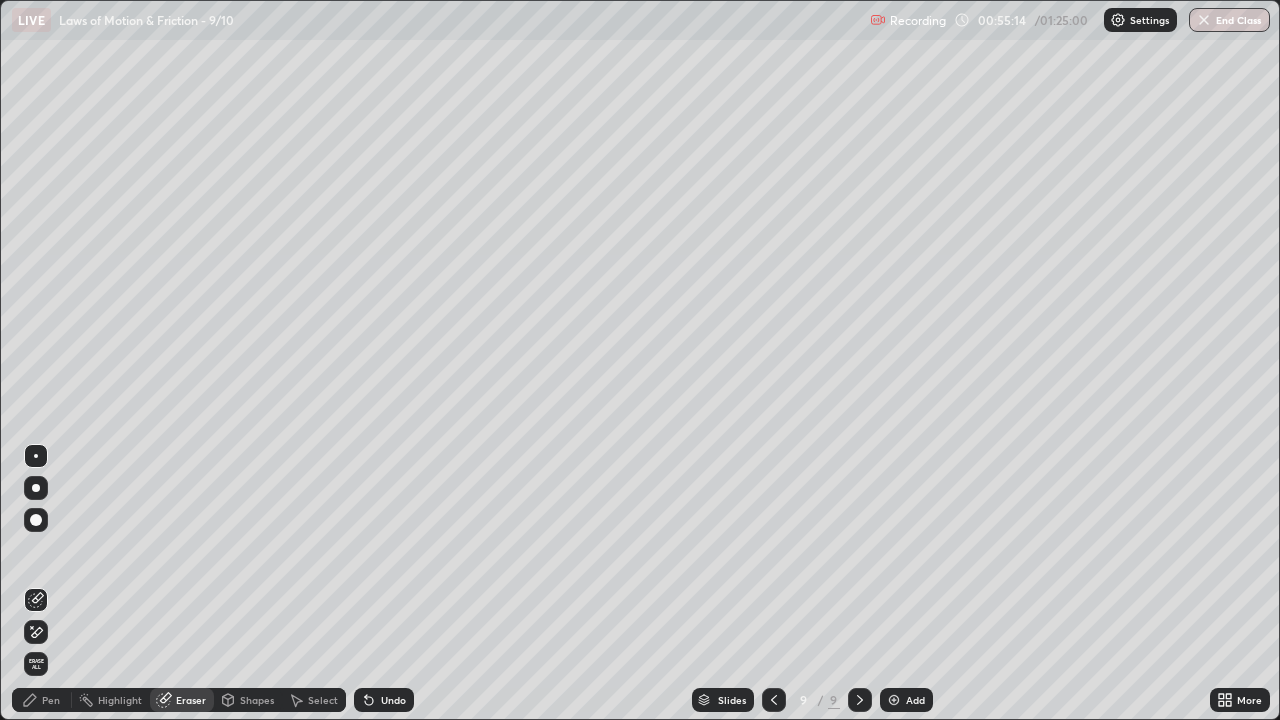 click on "Pen" at bounding box center (42, 700) 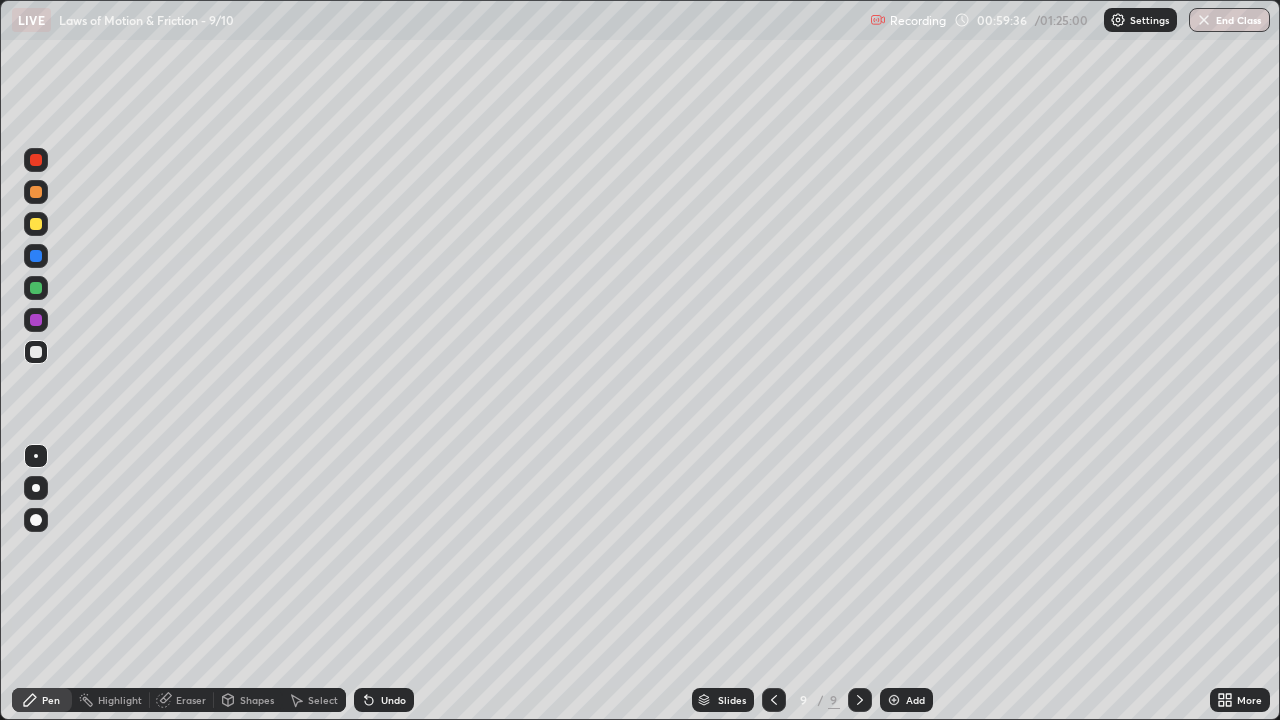 click at bounding box center [36, 320] 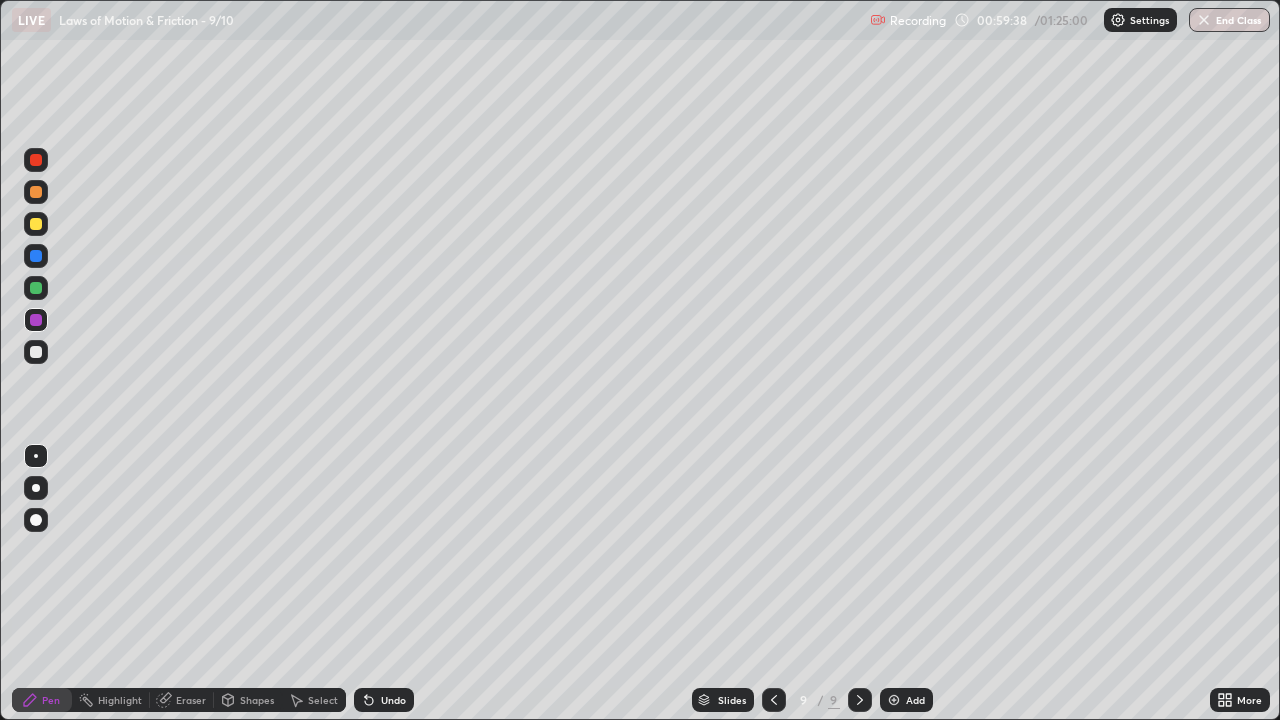click 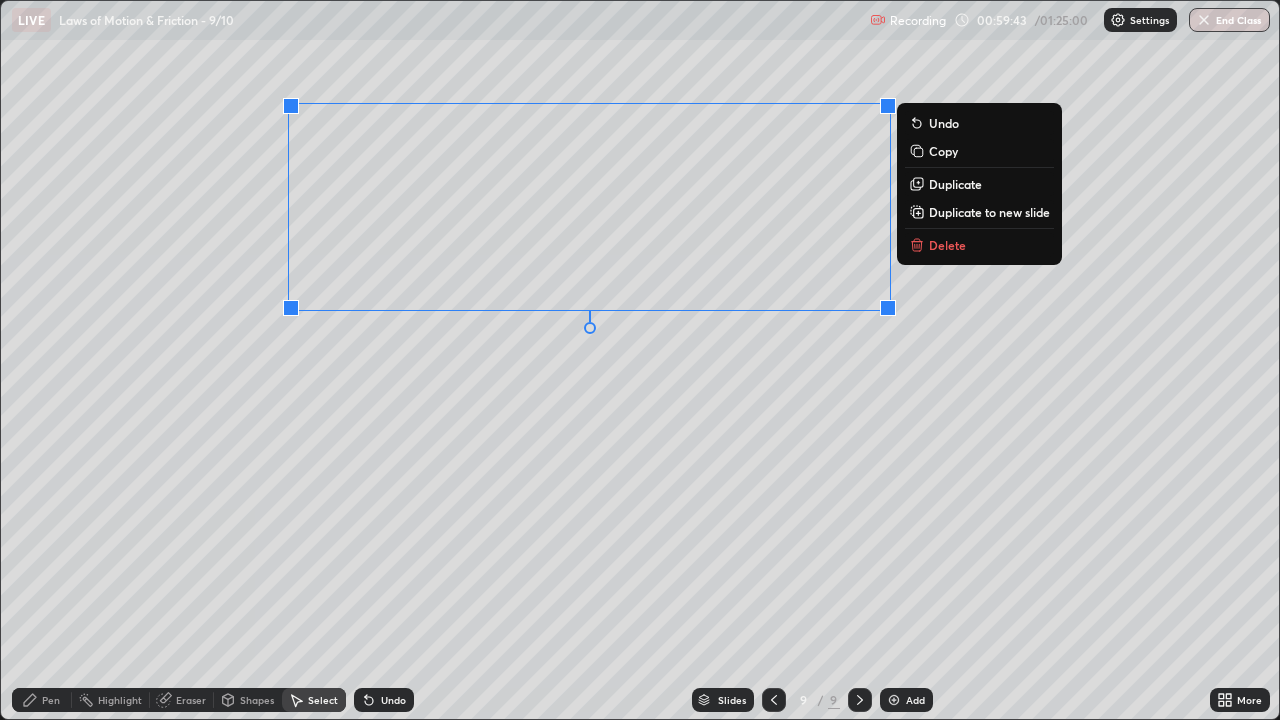 click on "Duplicate" at bounding box center [955, 184] 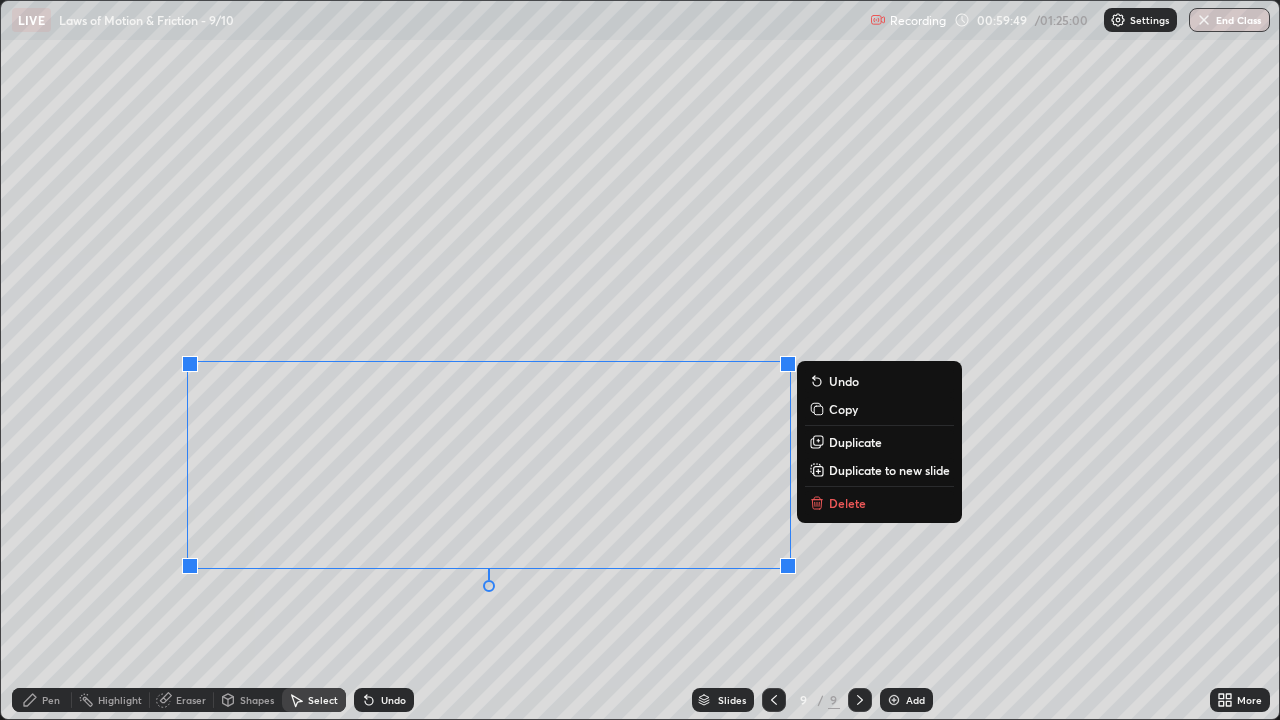 click on "Duplicate to new slide" at bounding box center (889, 470) 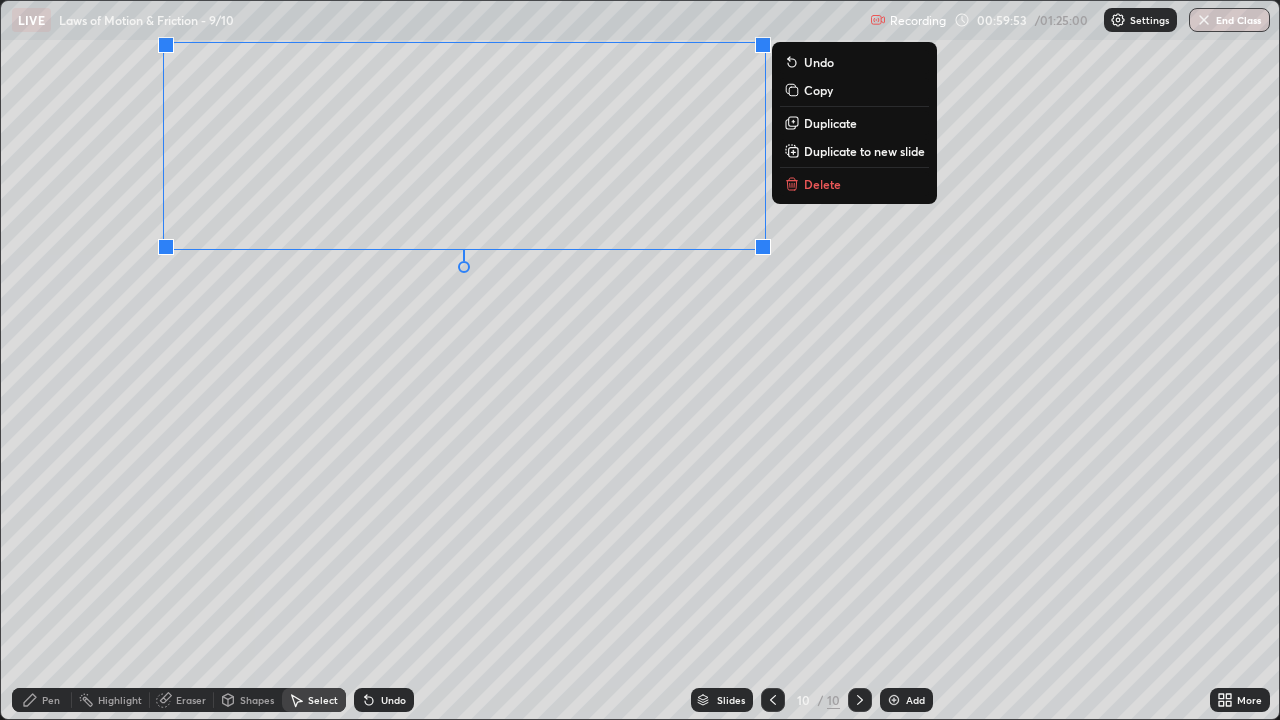 click on "Shapes" at bounding box center [248, 700] 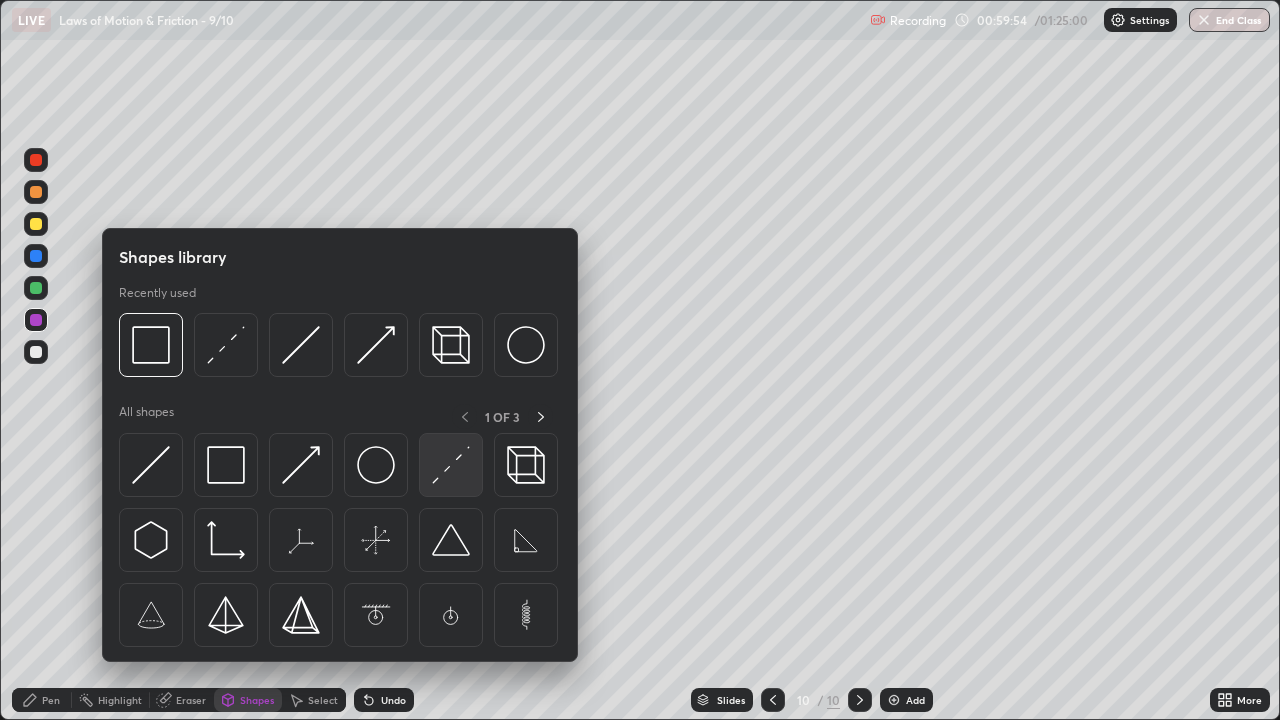 click at bounding box center [451, 465] 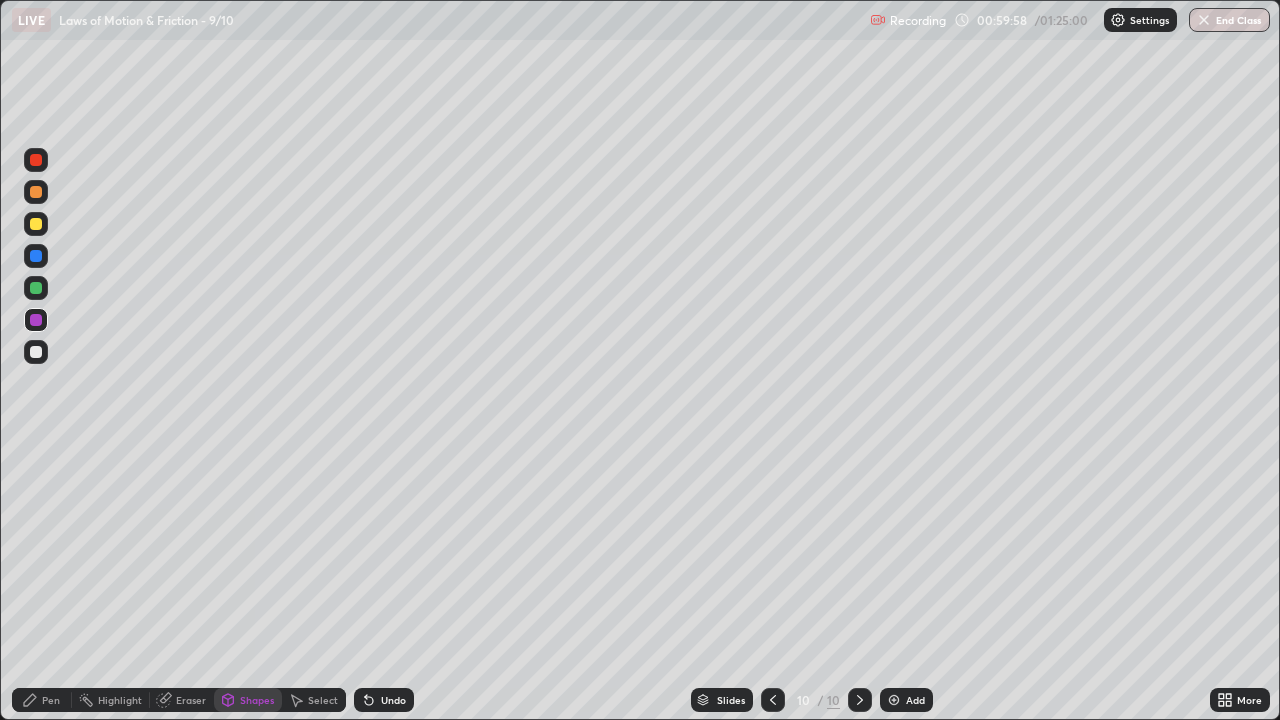 click on "Pen" at bounding box center [51, 700] 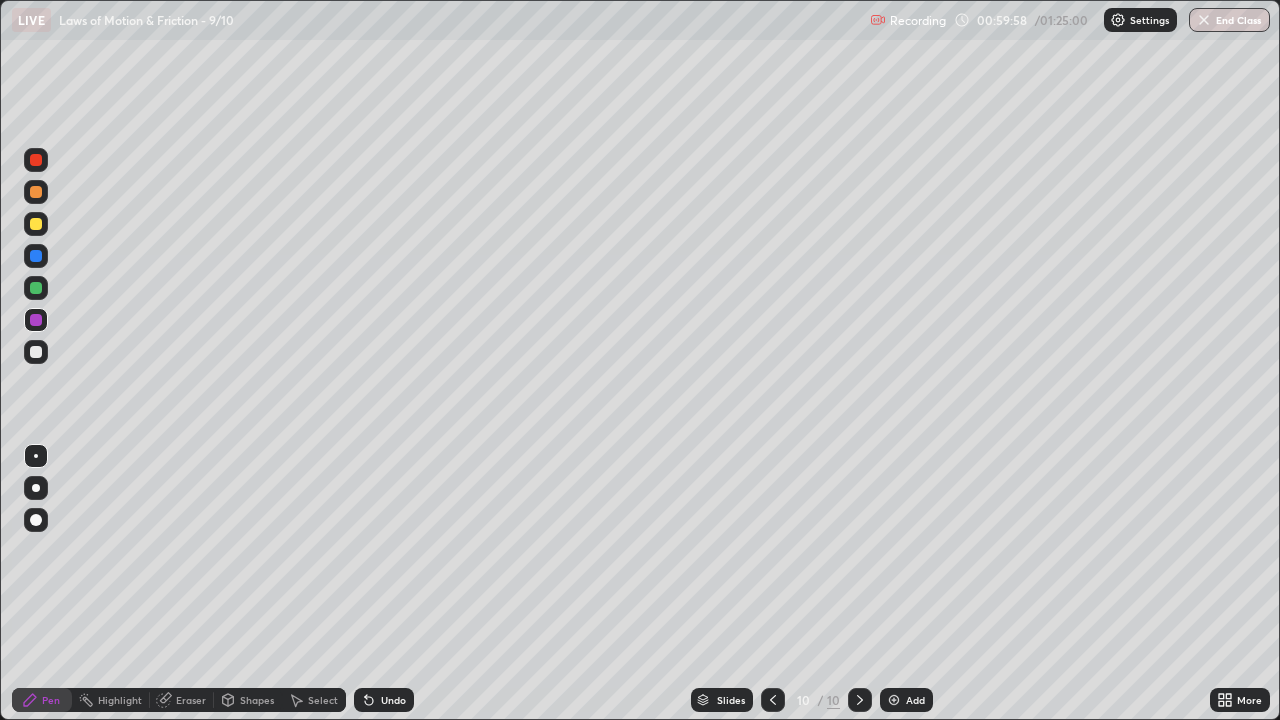 click on "Pen" at bounding box center [51, 700] 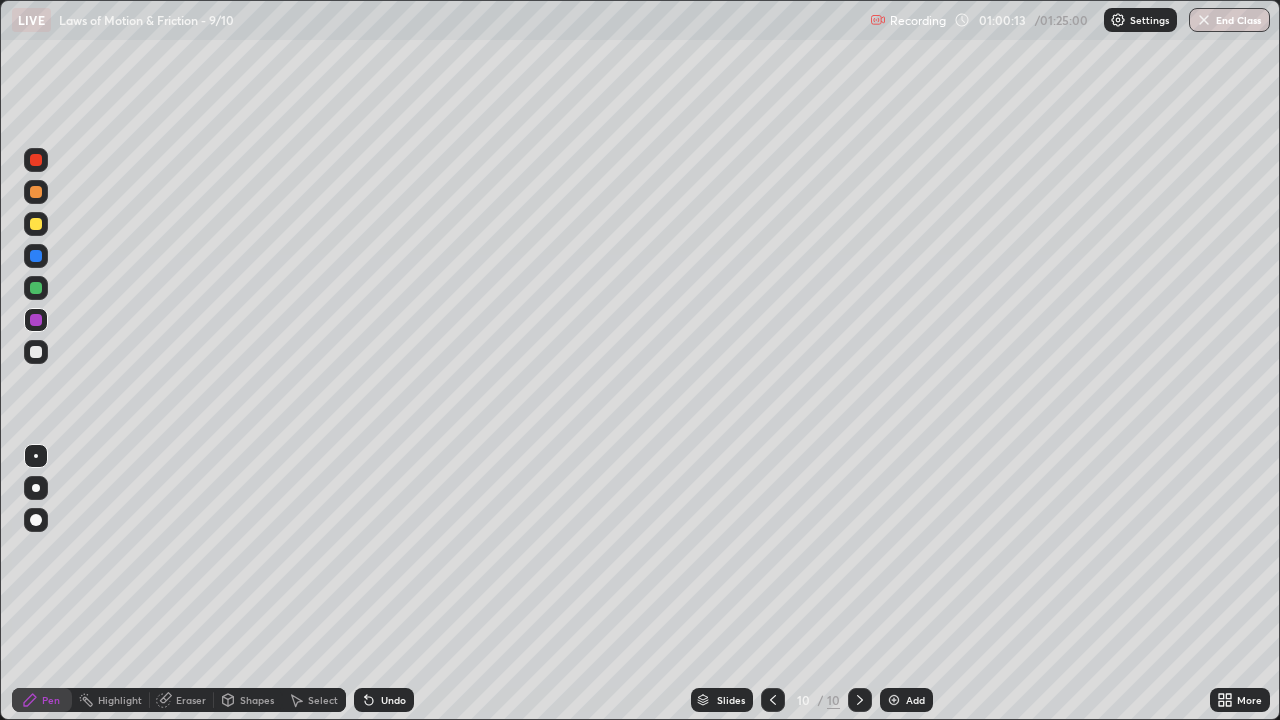 click at bounding box center (36, 288) 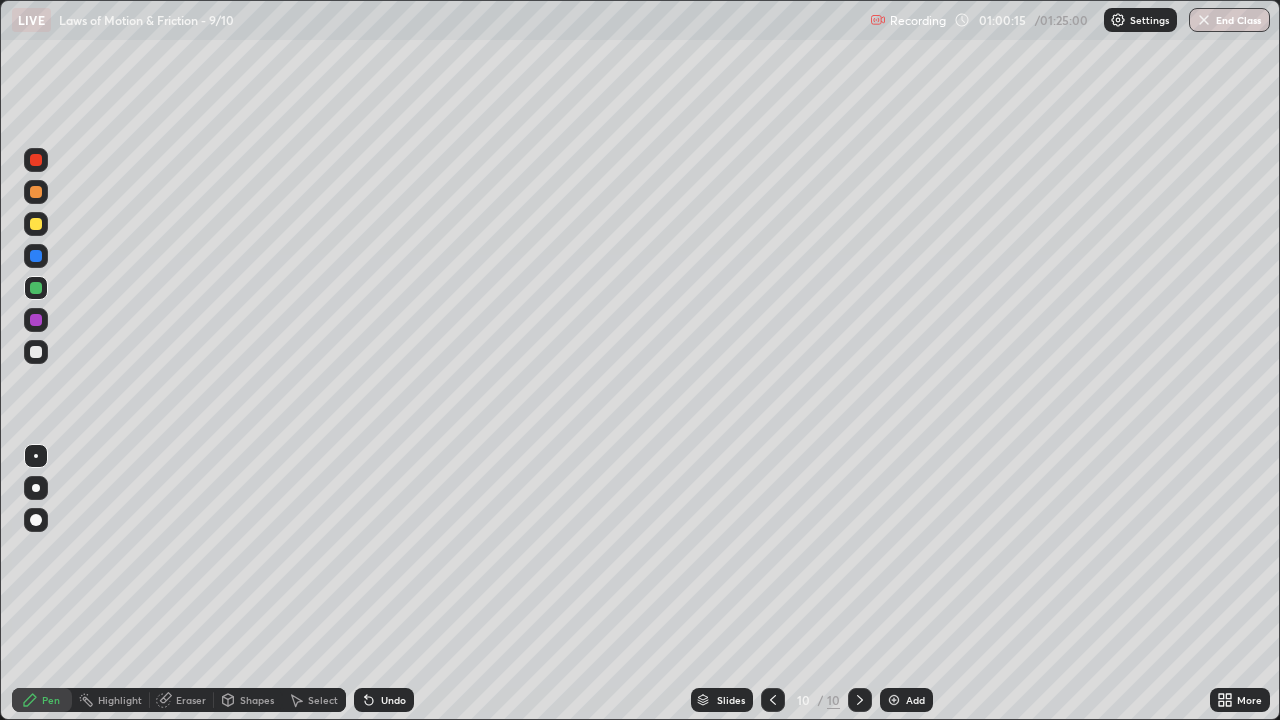 click at bounding box center [36, 352] 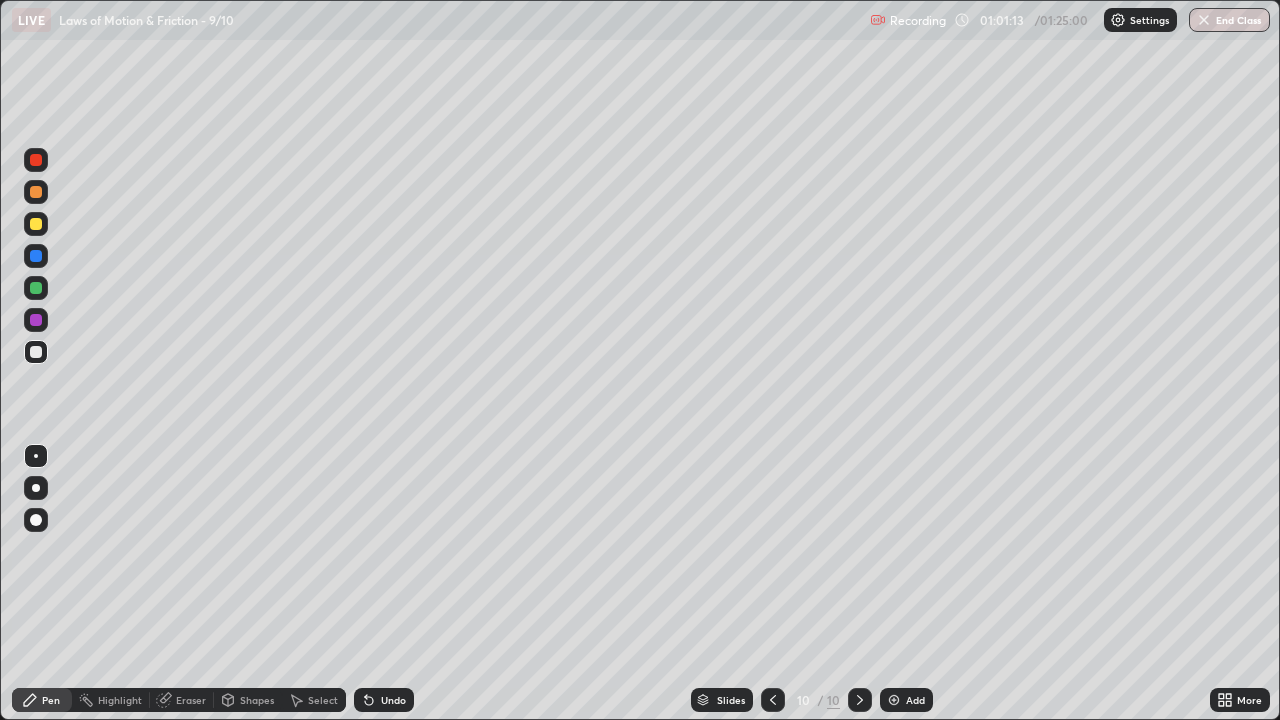click on "Undo" at bounding box center (393, 700) 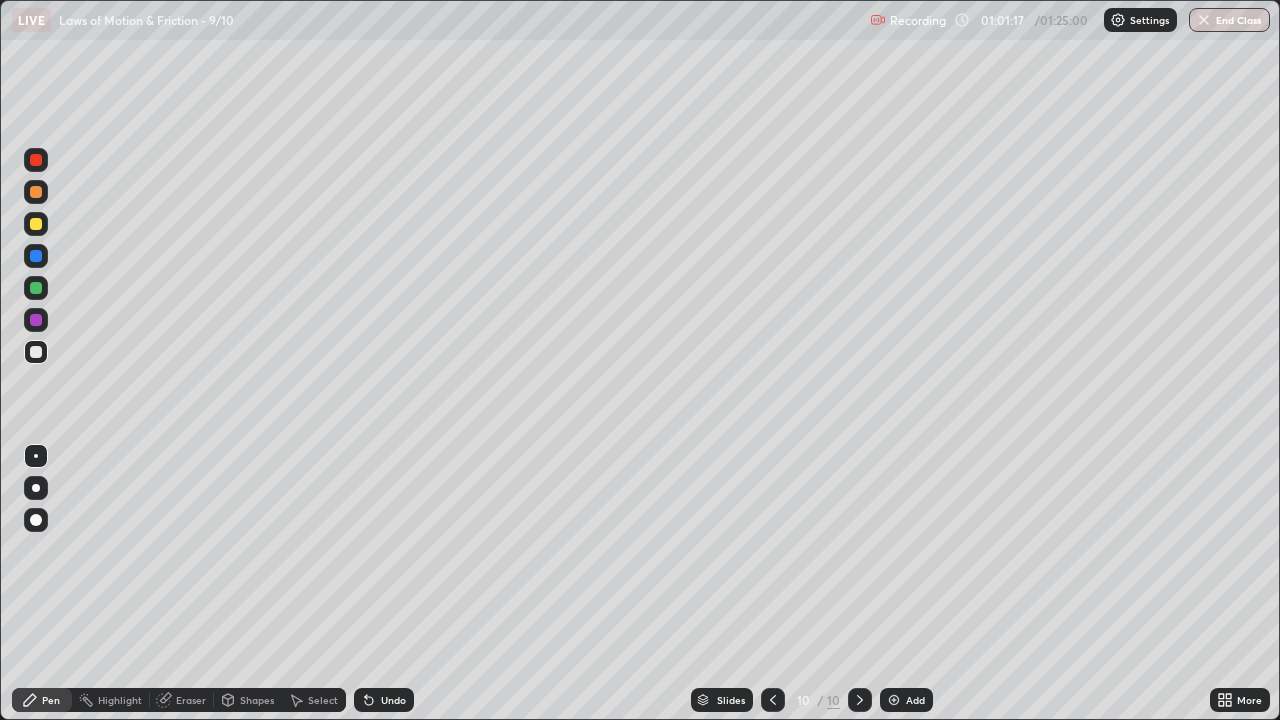 click on "Undo" at bounding box center [393, 700] 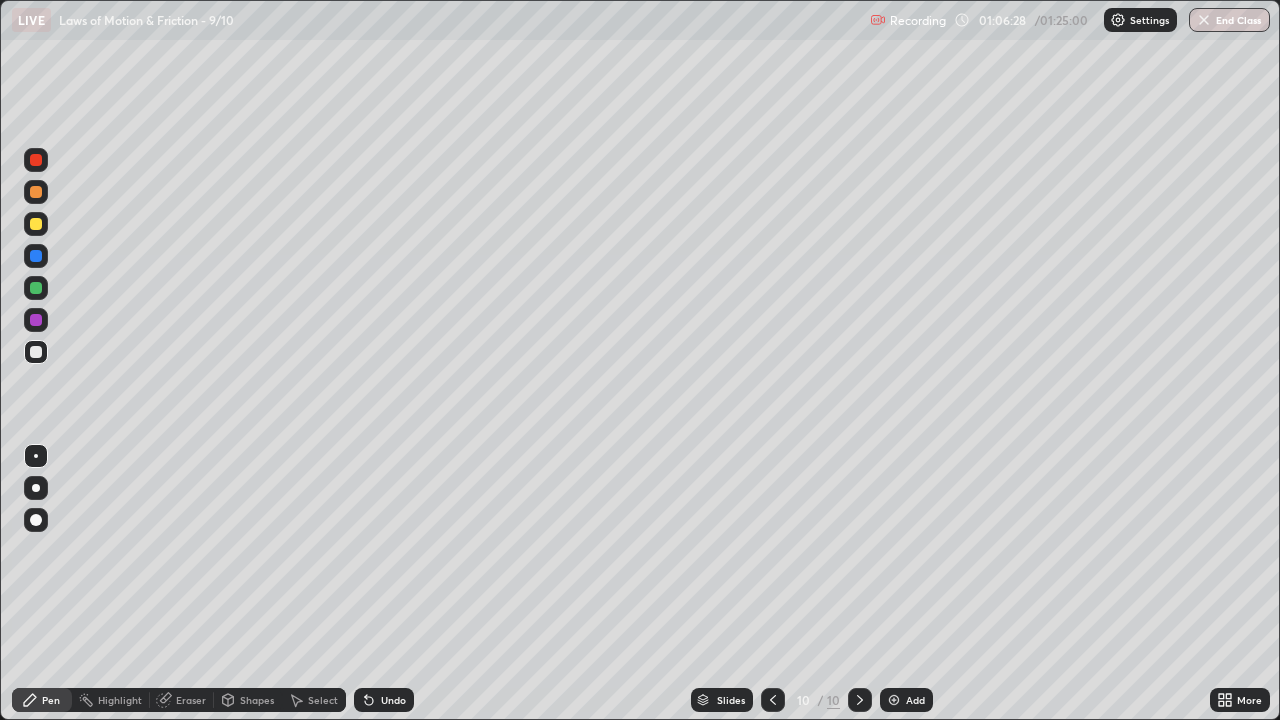 click on "Add" at bounding box center [915, 700] 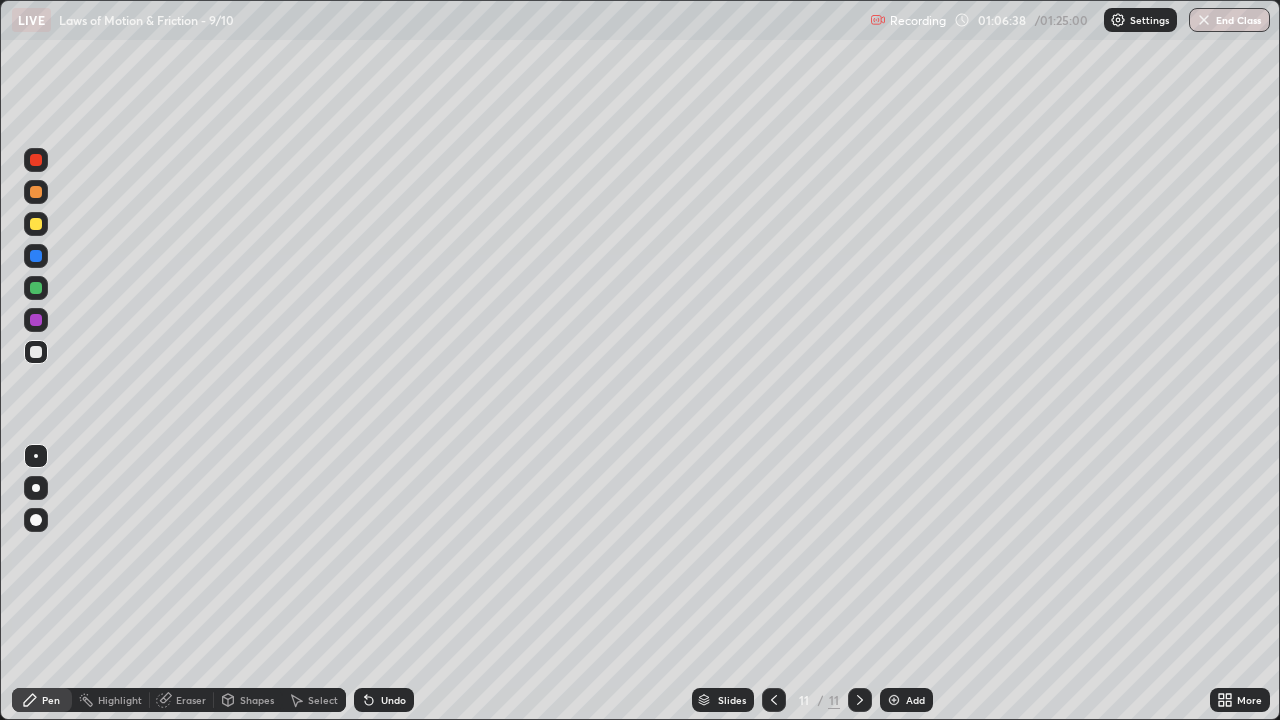 click on "Shapes" at bounding box center [248, 700] 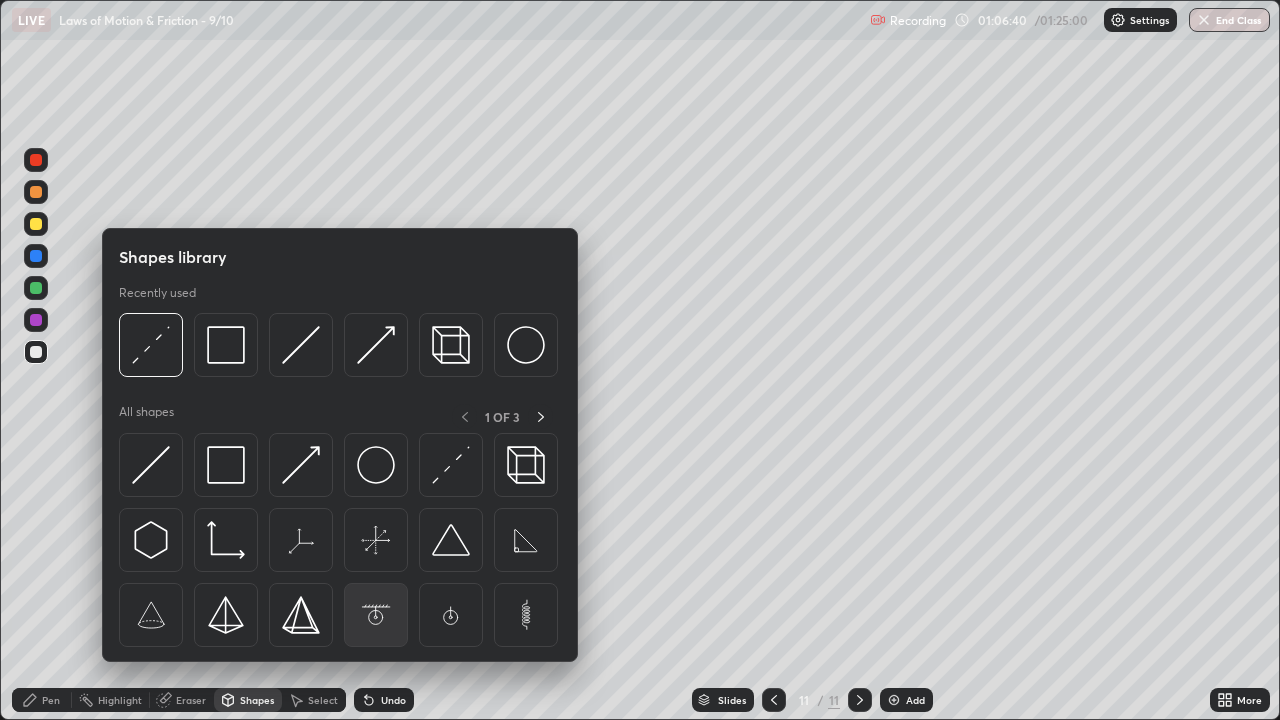click at bounding box center (376, 615) 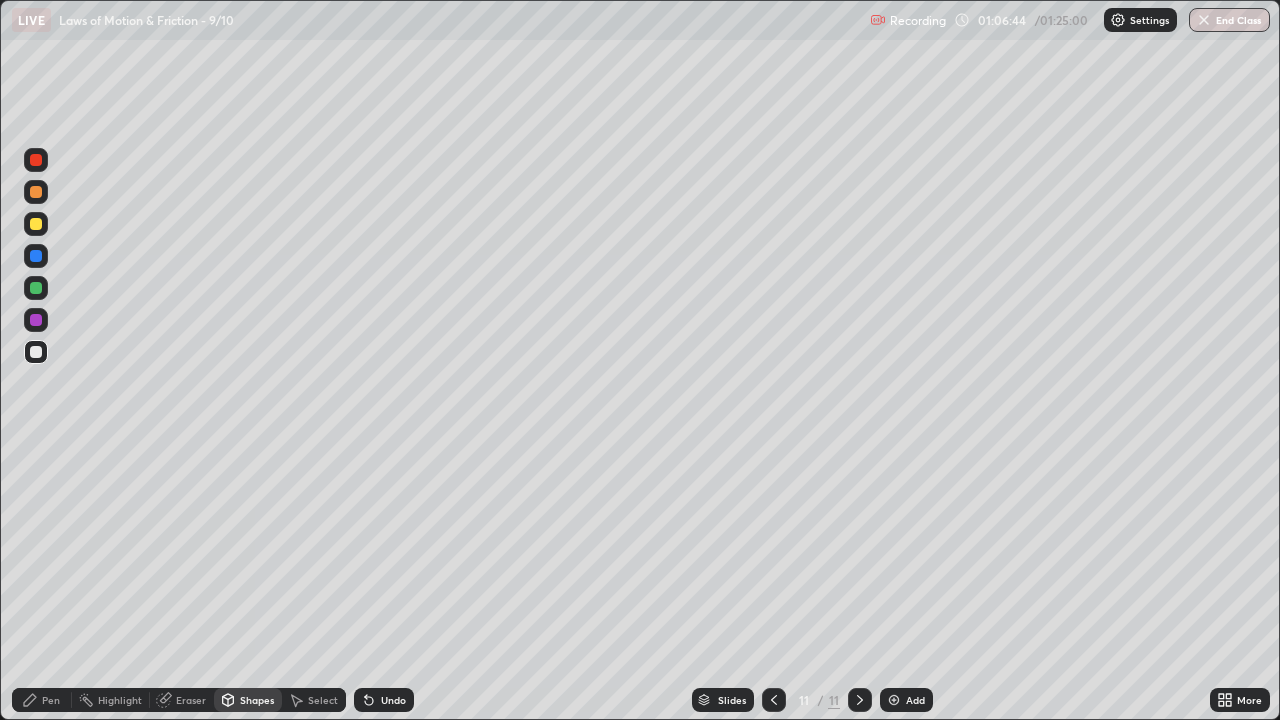click on "Undo" at bounding box center (393, 700) 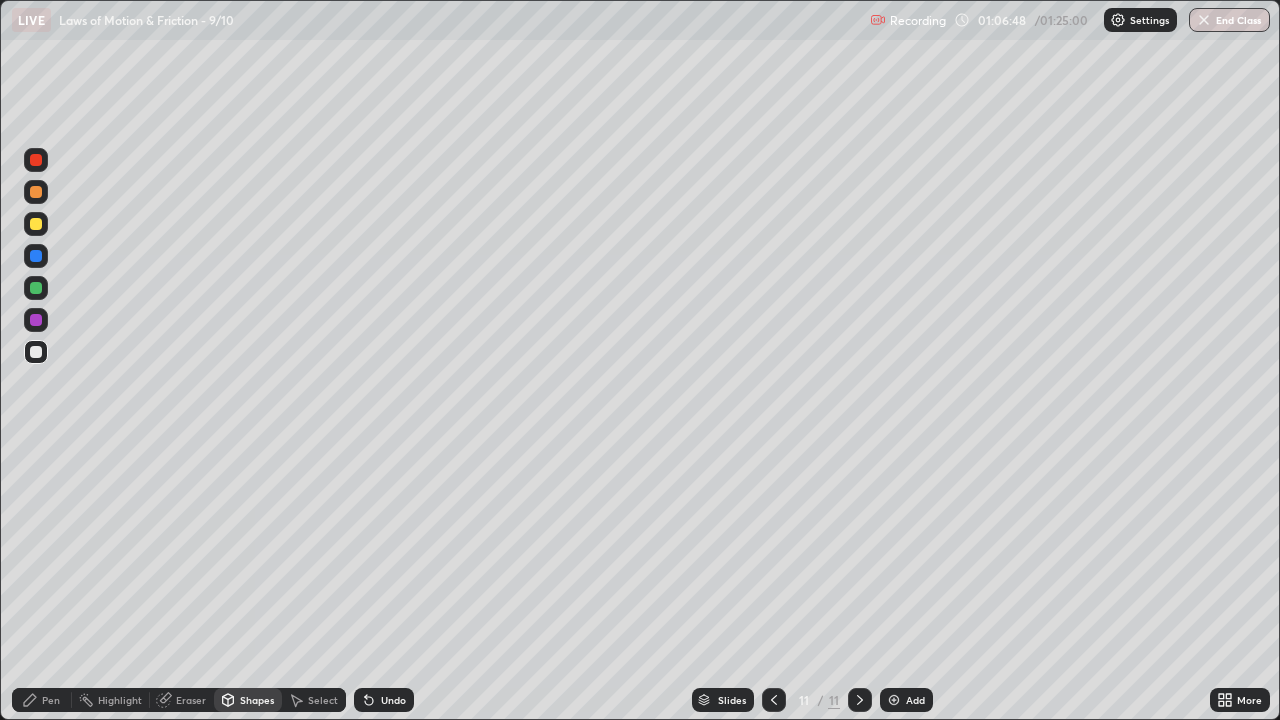 click on "Shapes" at bounding box center (257, 700) 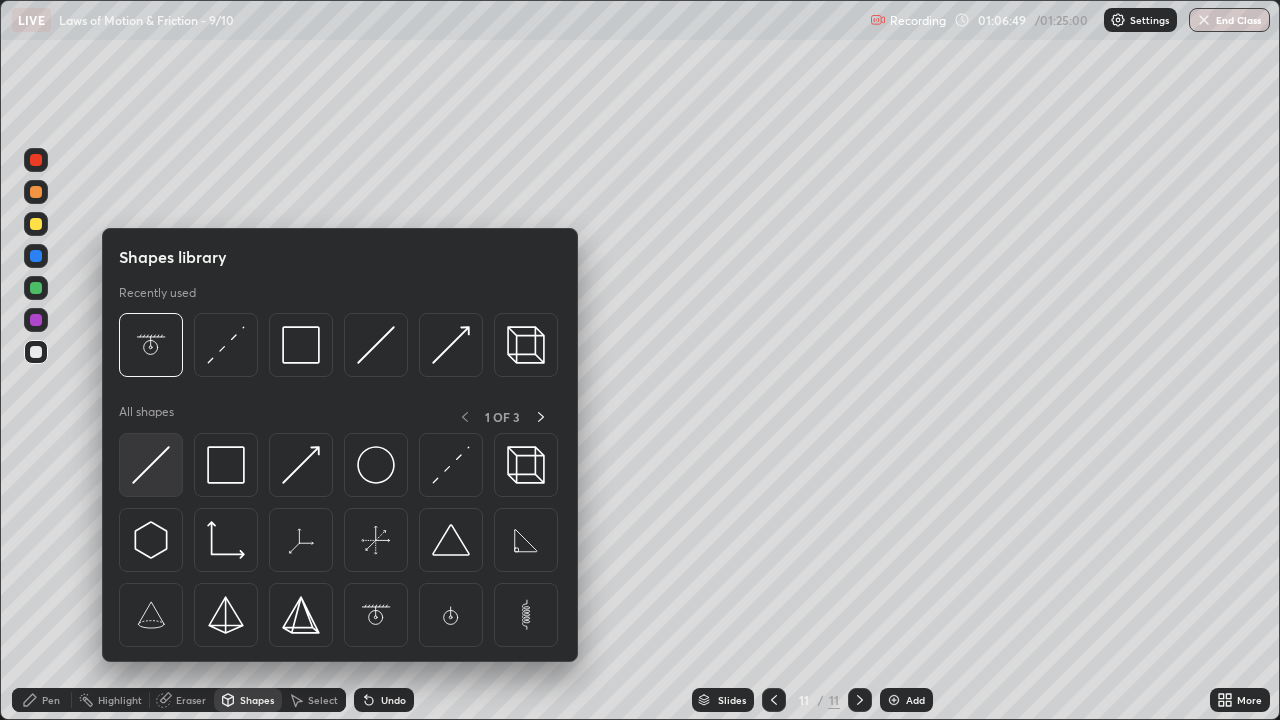 click at bounding box center (151, 465) 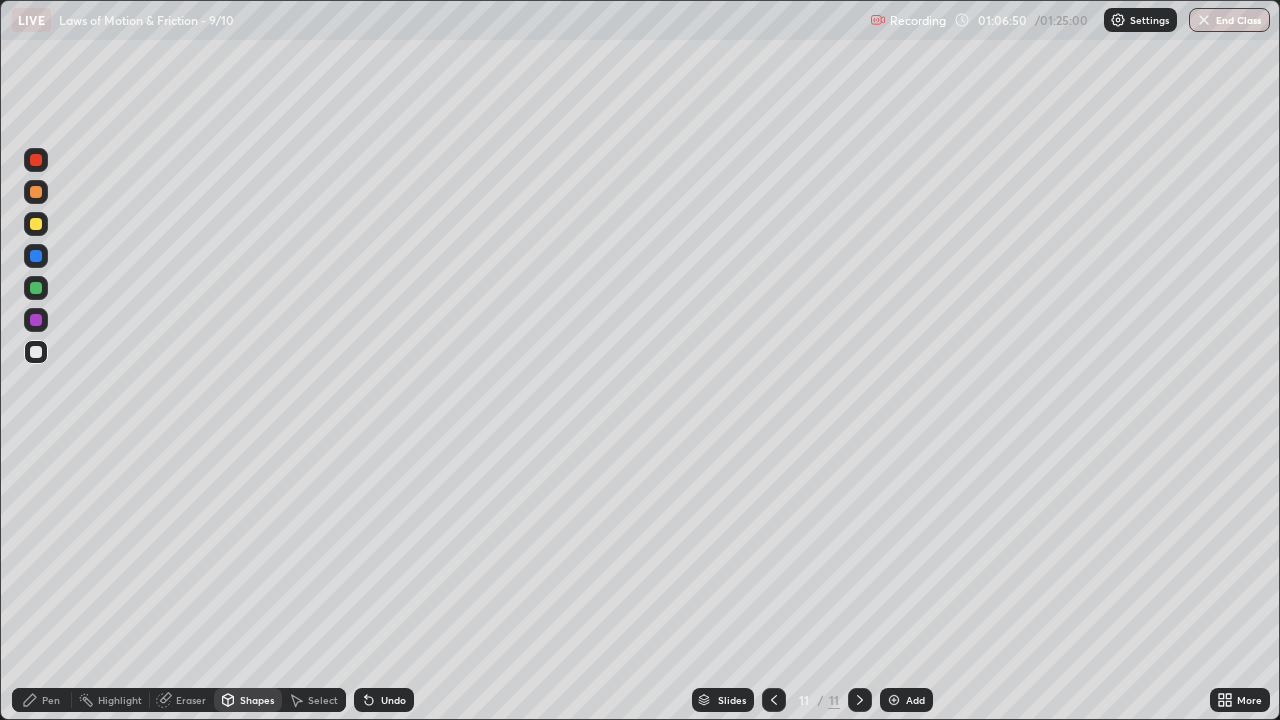 click at bounding box center (36, 288) 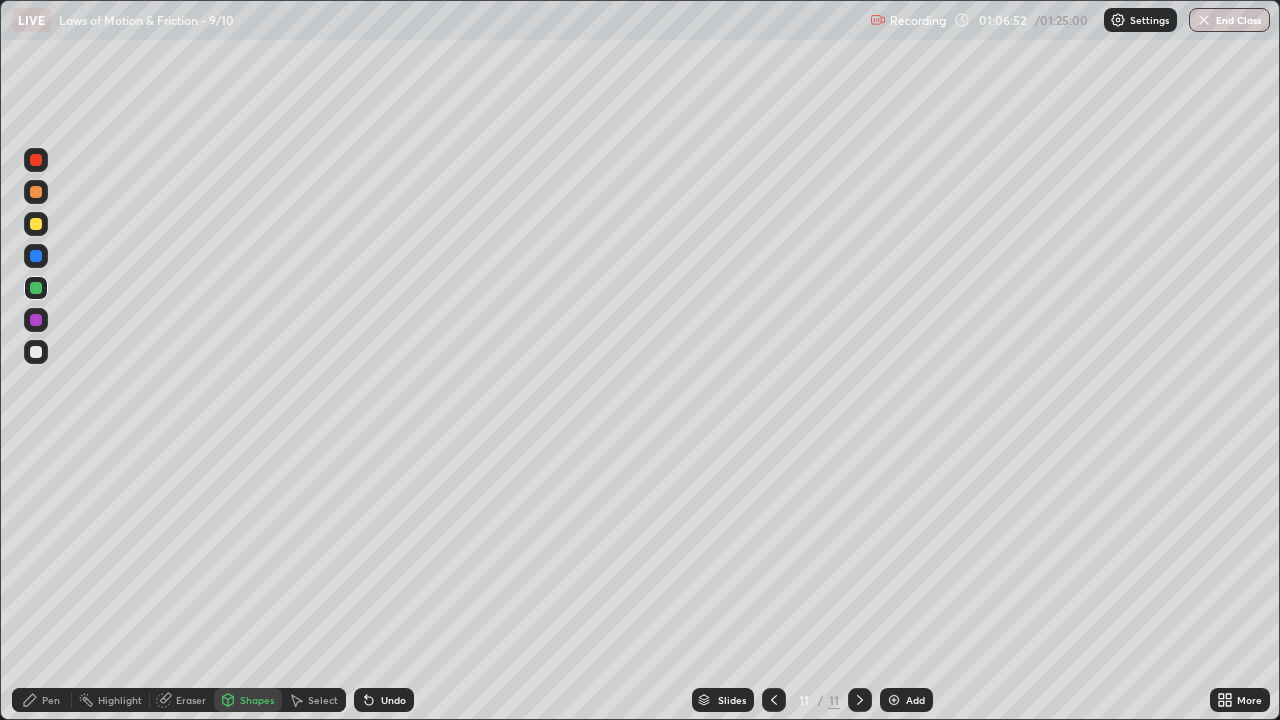 click on "Undo" at bounding box center [393, 700] 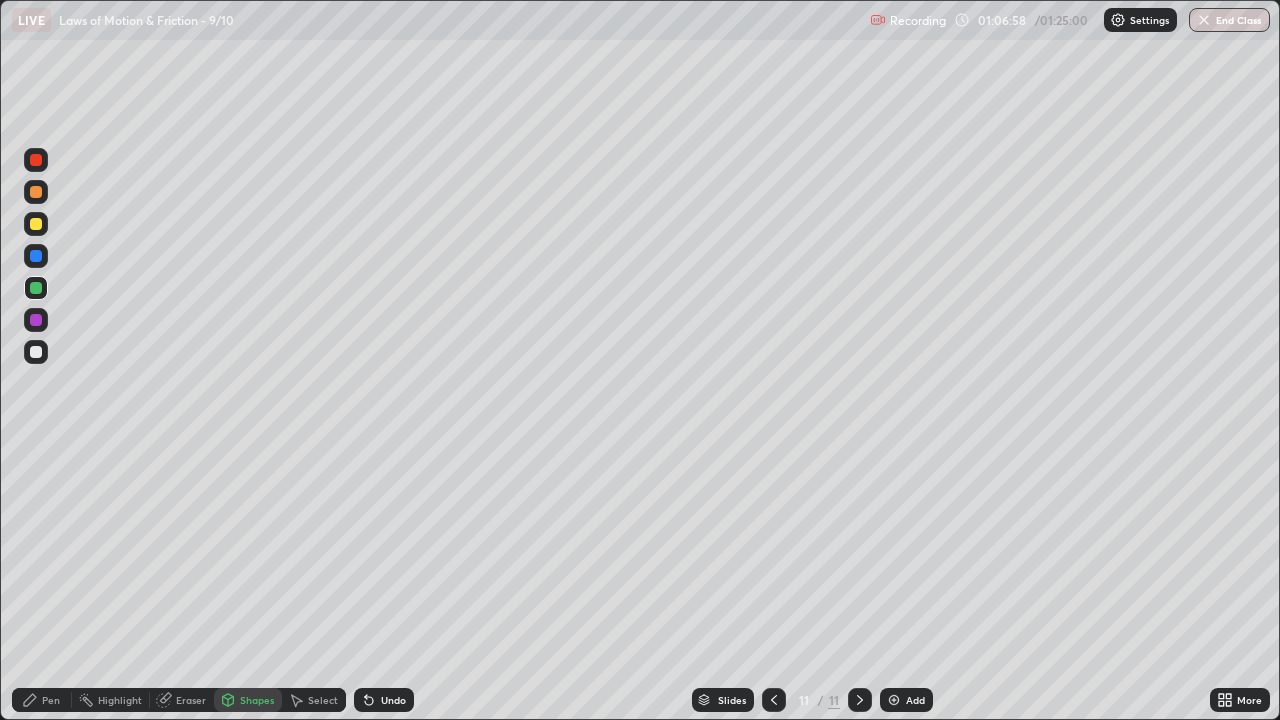 click on "Select" at bounding box center (314, 700) 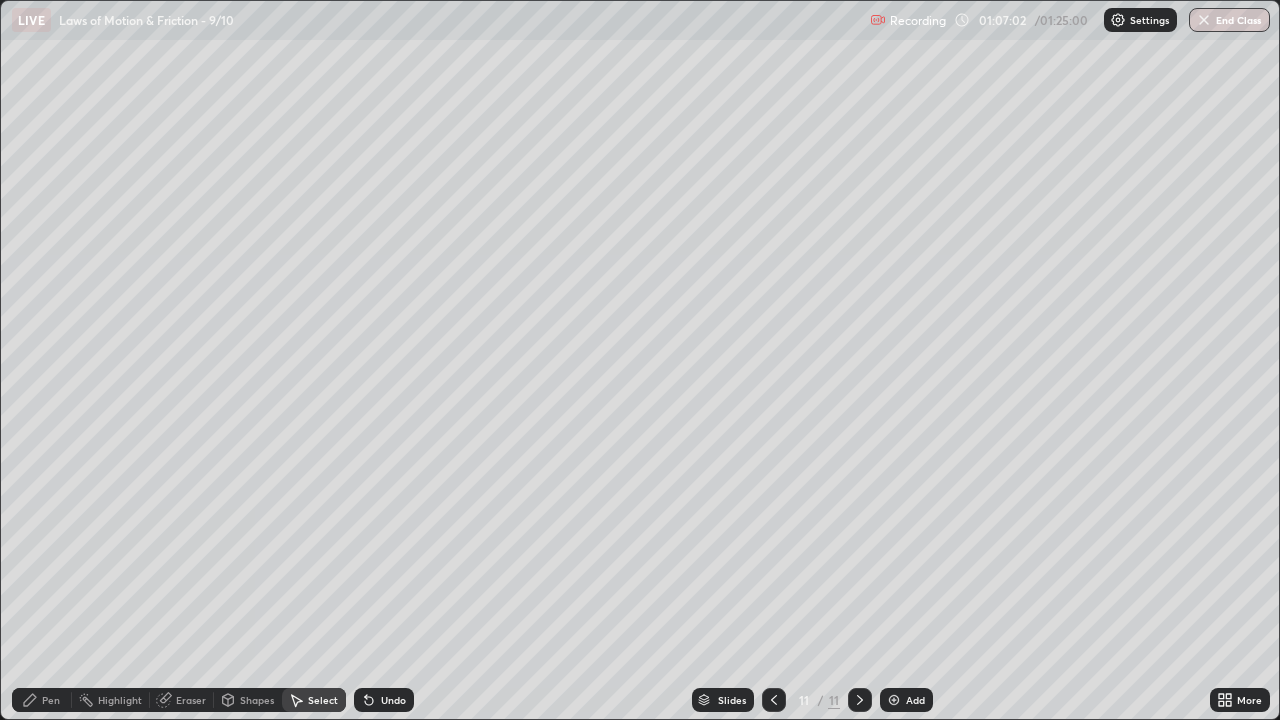 click on "Pen" at bounding box center [42, 700] 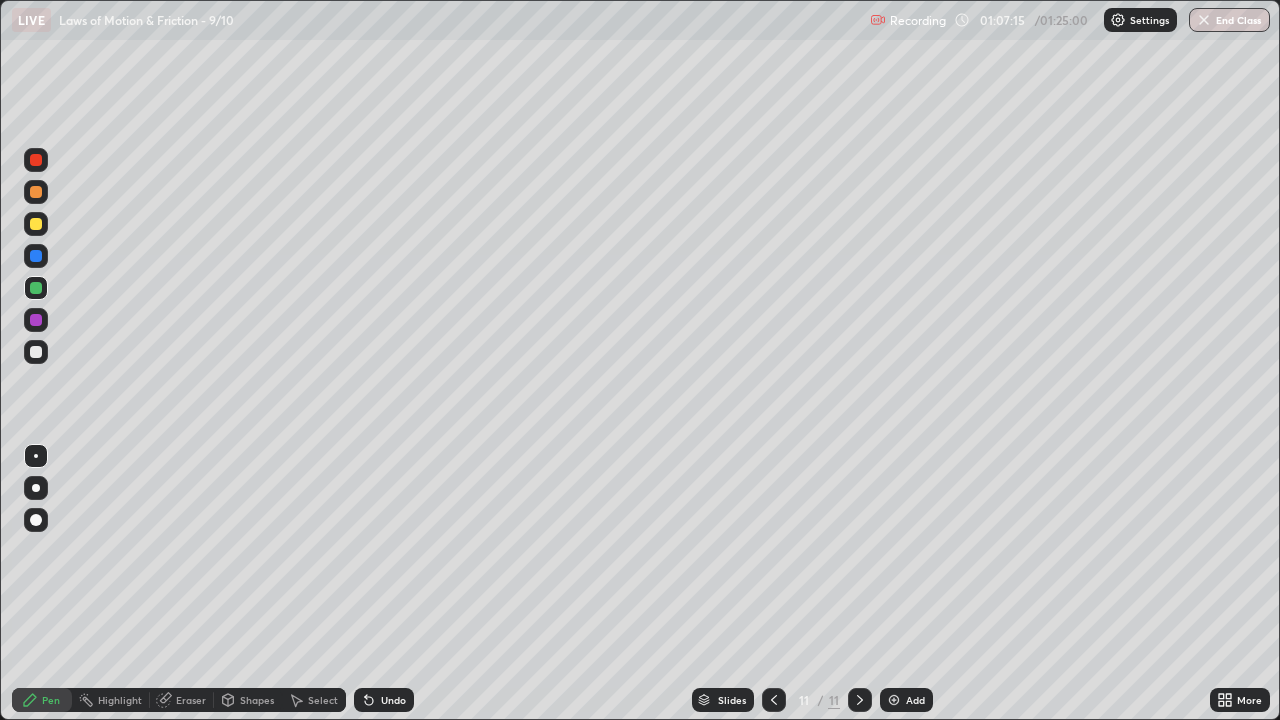 click 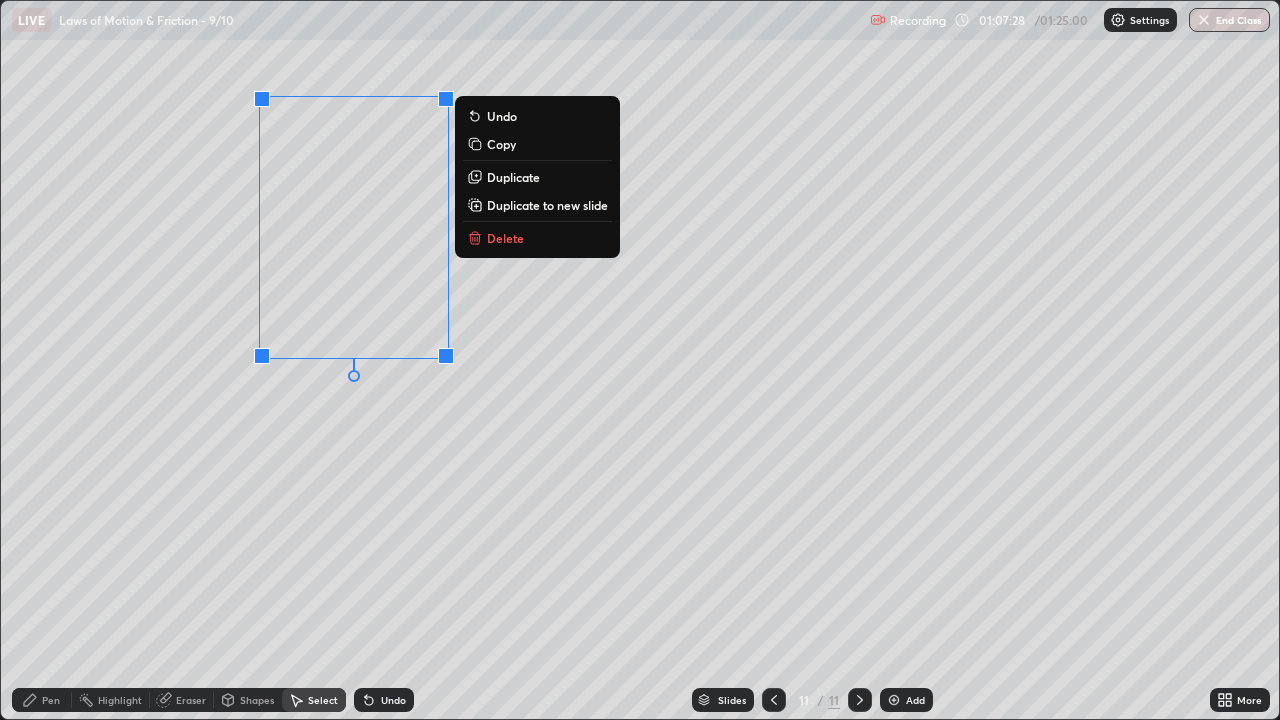 click on "Undo" at bounding box center [384, 700] 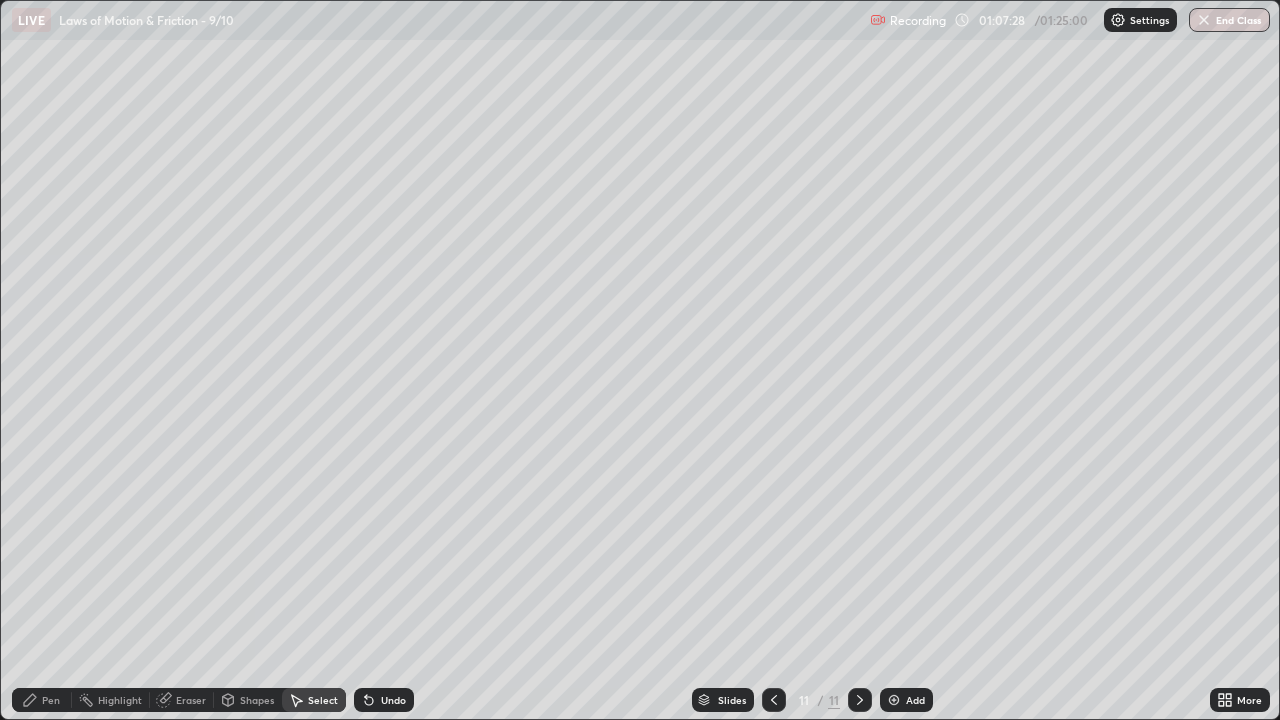 click on "Undo" at bounding box center [393, 700] 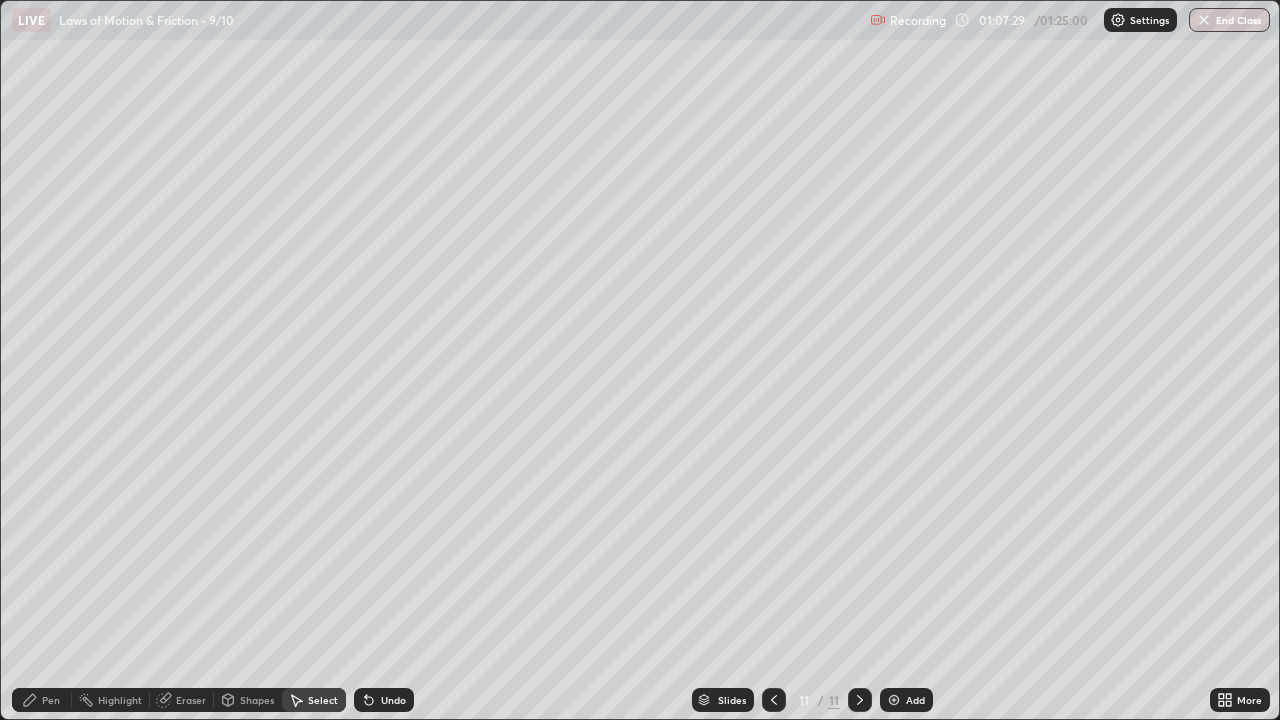 click on "Undo" at bounding box center [393, 700] 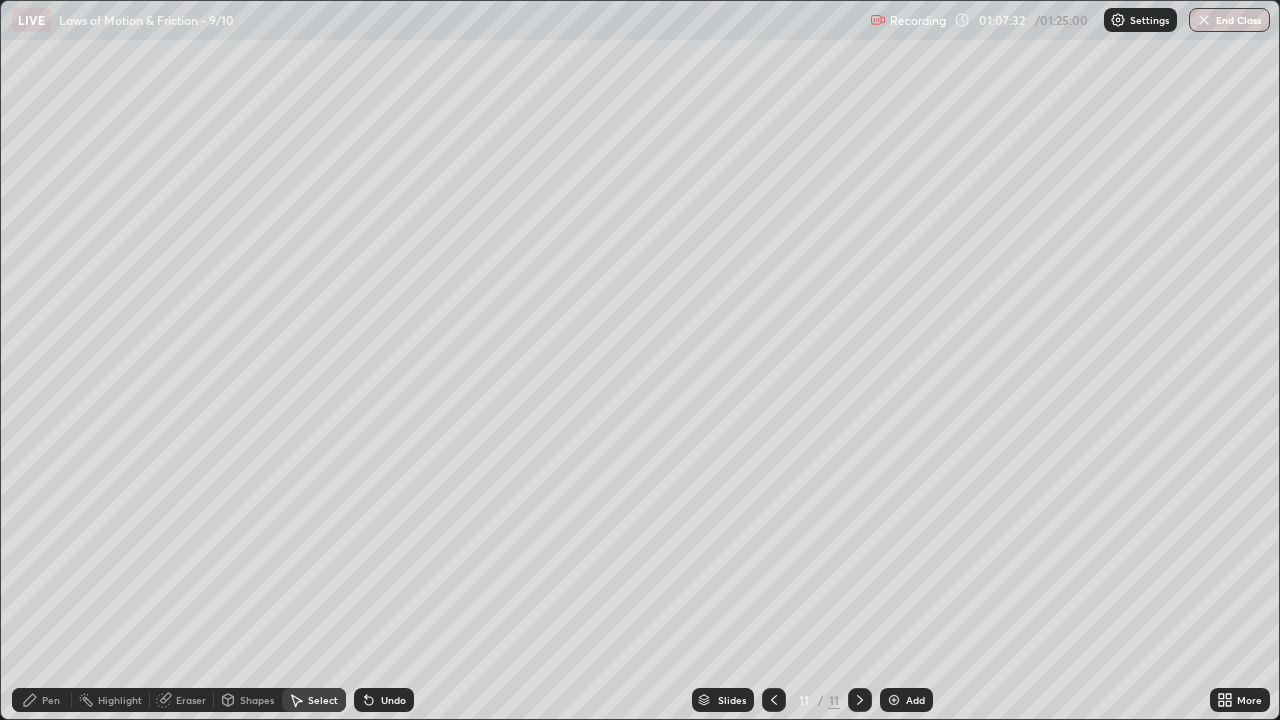 click on "Undo" at bounding box center (393, 700) 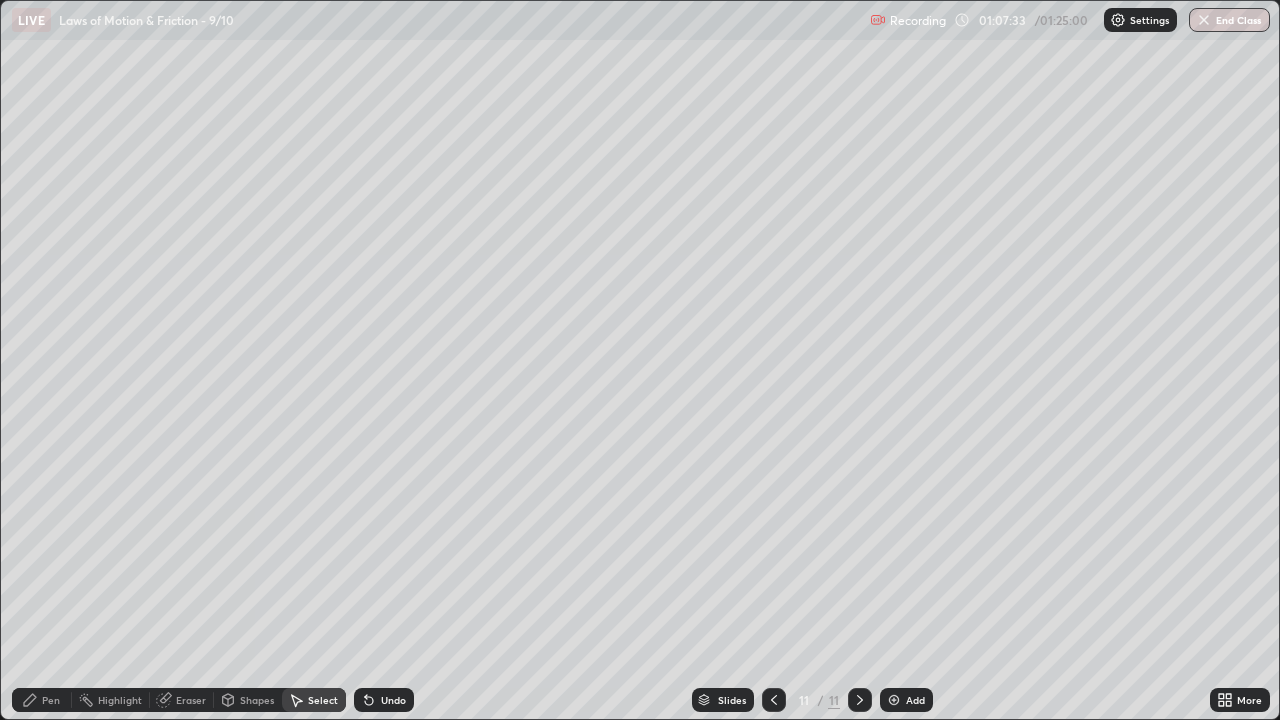 click on "Undo" at bounding box center (393, 700) 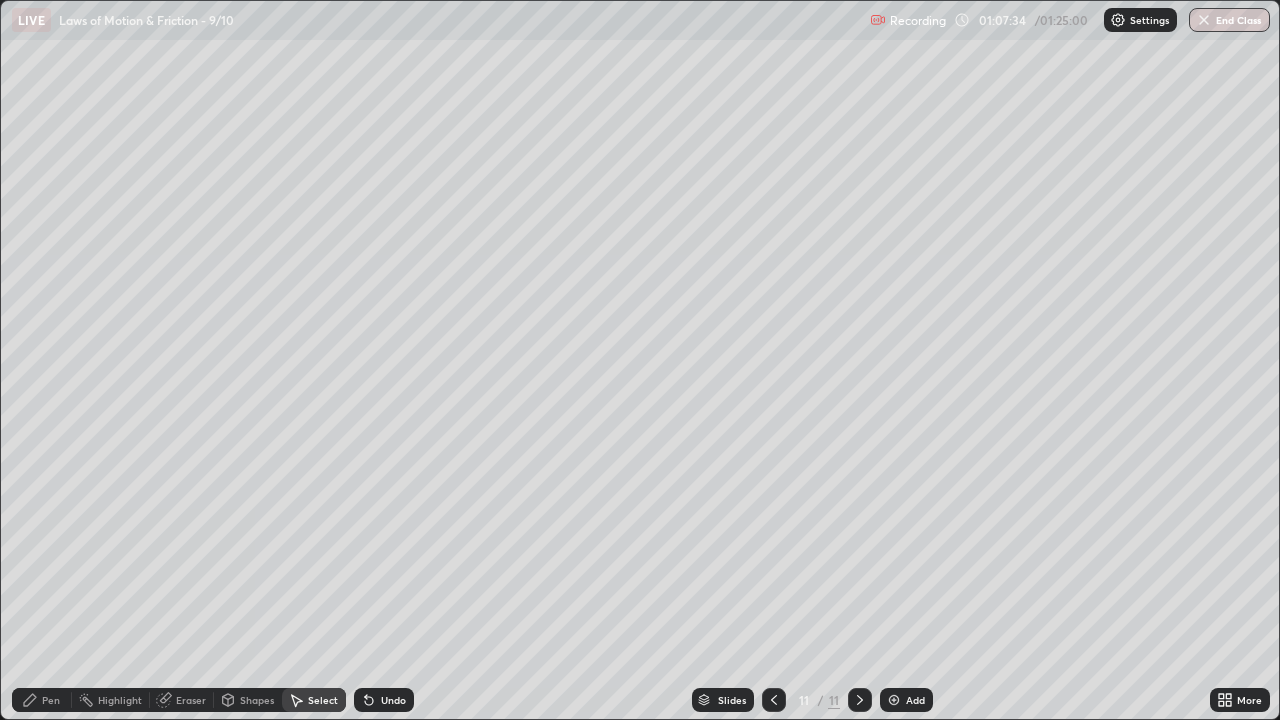 click on "Undo" at bounding box center (393, 700) 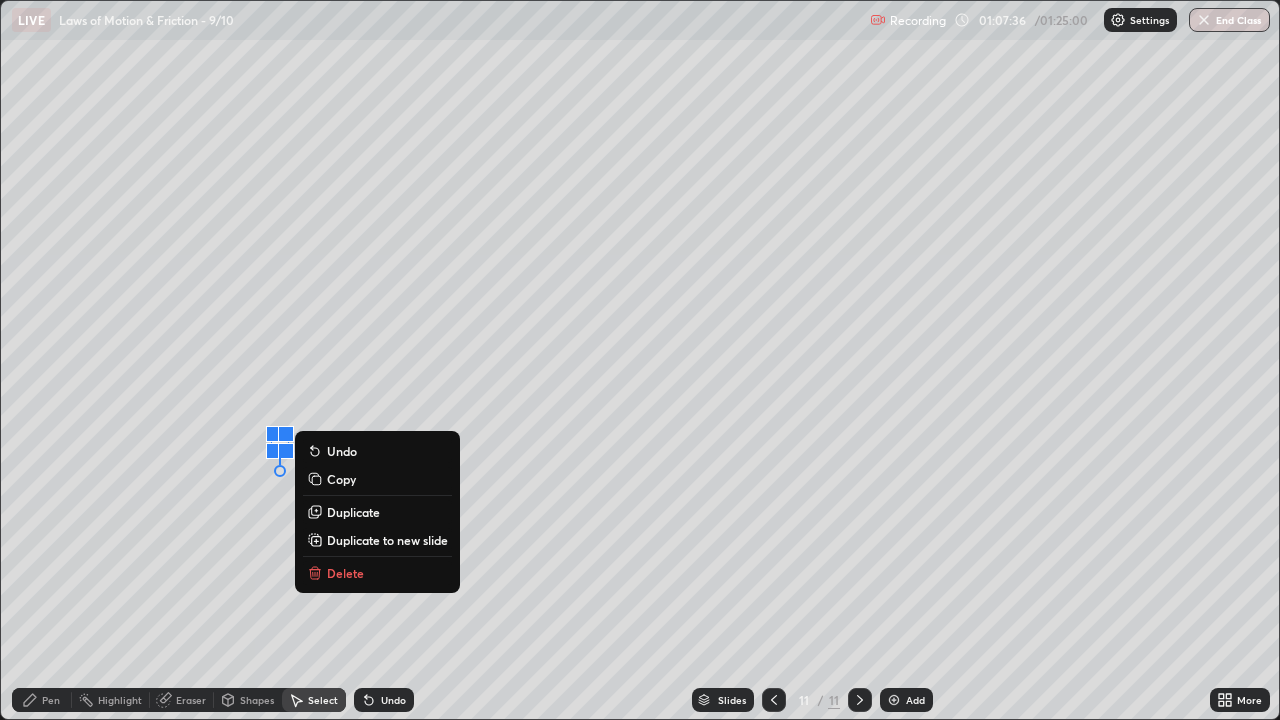 click on "Undo" at bounding box center (393, 700) 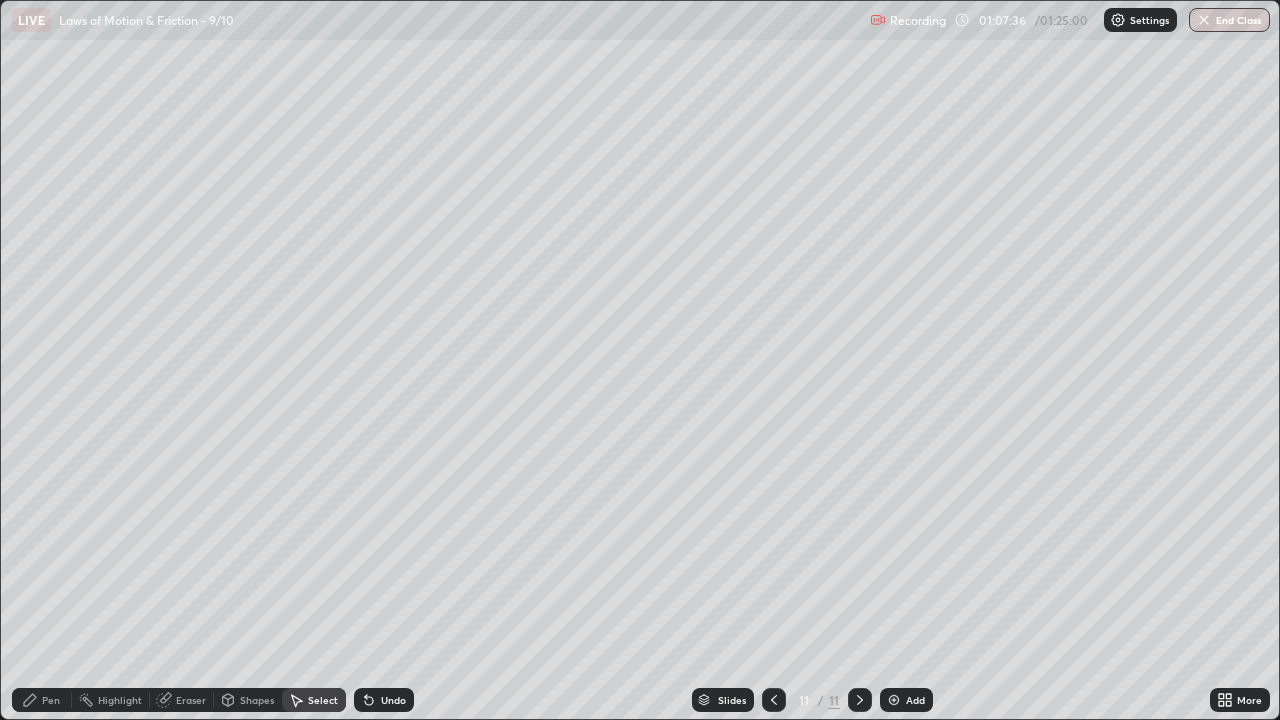 click on "Pen" at bounding box center [51, 700] 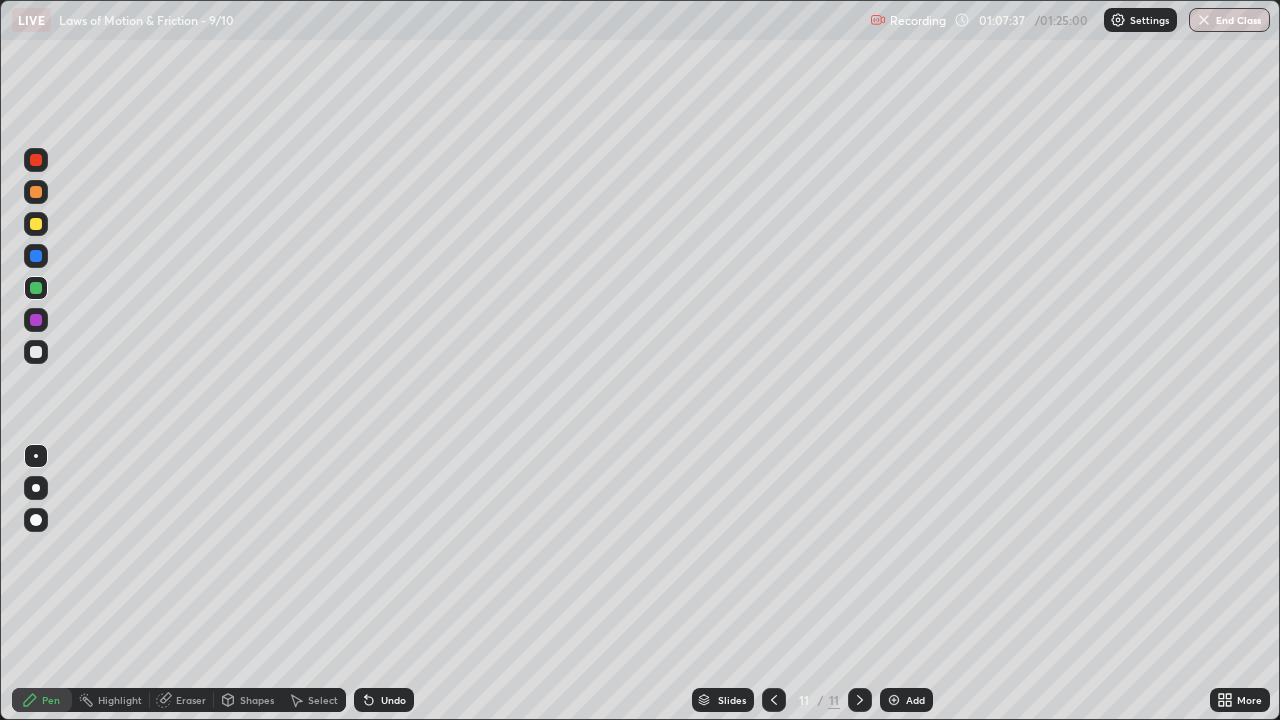 click at bounding box center (36, 352) 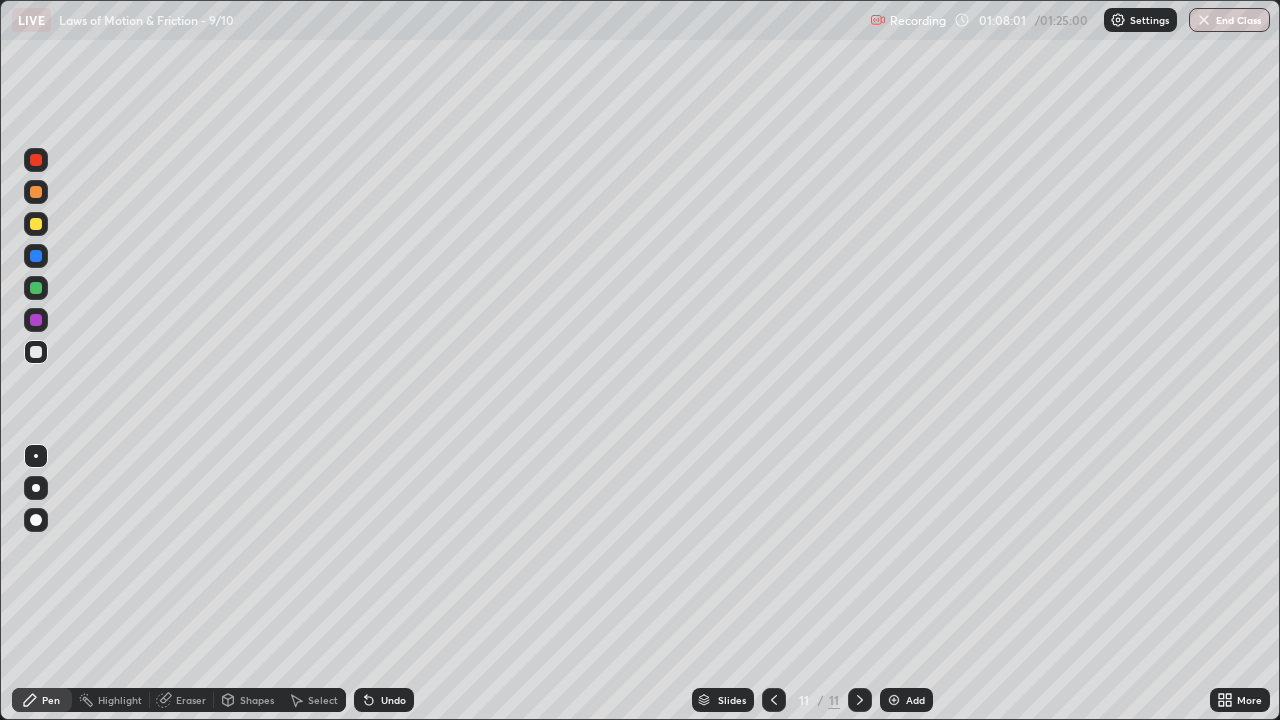 click at bounding box center (36, 224) 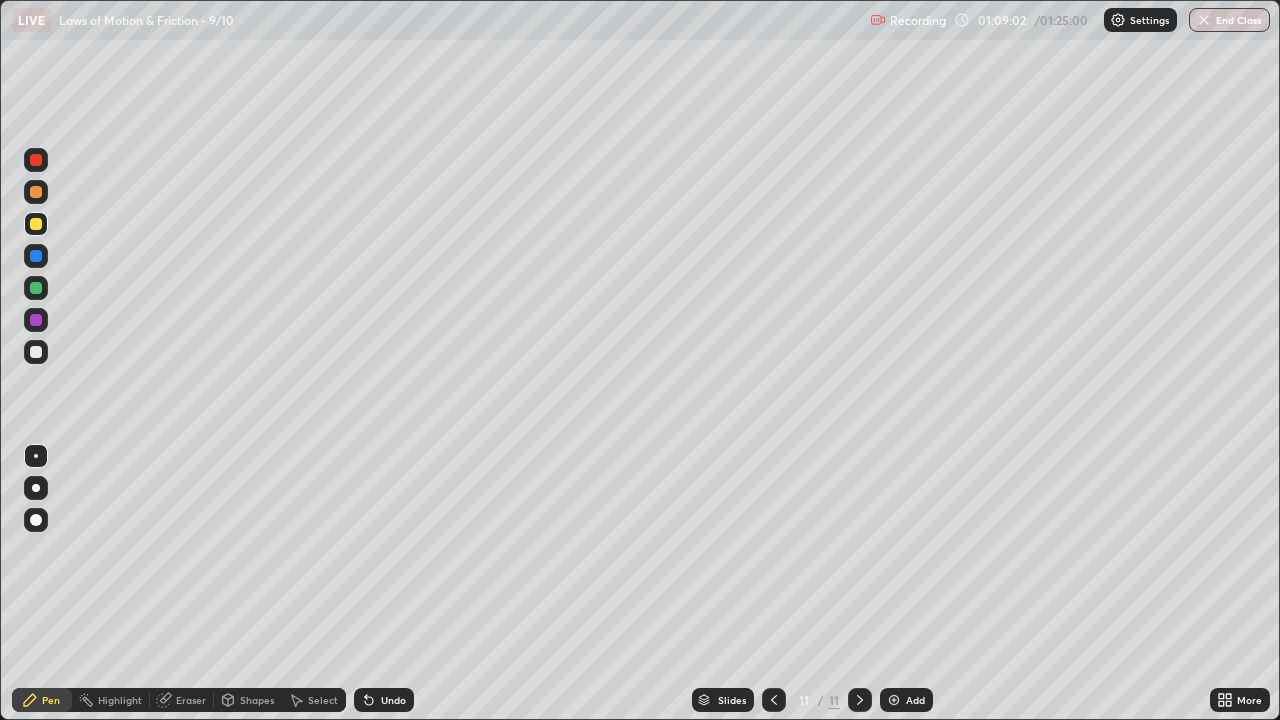 click at bounding box center [36, 192] 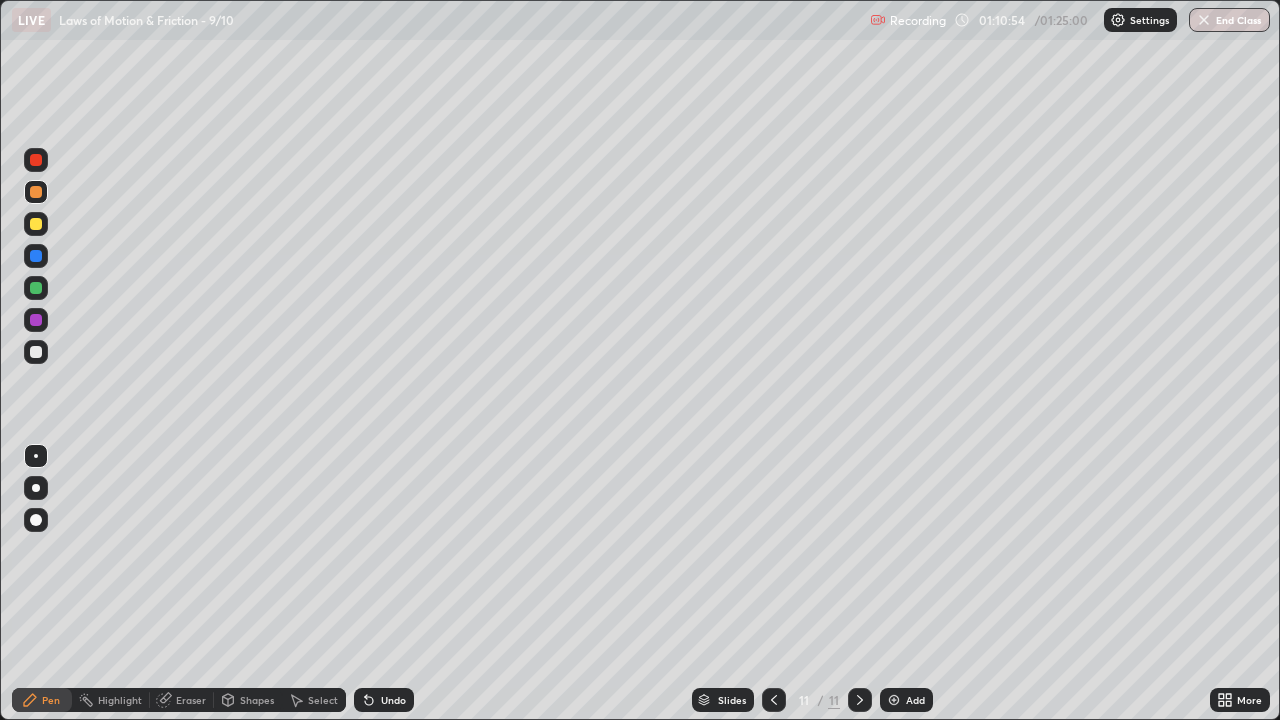 click on "Add" at bounding box center [915, 700] 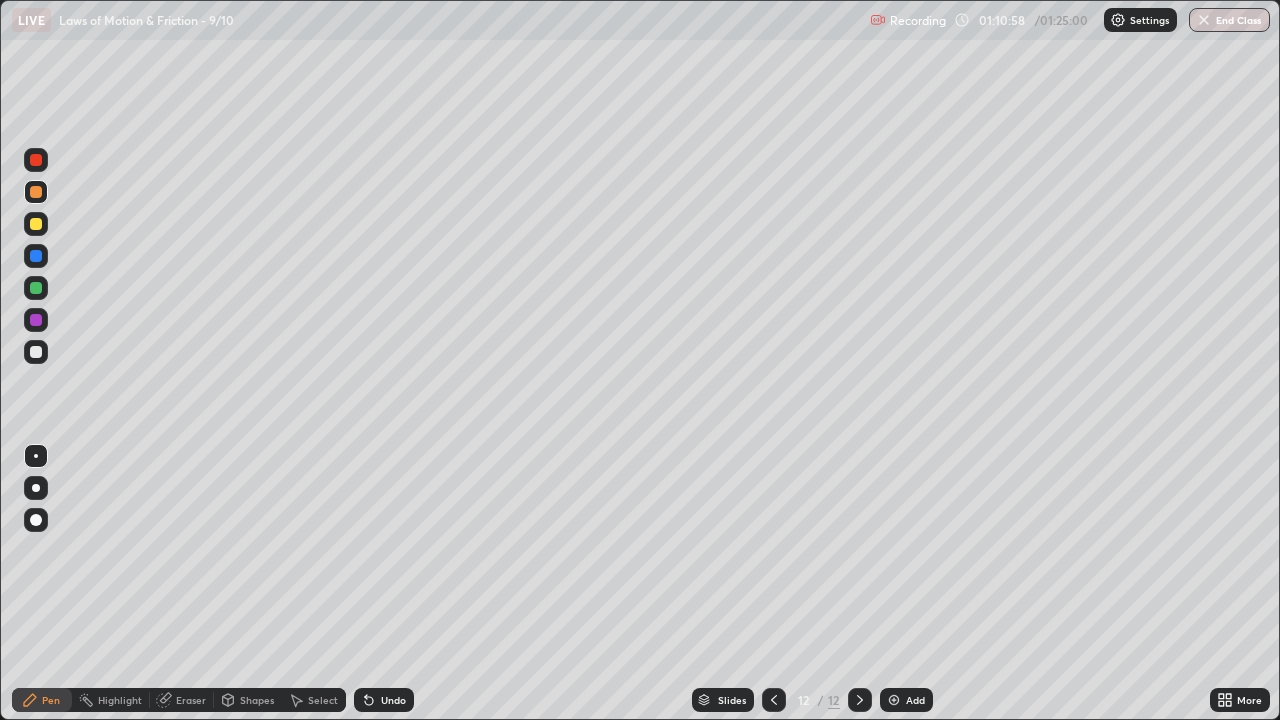 click on "Undo" at bounding box center [384, 700] 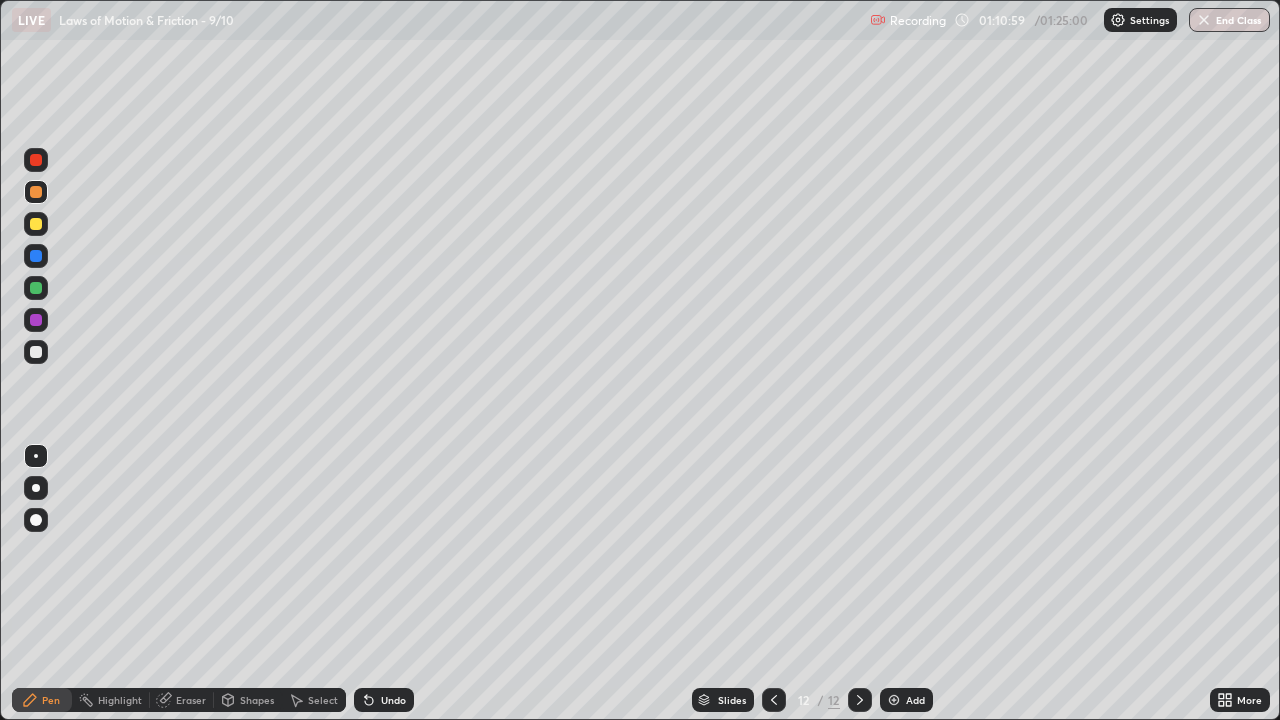 click on "Shapes" at bounding box center (257, 700) 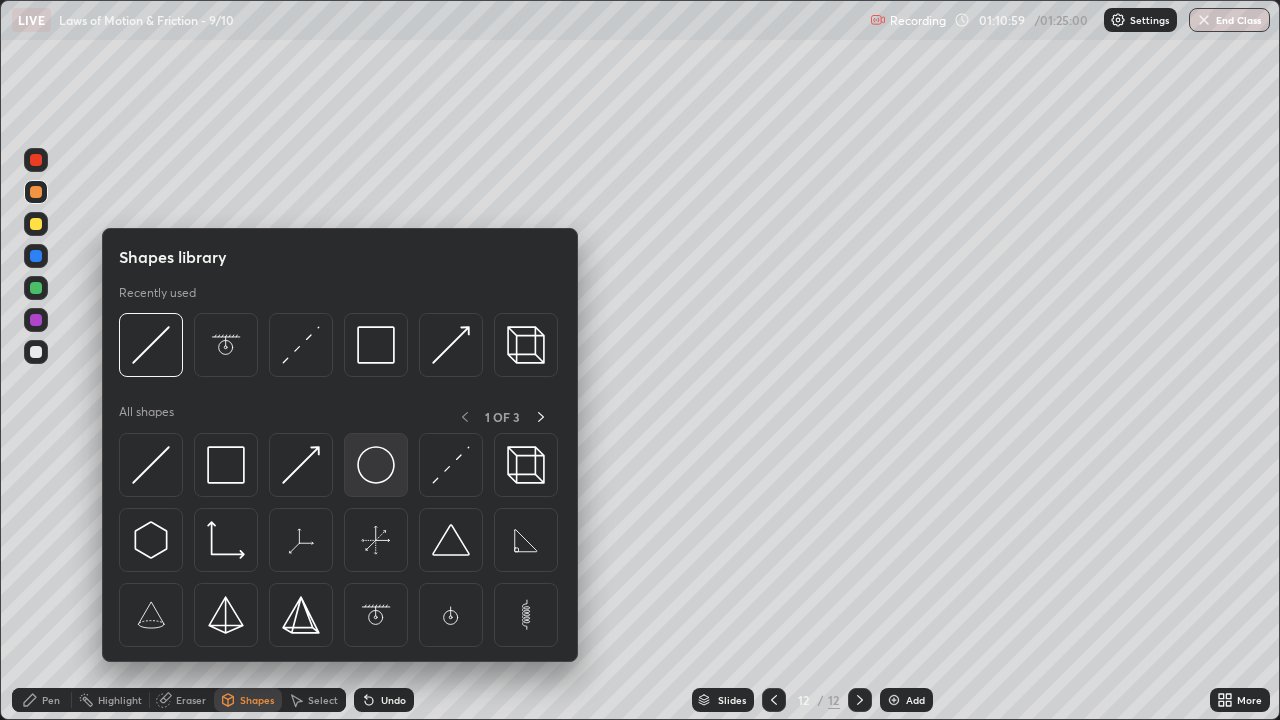 click at bounding box center (376, 465) 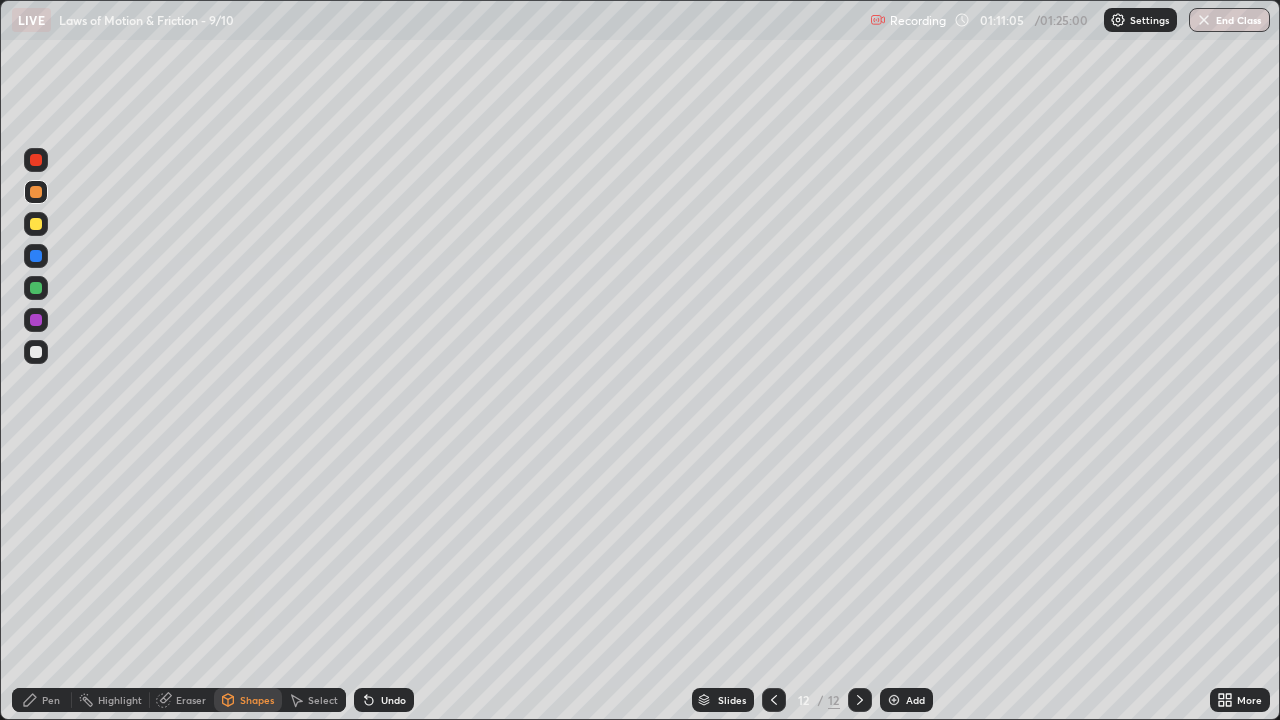 click on "Pen" at bounding box center (51, 700) 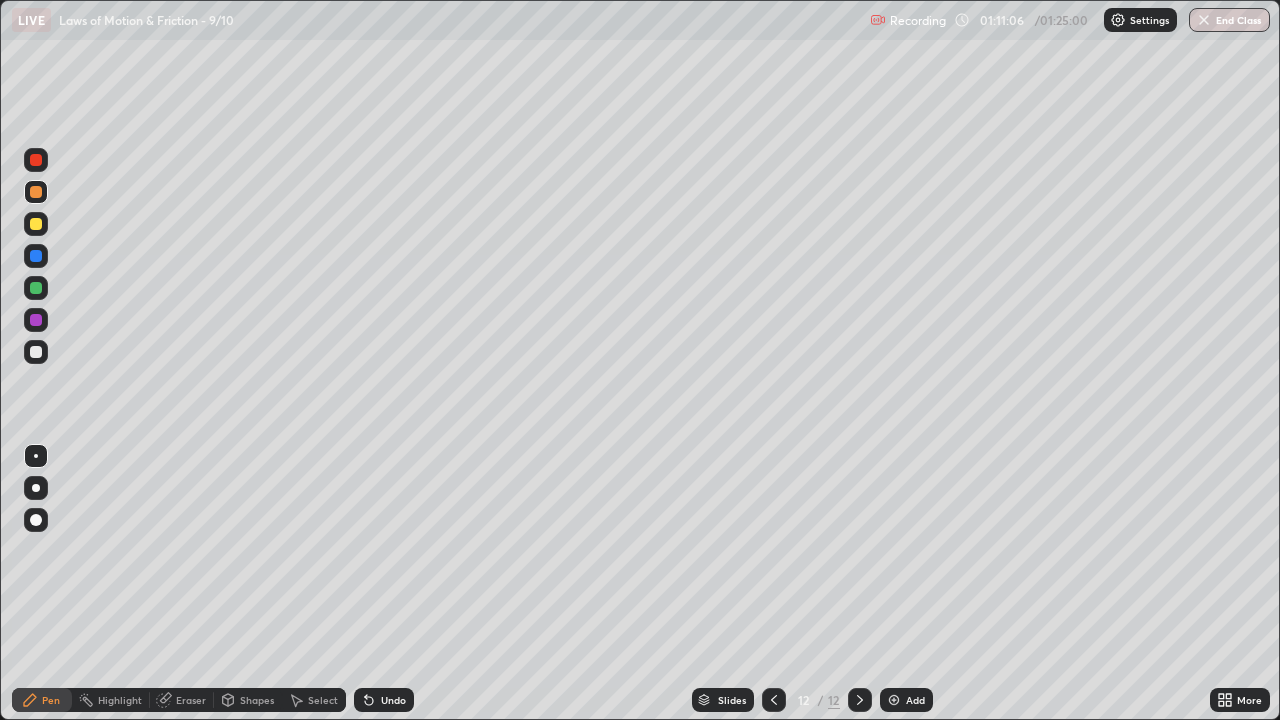 click at bounding box center (36, 352) 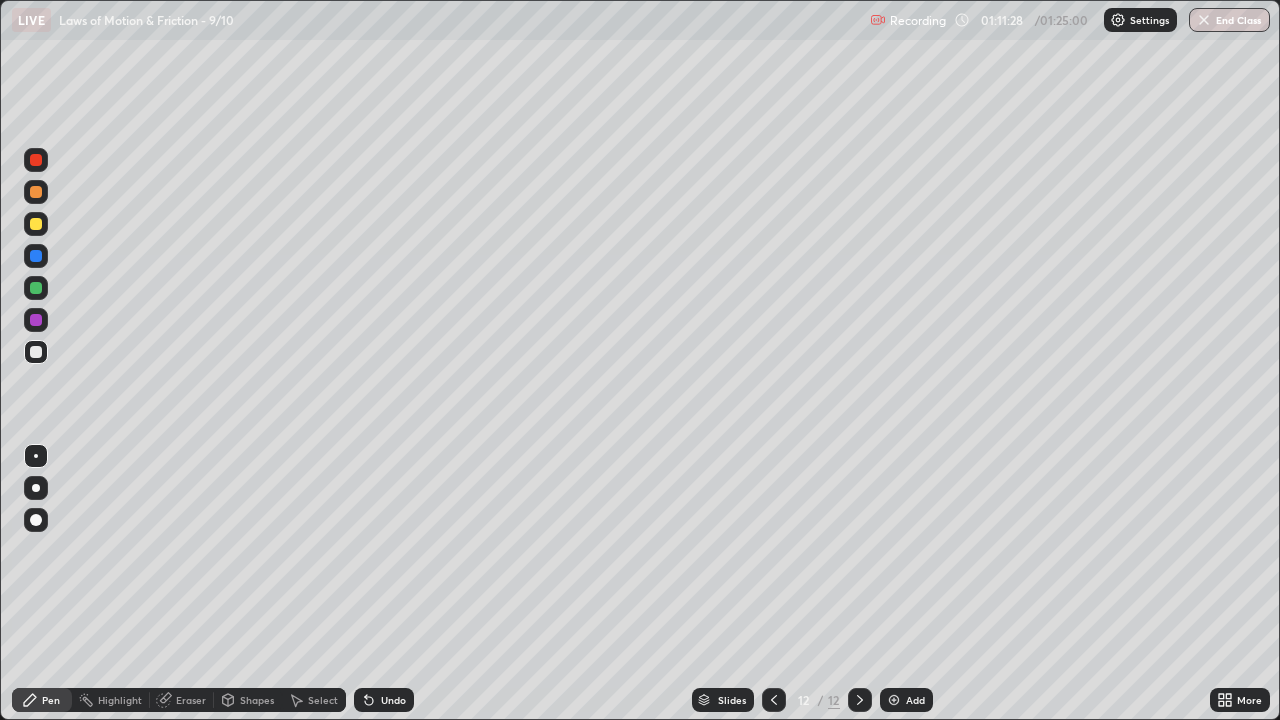 click on "Pen" at bounding box center (51, 700) 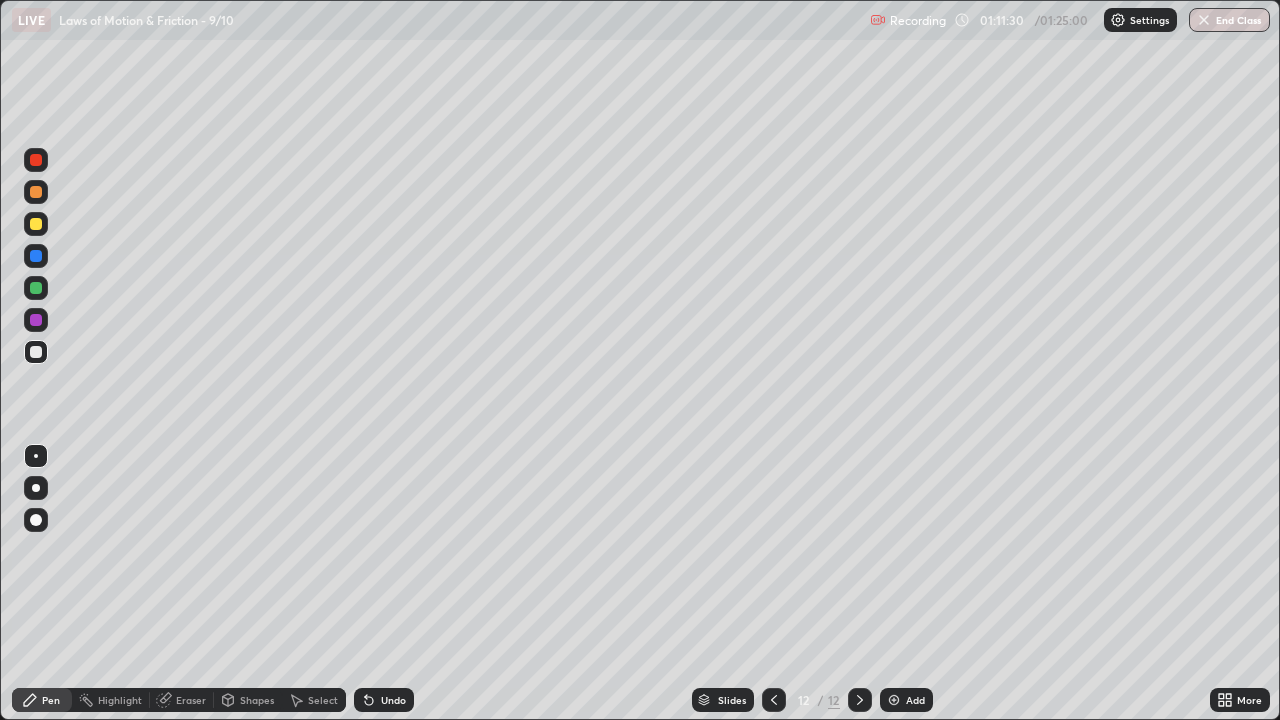 click at bounding box center (36, 256) 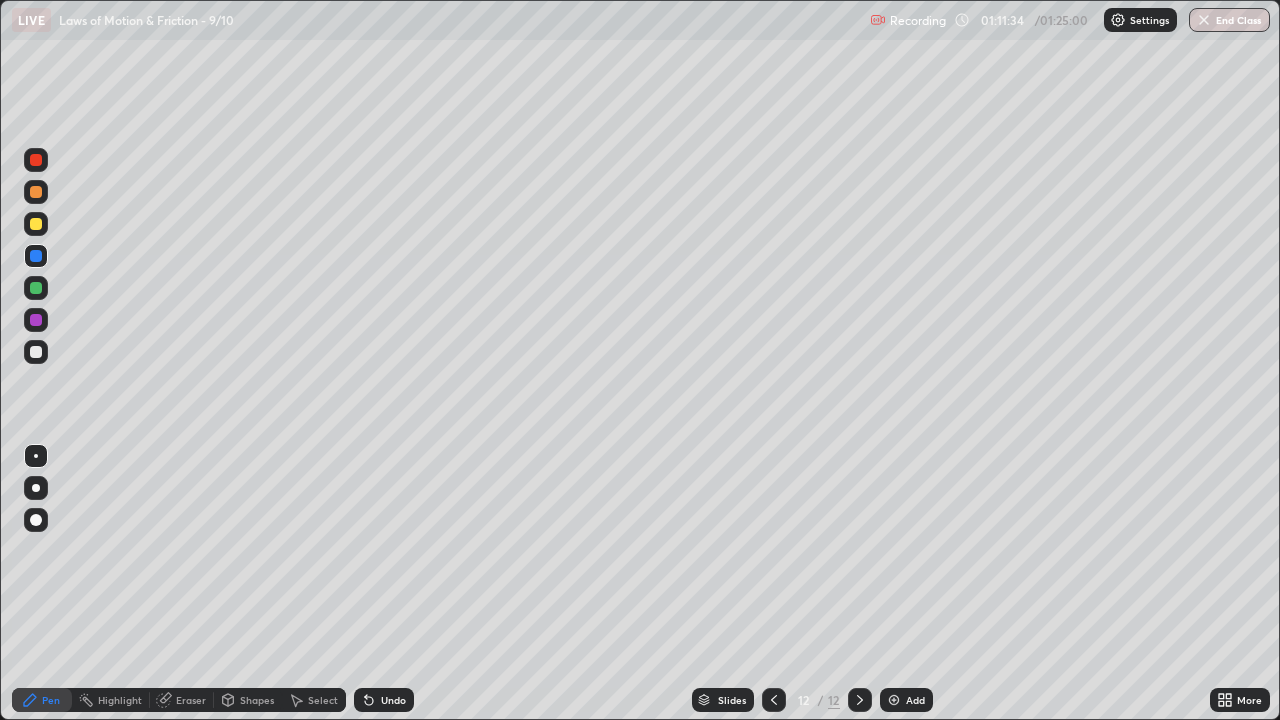 click on "Undo" at bounding box center (393, 700) 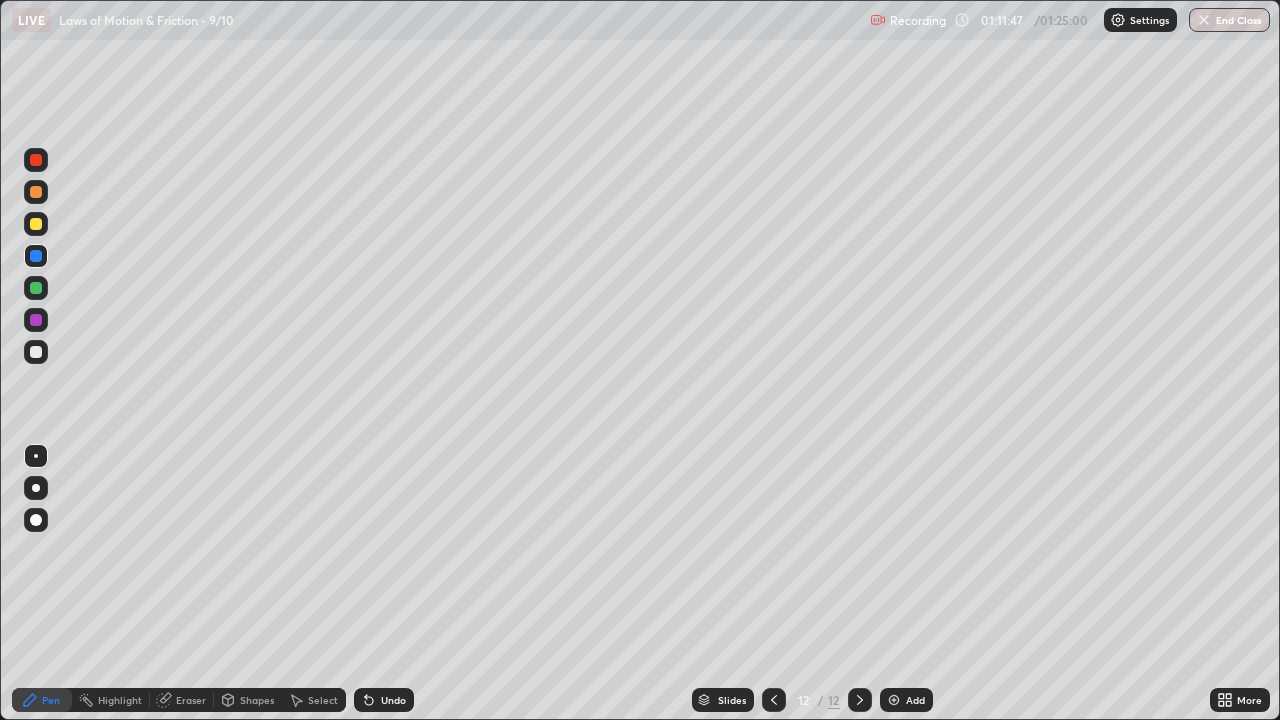 click at bounding box center [36, 352] 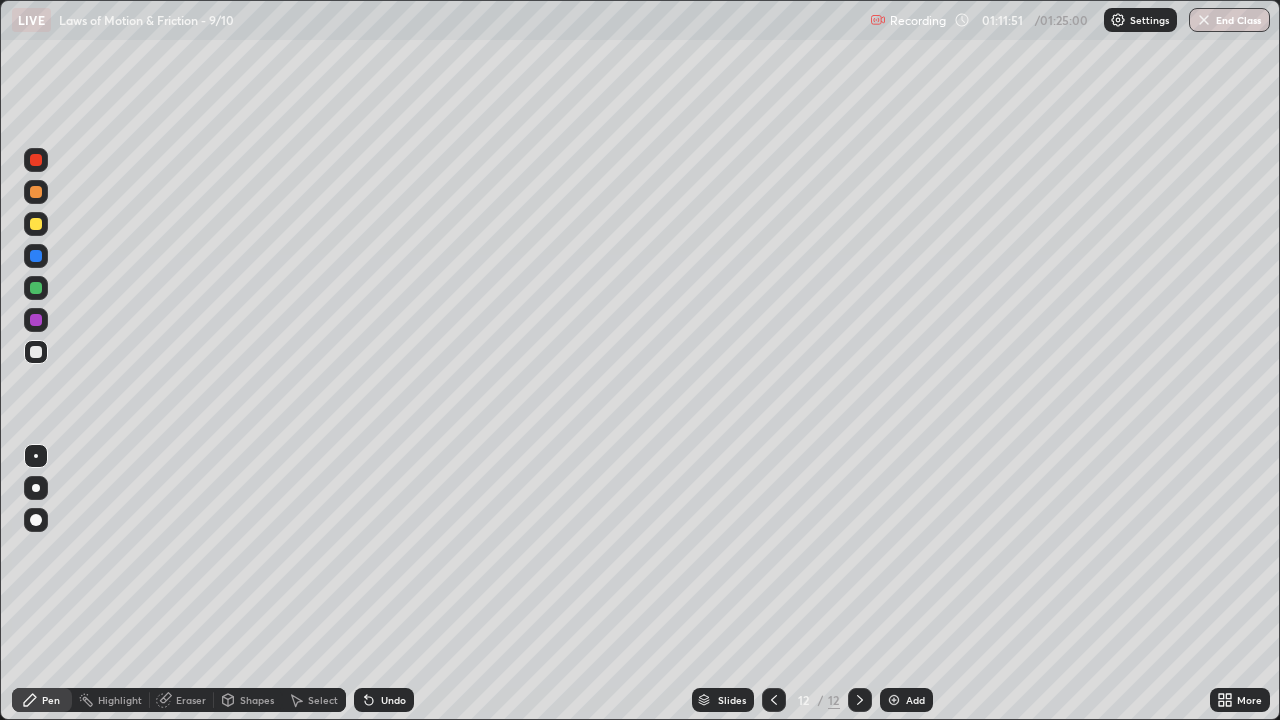 click at bounding box center (36, 224) 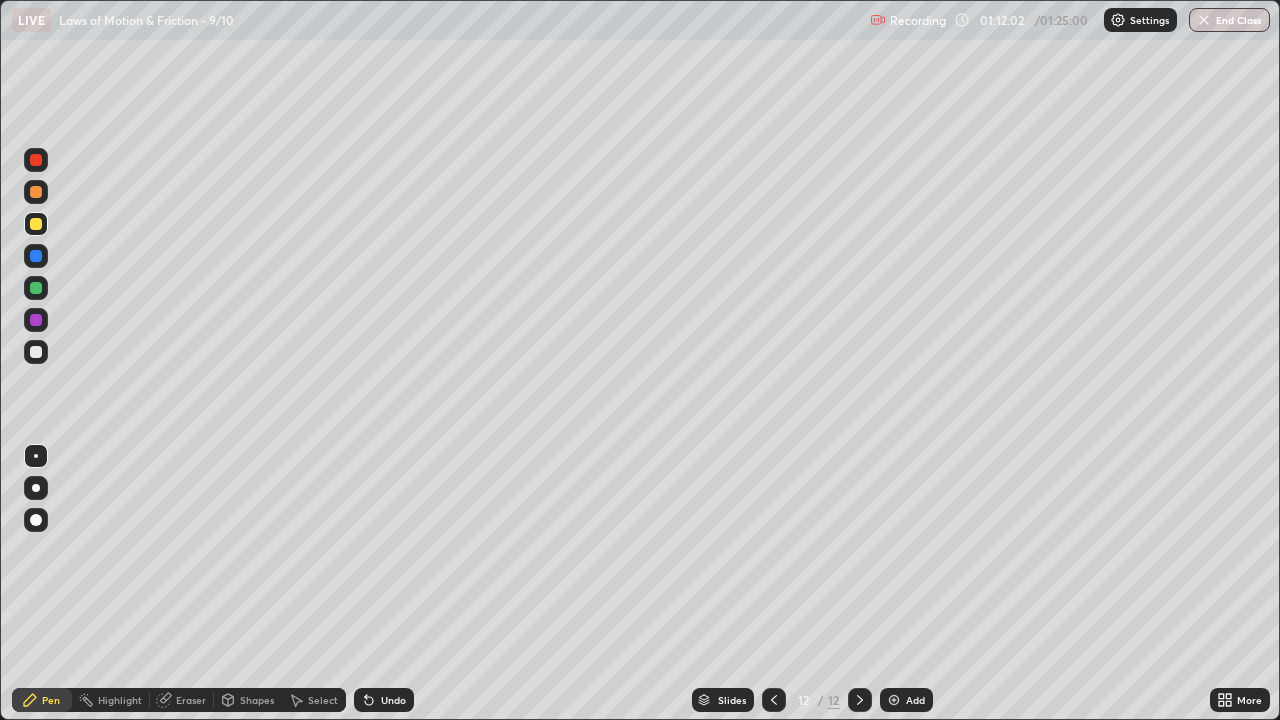 click at bounding box center [36, 192] 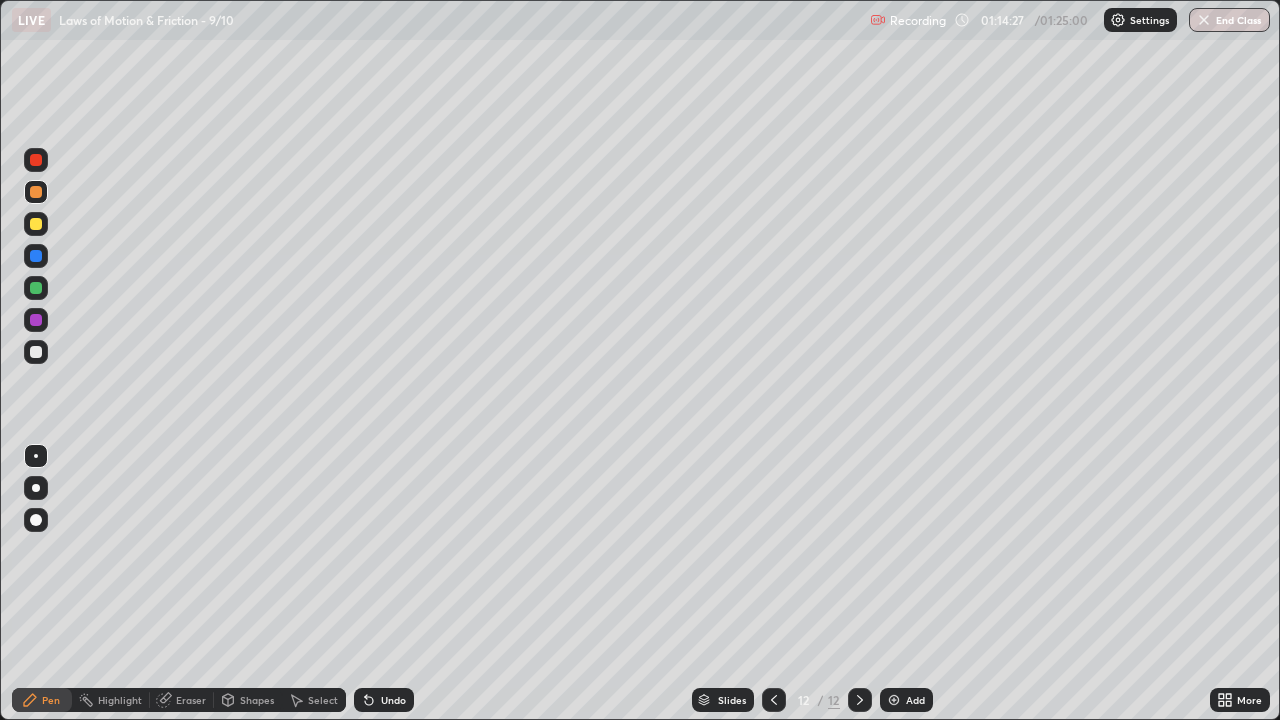 click at bounding box center (36, 320) 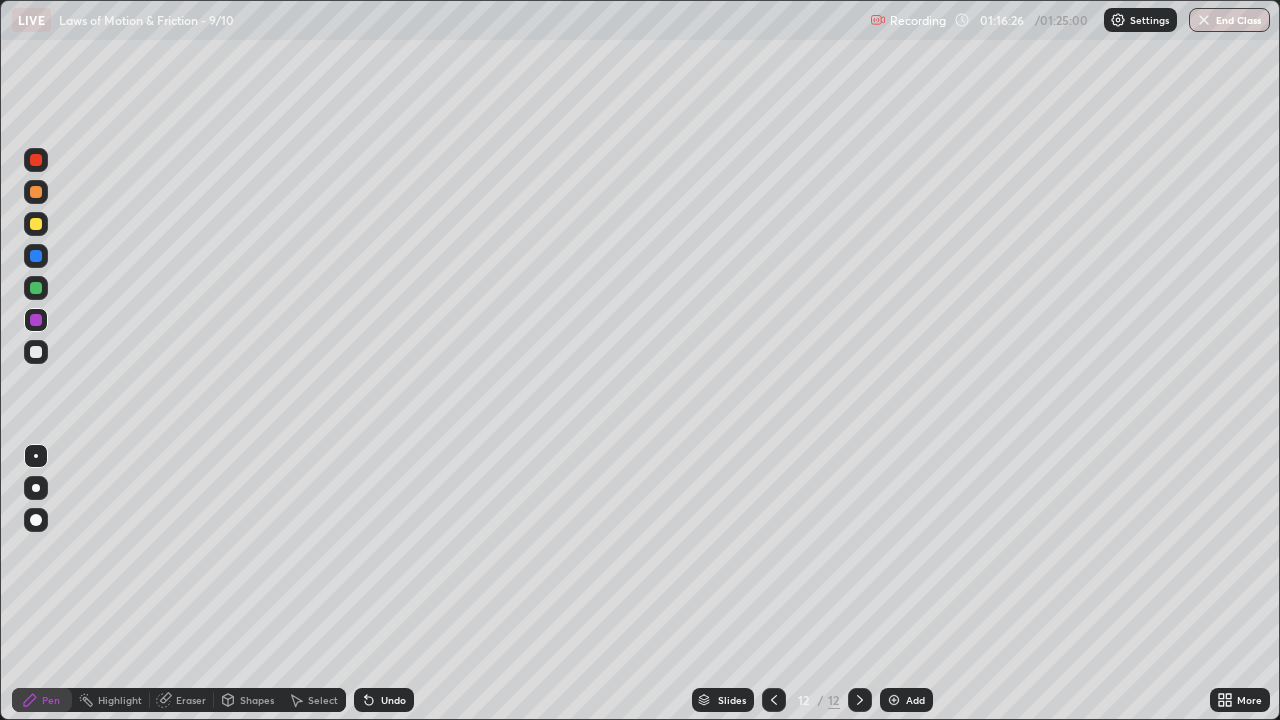 click on "End Class" at bounding box center (1229, 20) 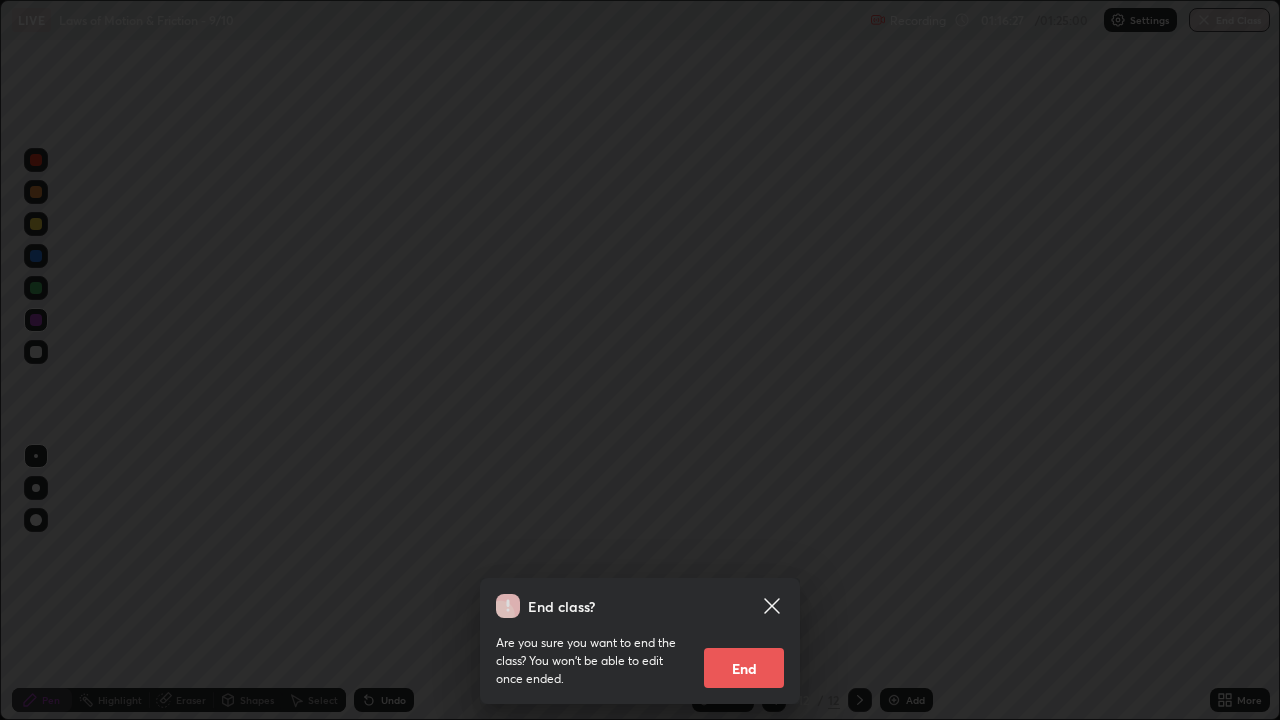 click on "End" at bounding box center (744, 668) 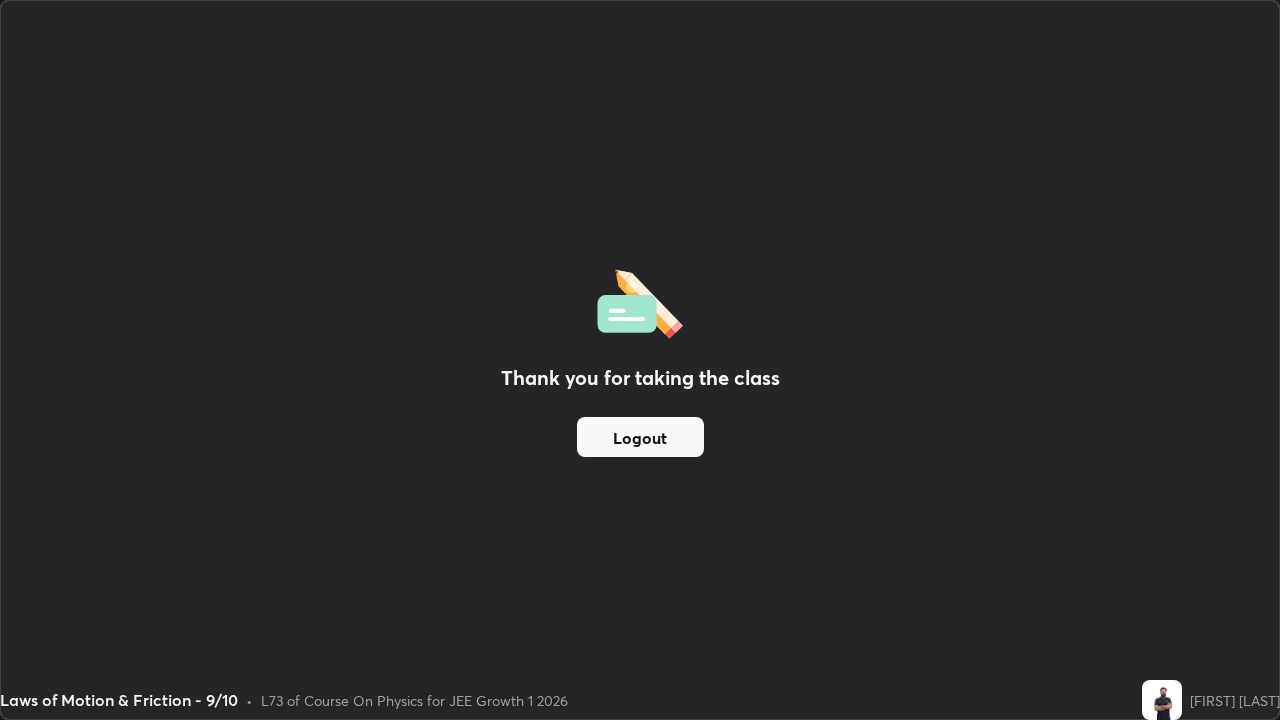 click at bounding box center [1162, 700] 